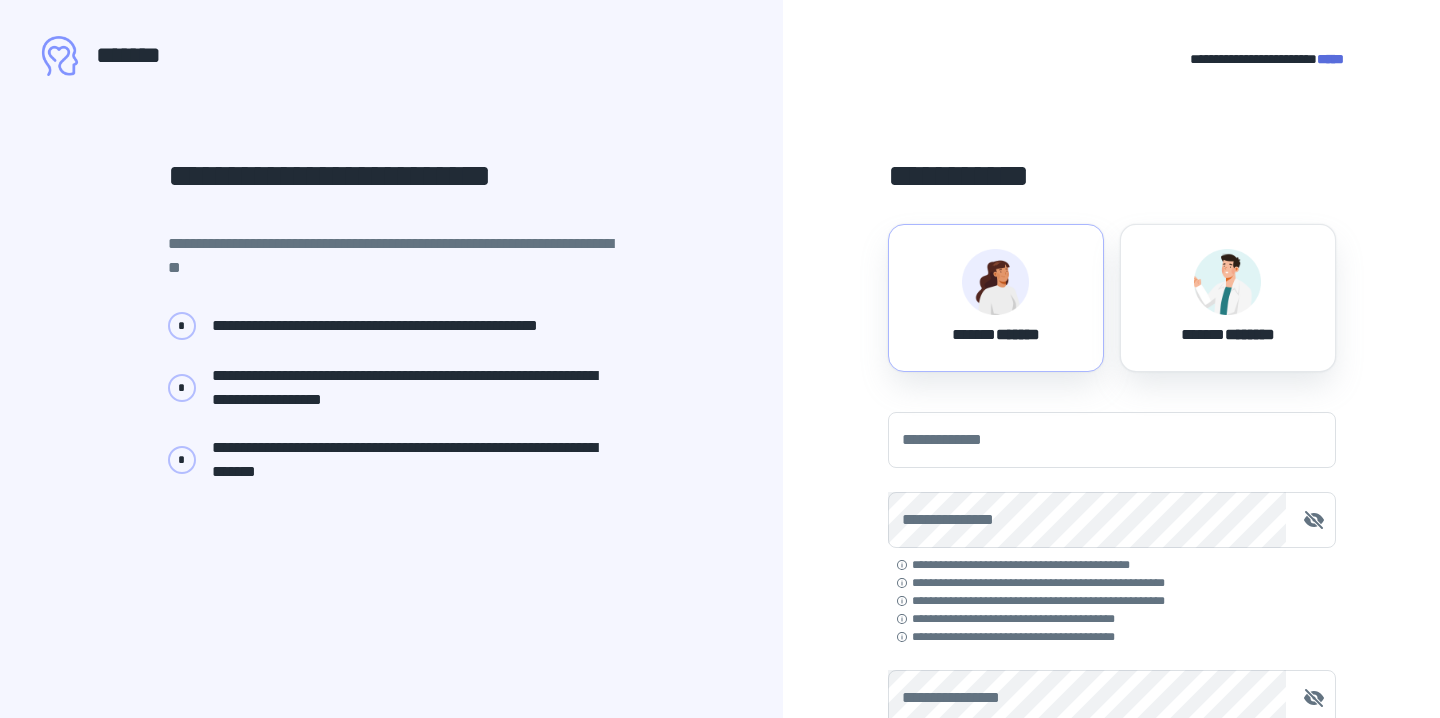 scroll, scrollTop: 0, scrollLeft: 0, axis: both 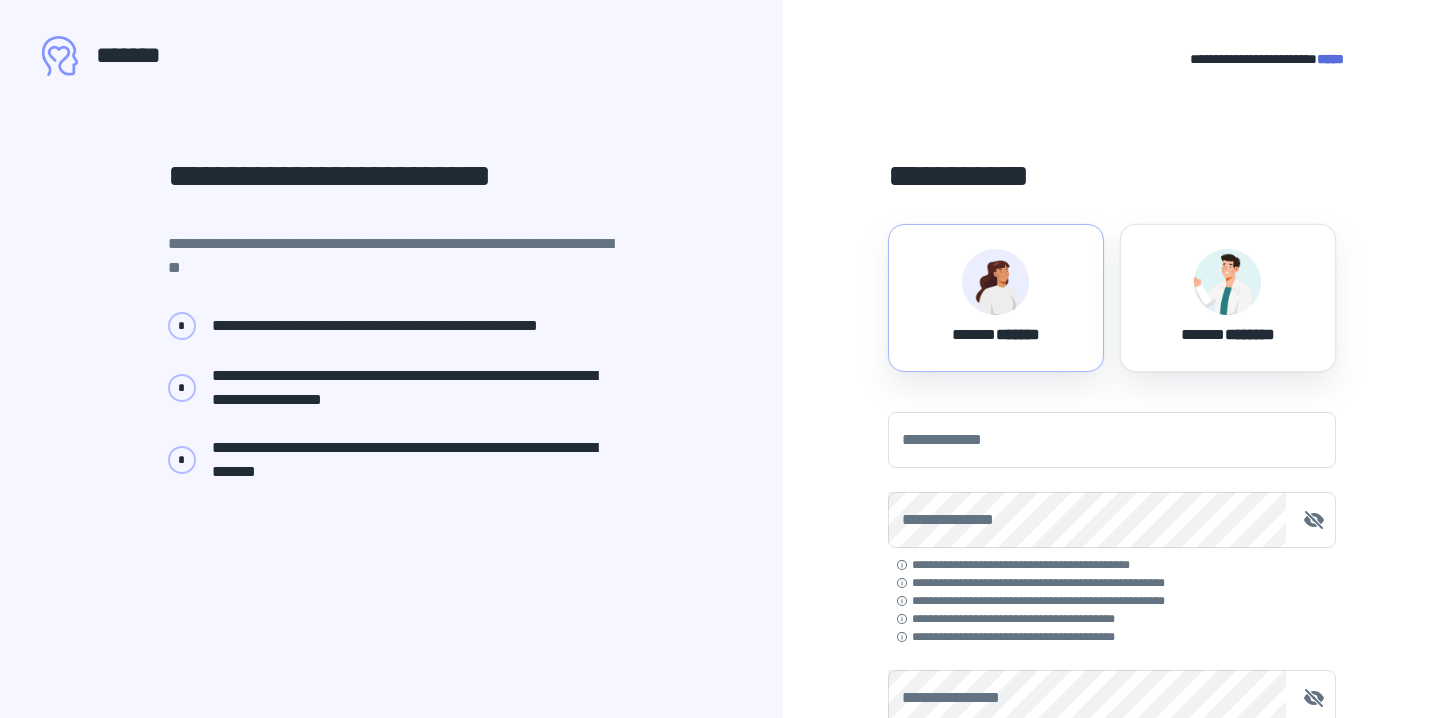 click at bounding box center [995, 282] 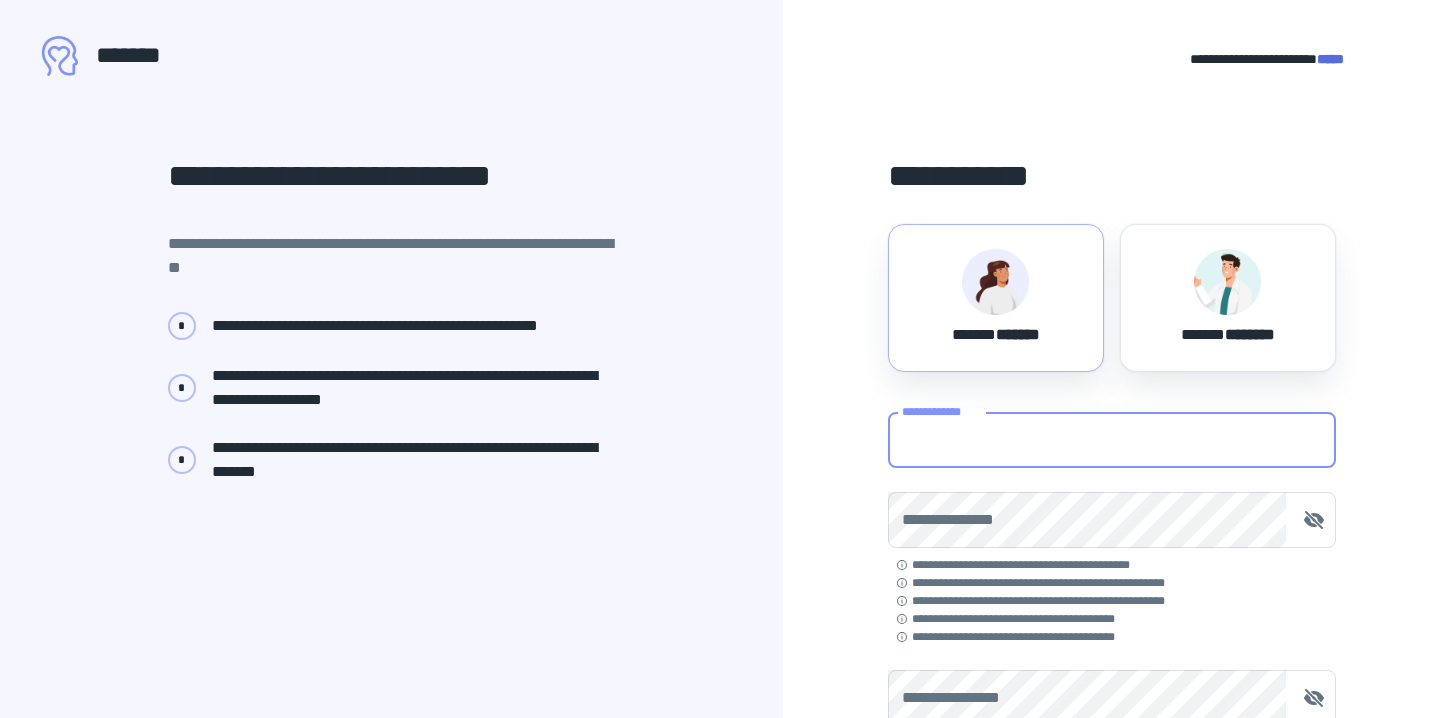 click on "**********" at bounding box center (1112, 440) 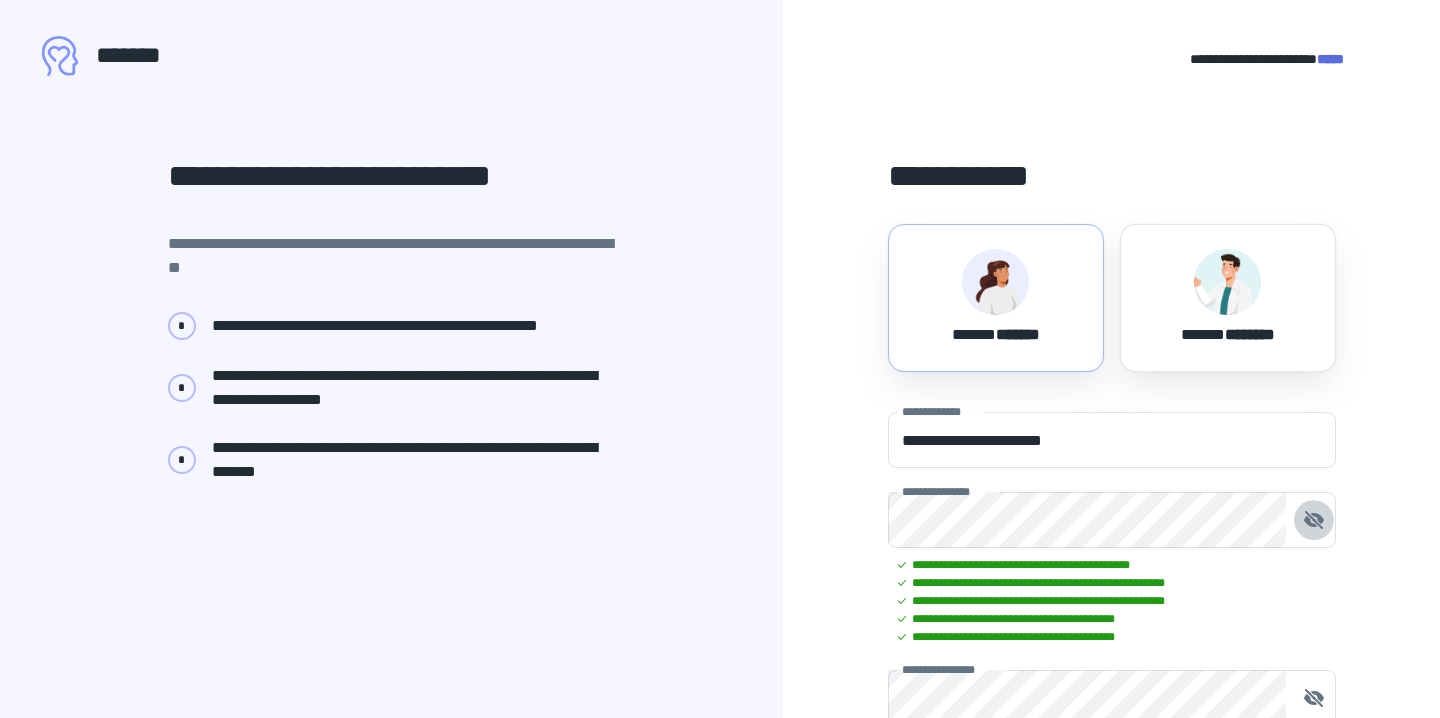 scroll, scrollTop: 206, scrollLeft: 0, axis: vertical 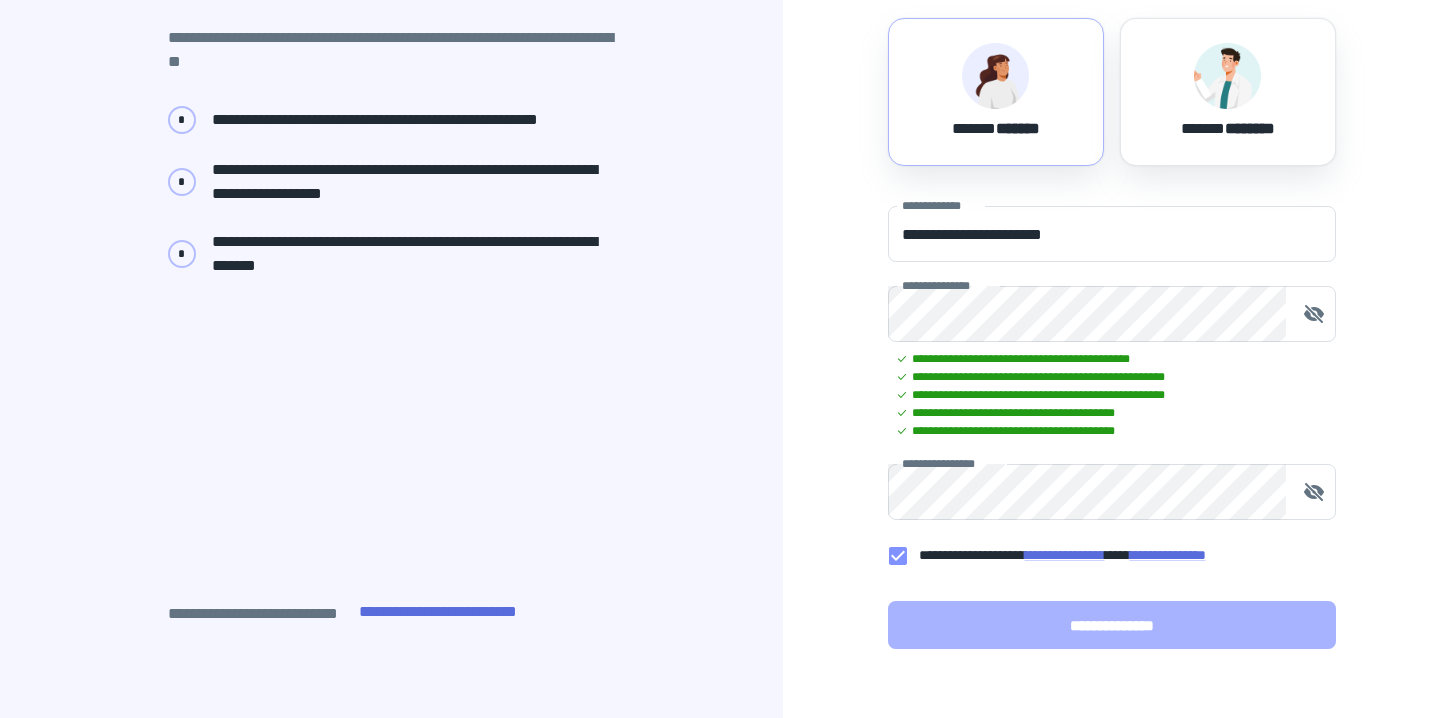 click on "**********" at bounding box center (1112, 625) 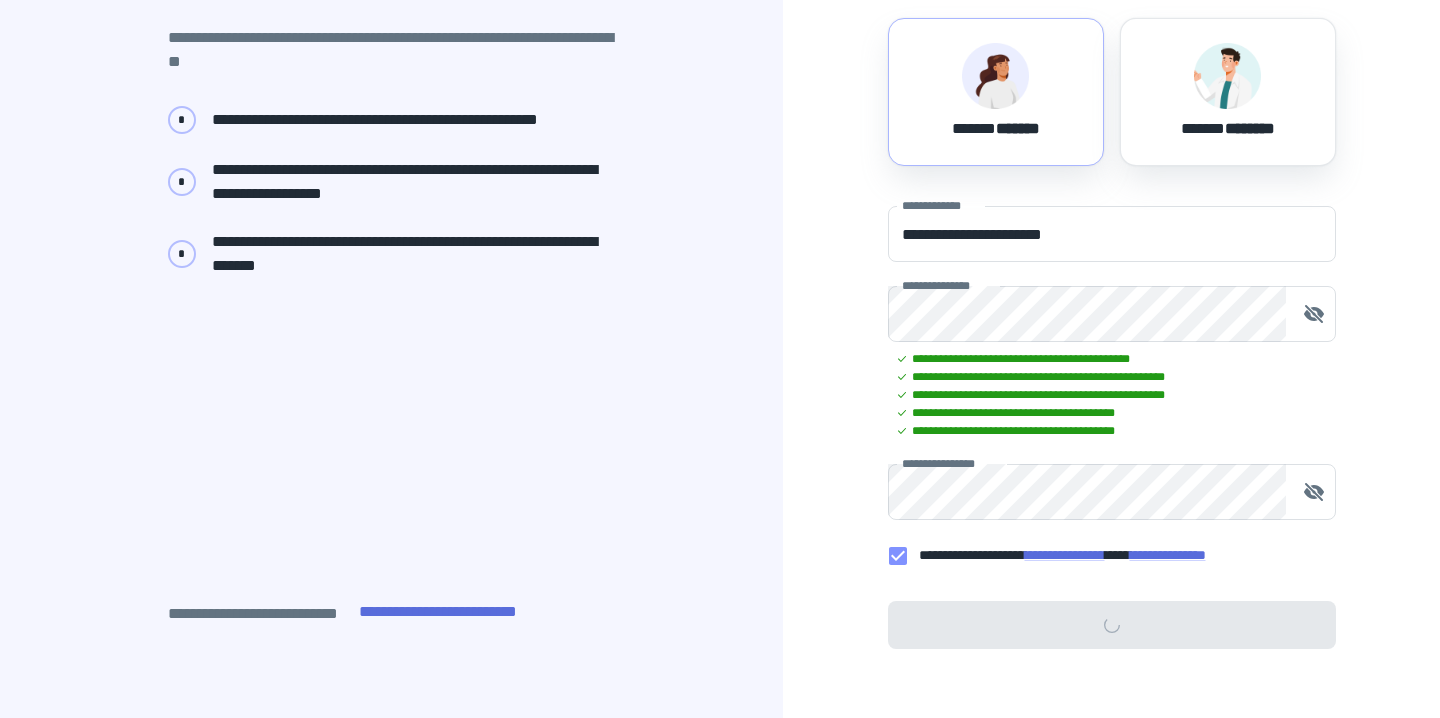scroll, scrollTop: 0, scrollLeft: 0, axis: both 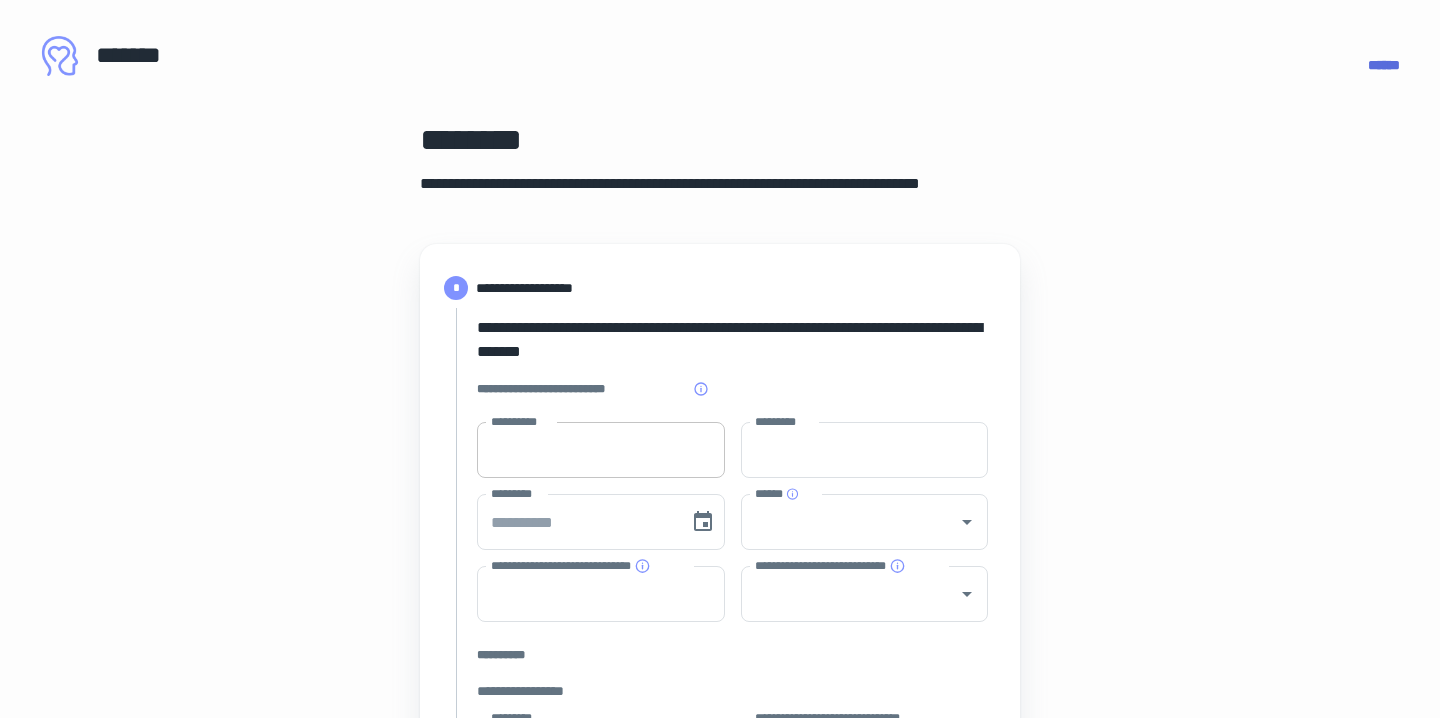 click on "**********" at bounding box center (601, 450) 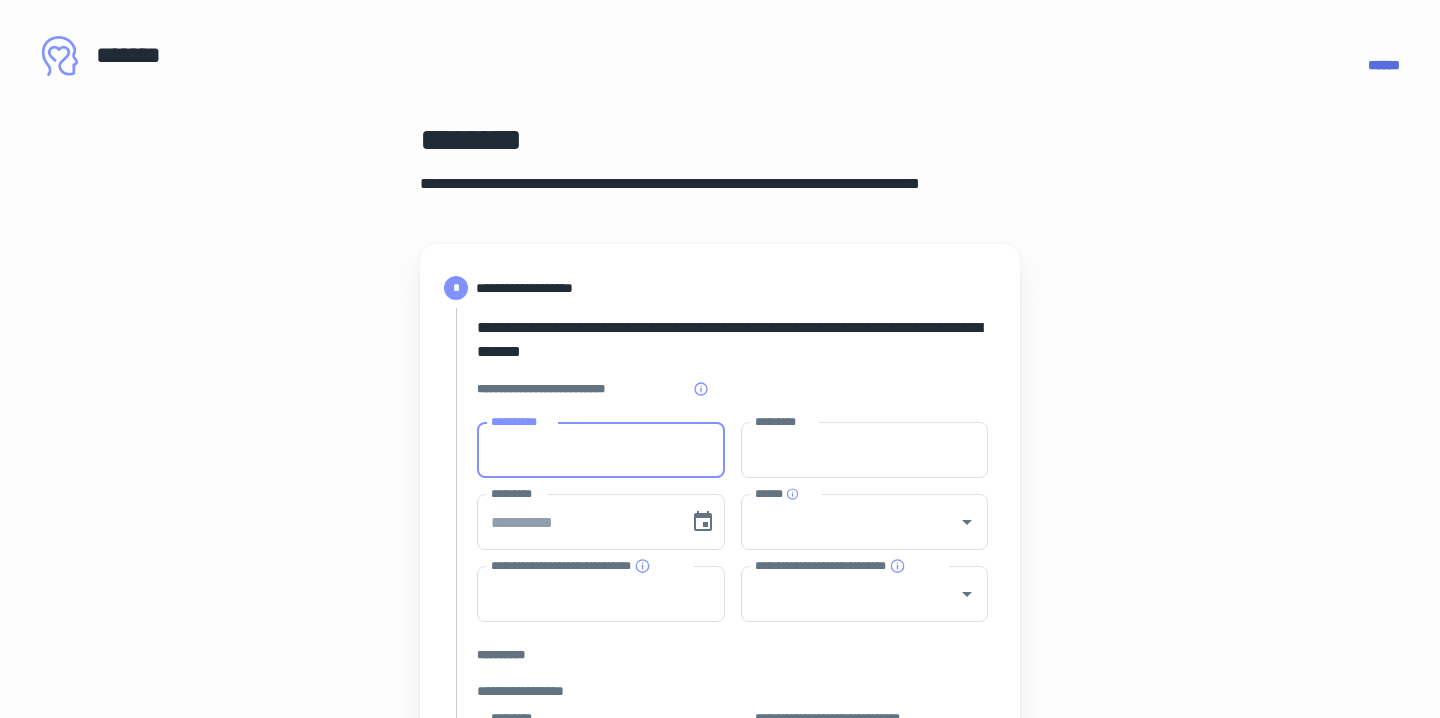 type on "*******" 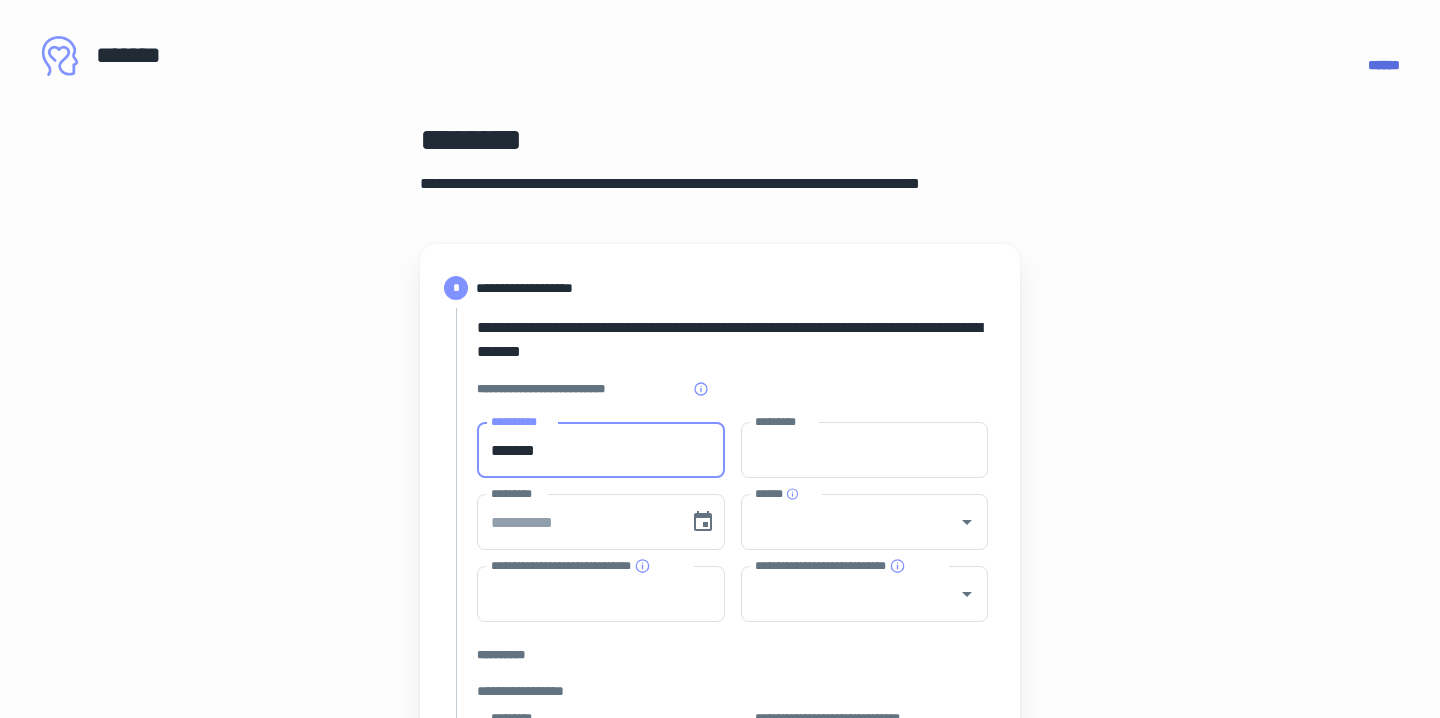 type on "********" 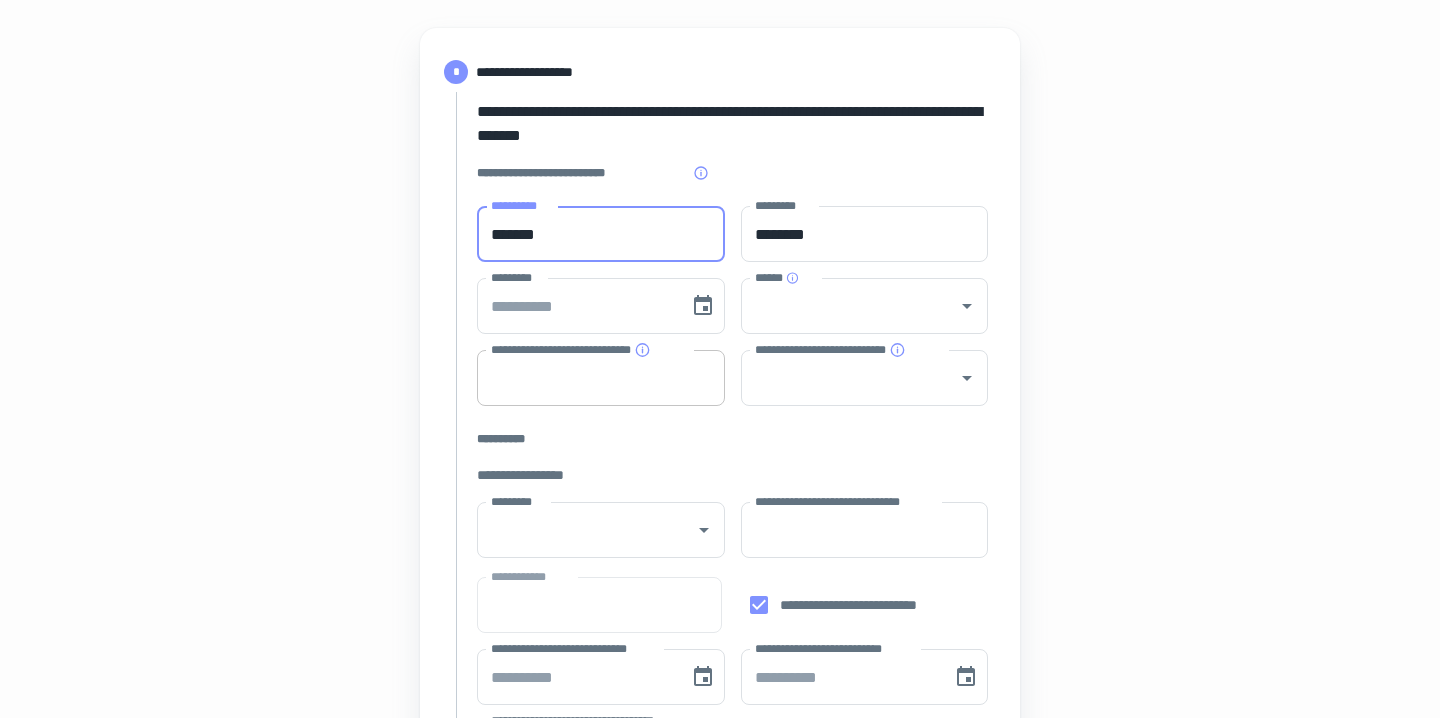 scroll, scrollTop: 217, scrollLeft: 0, axis: vertical 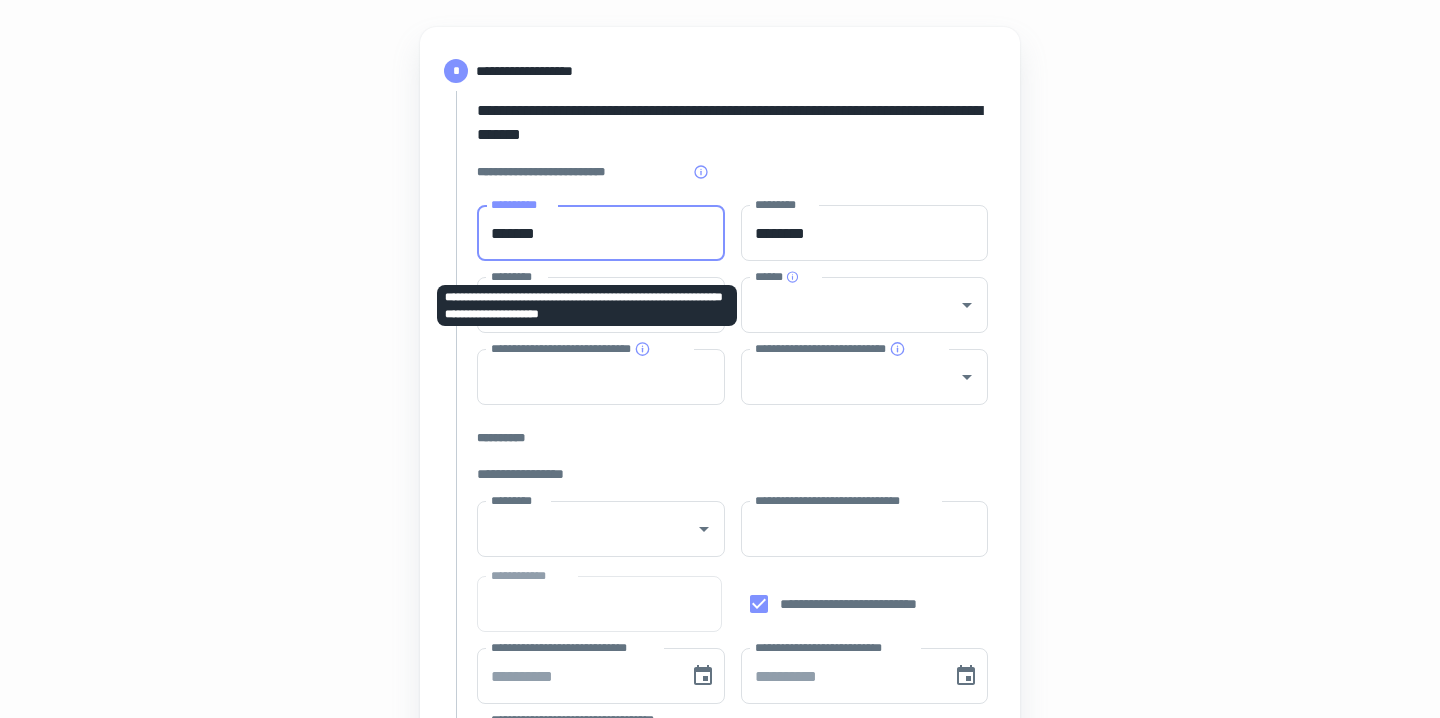 click on "**********" at bounding box center [587, 305] 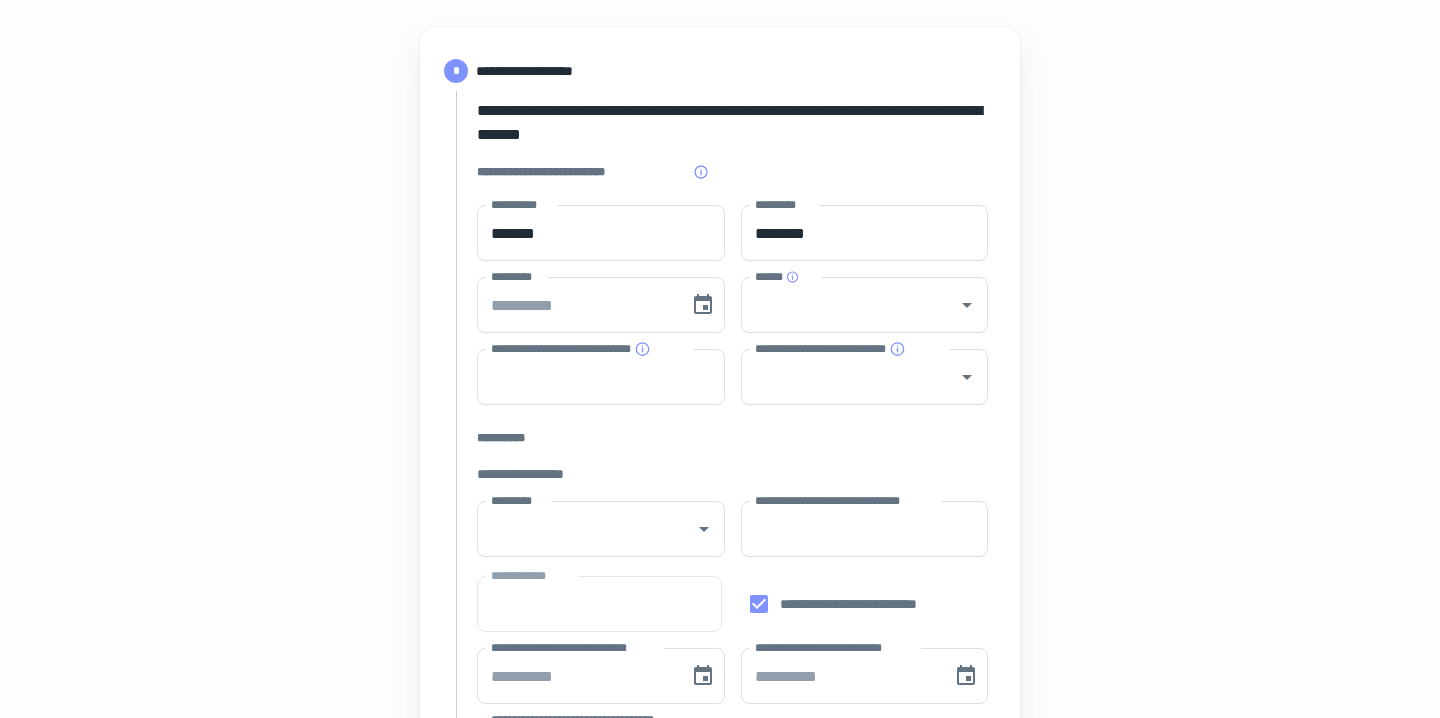 click on "**********" at bounding box center [720, 673] 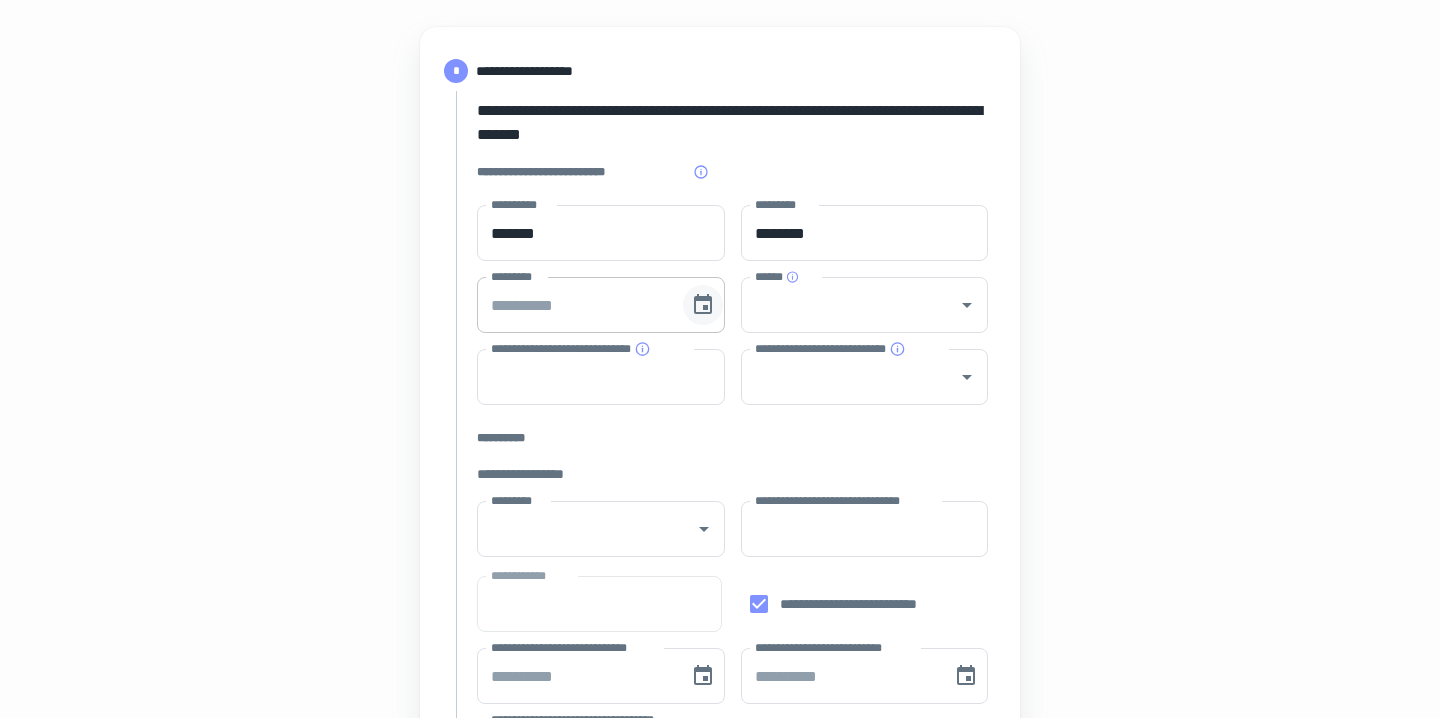 click 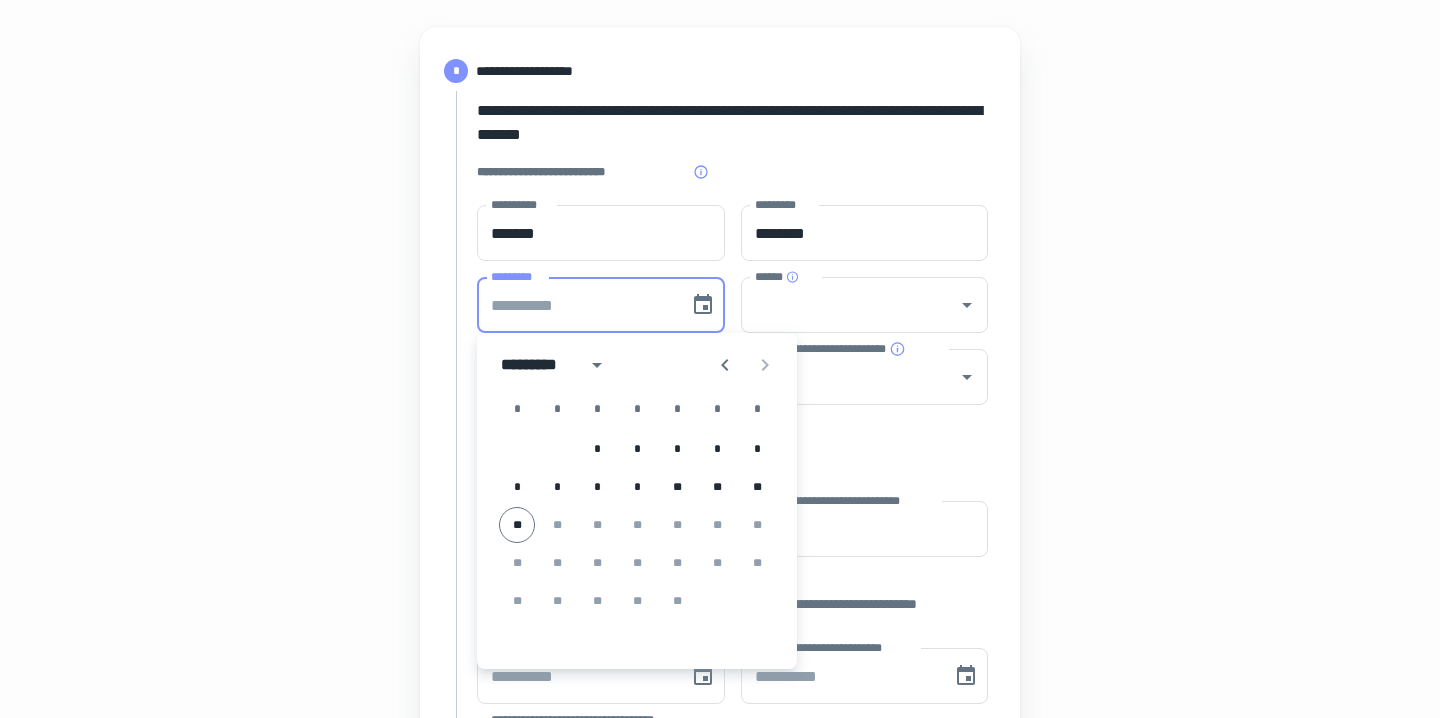 type on "**********" 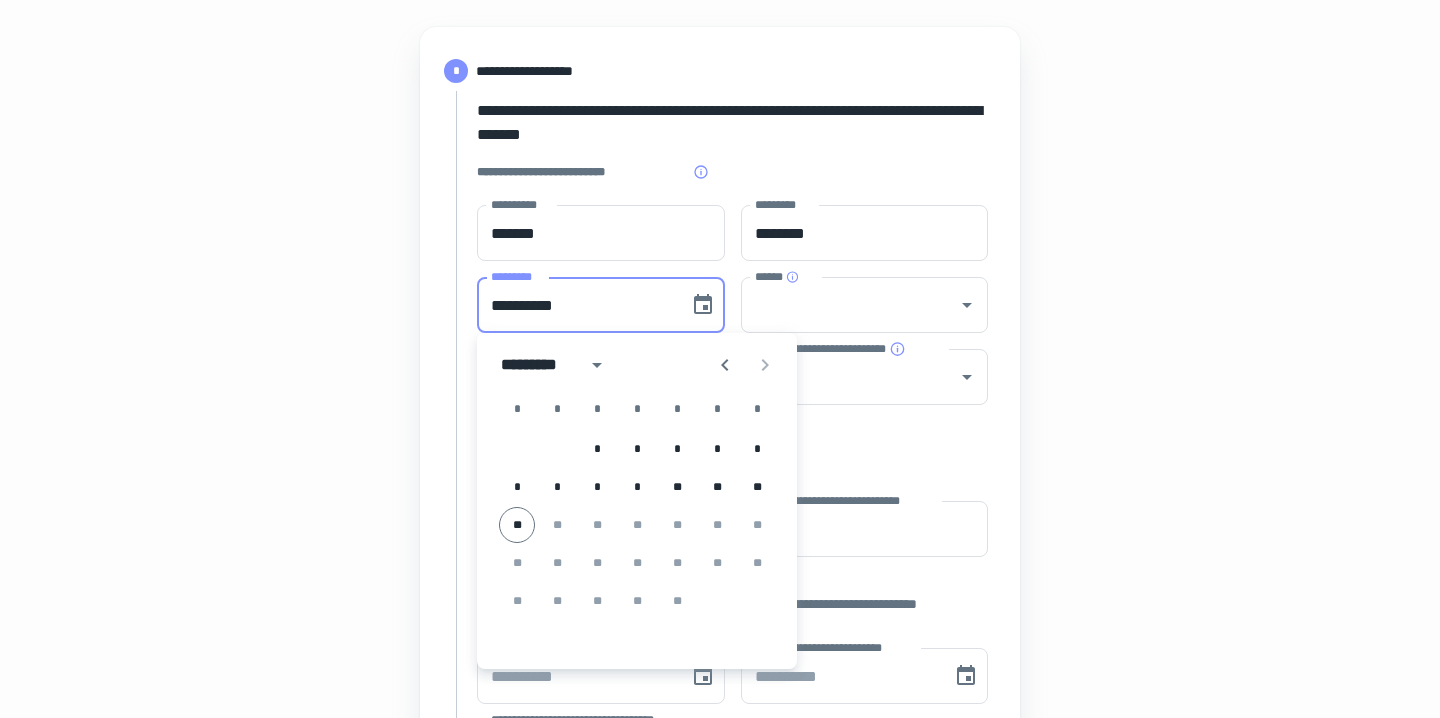 click on "**********" at bounding box center [576, 305] 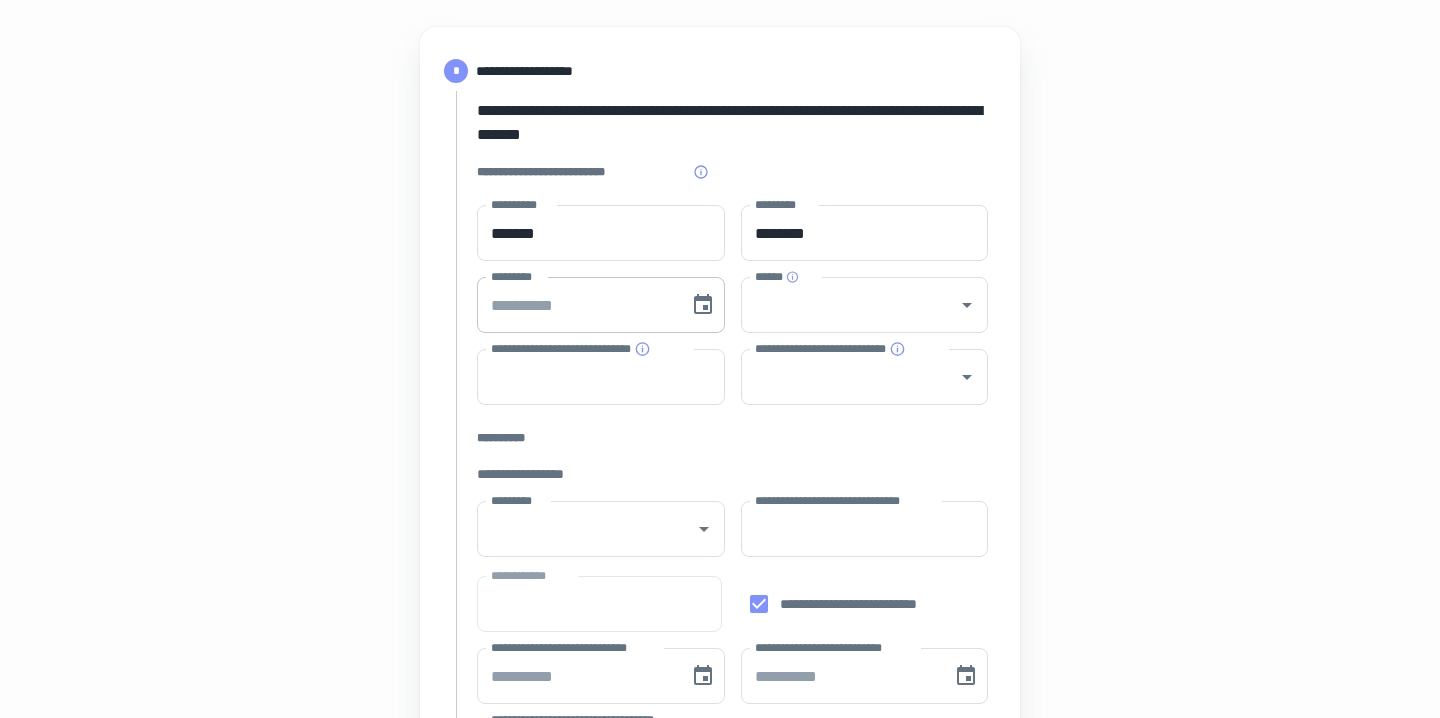 type 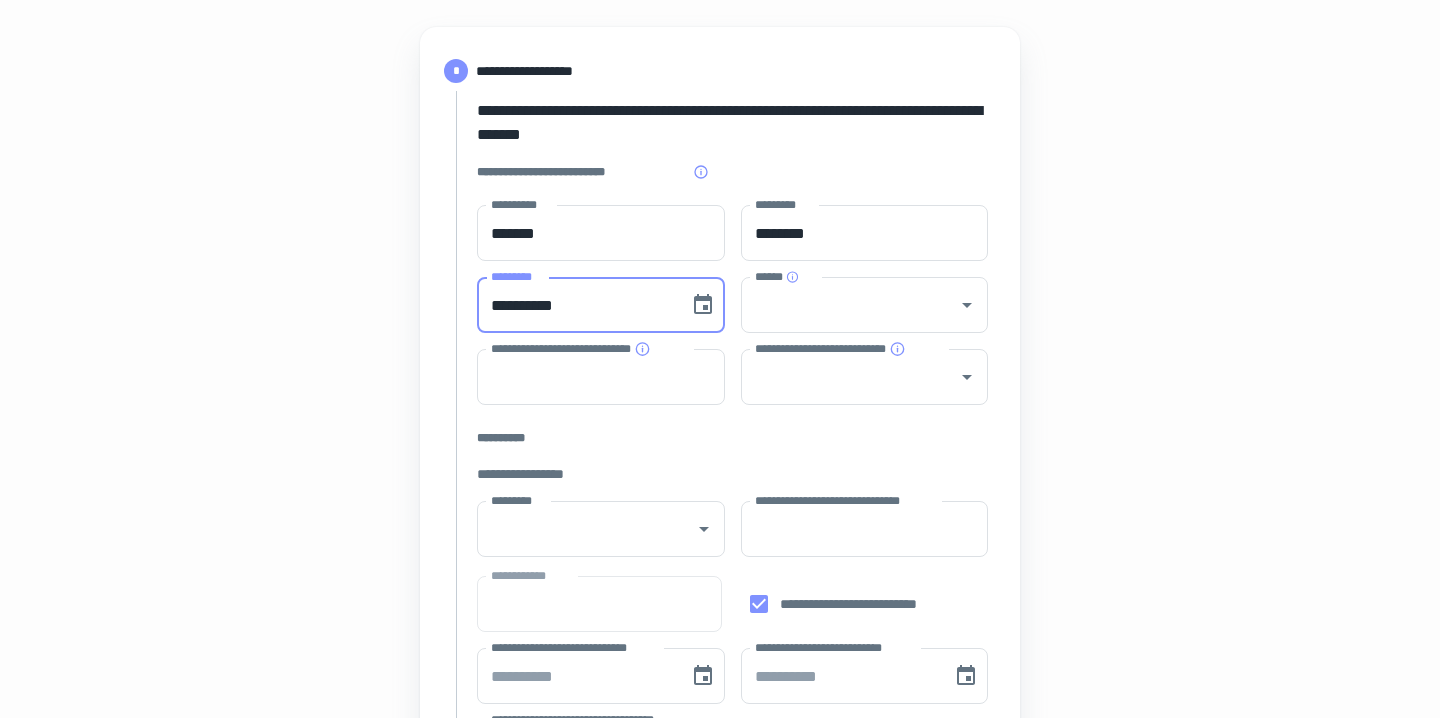 click on "**********" at bounding box center [576, 305] 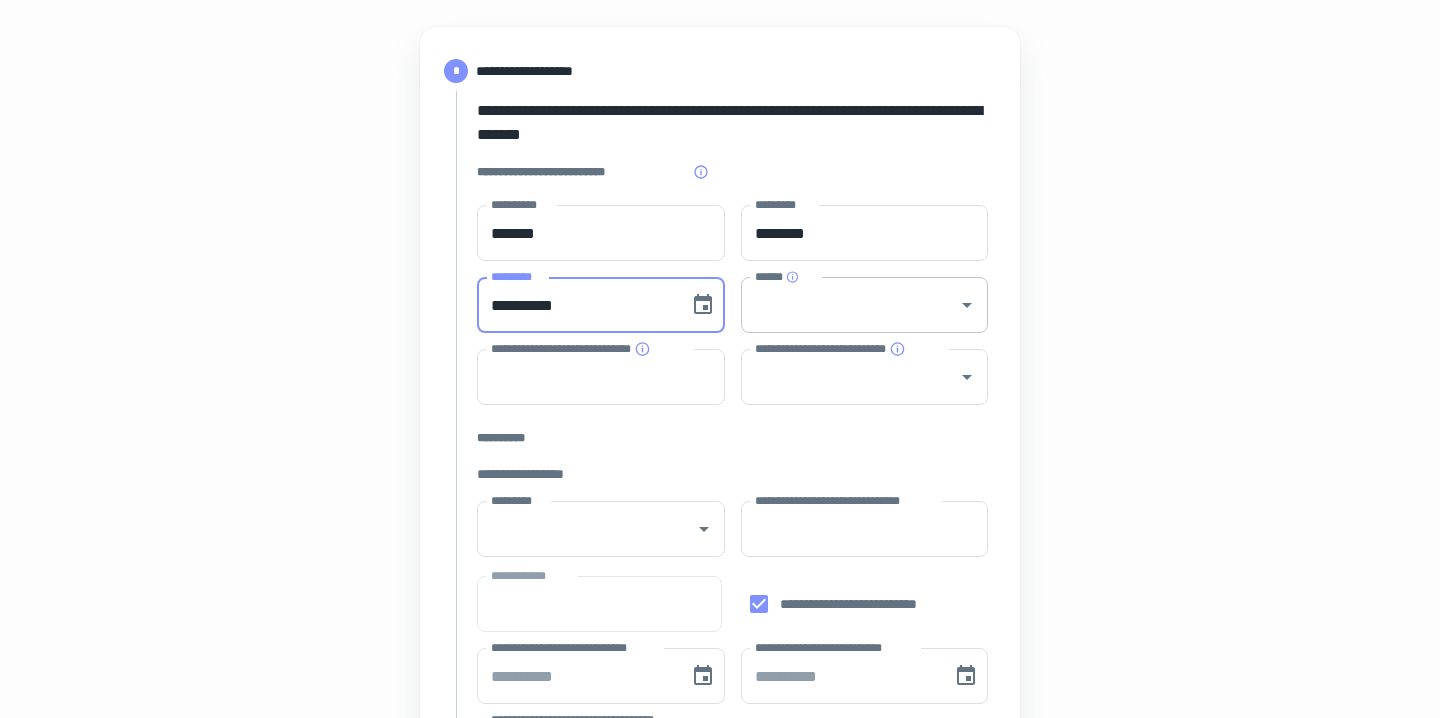 type on "**********" 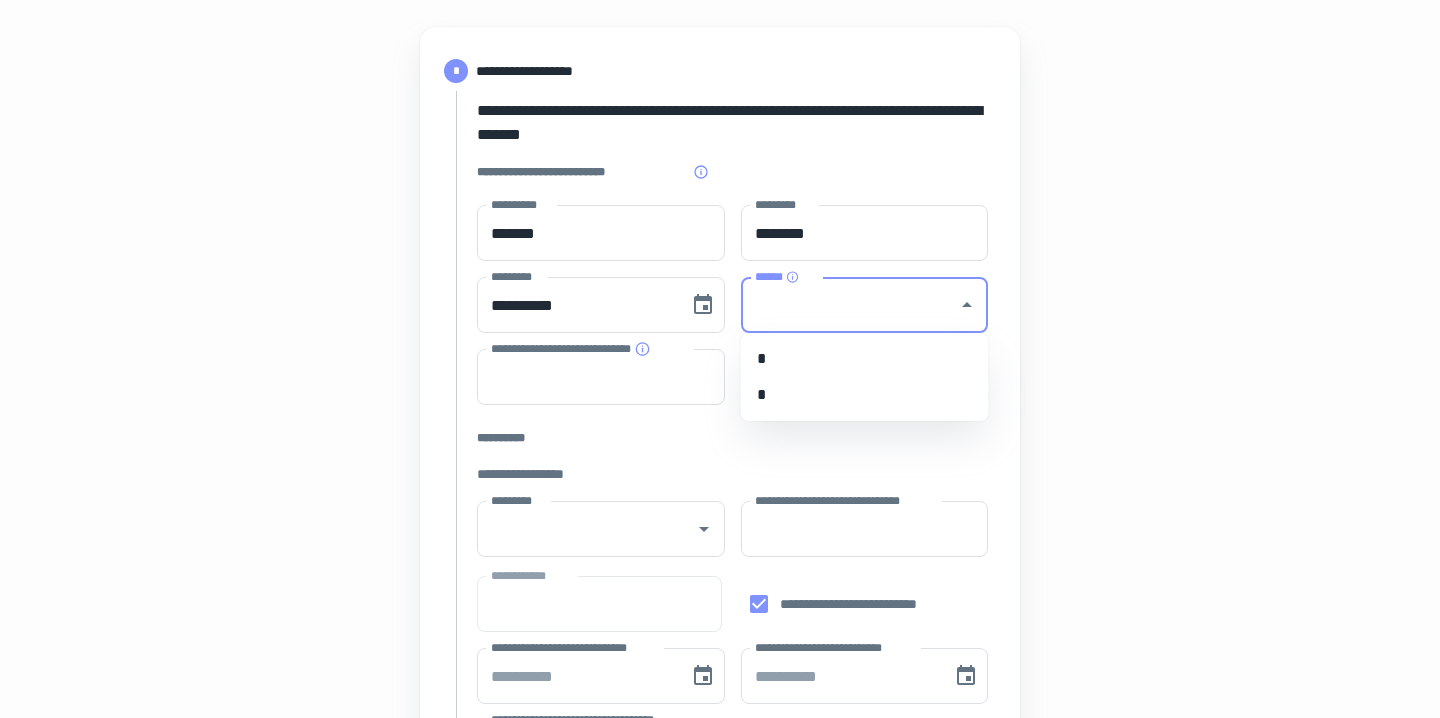click on "*" at bounding box center [865, 395] 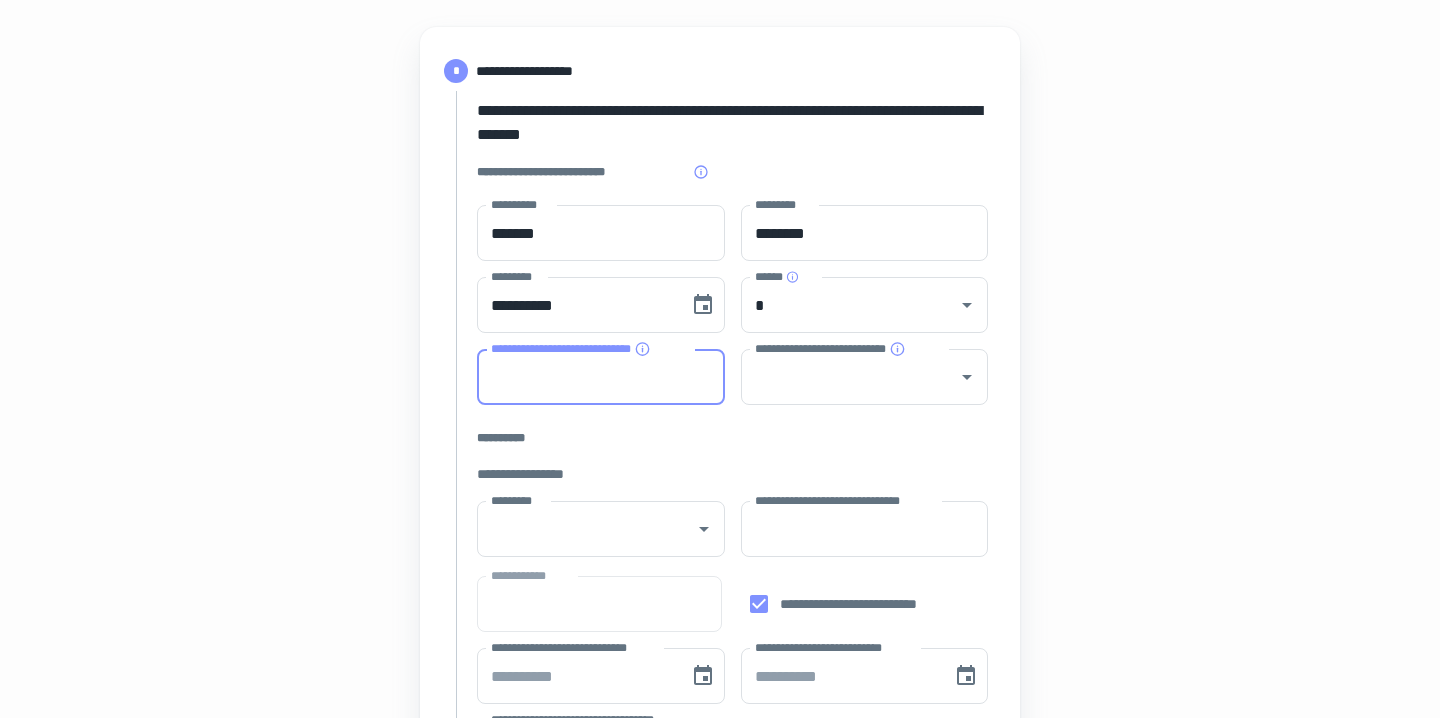 click on "**********" at bounding box center [601, 377] 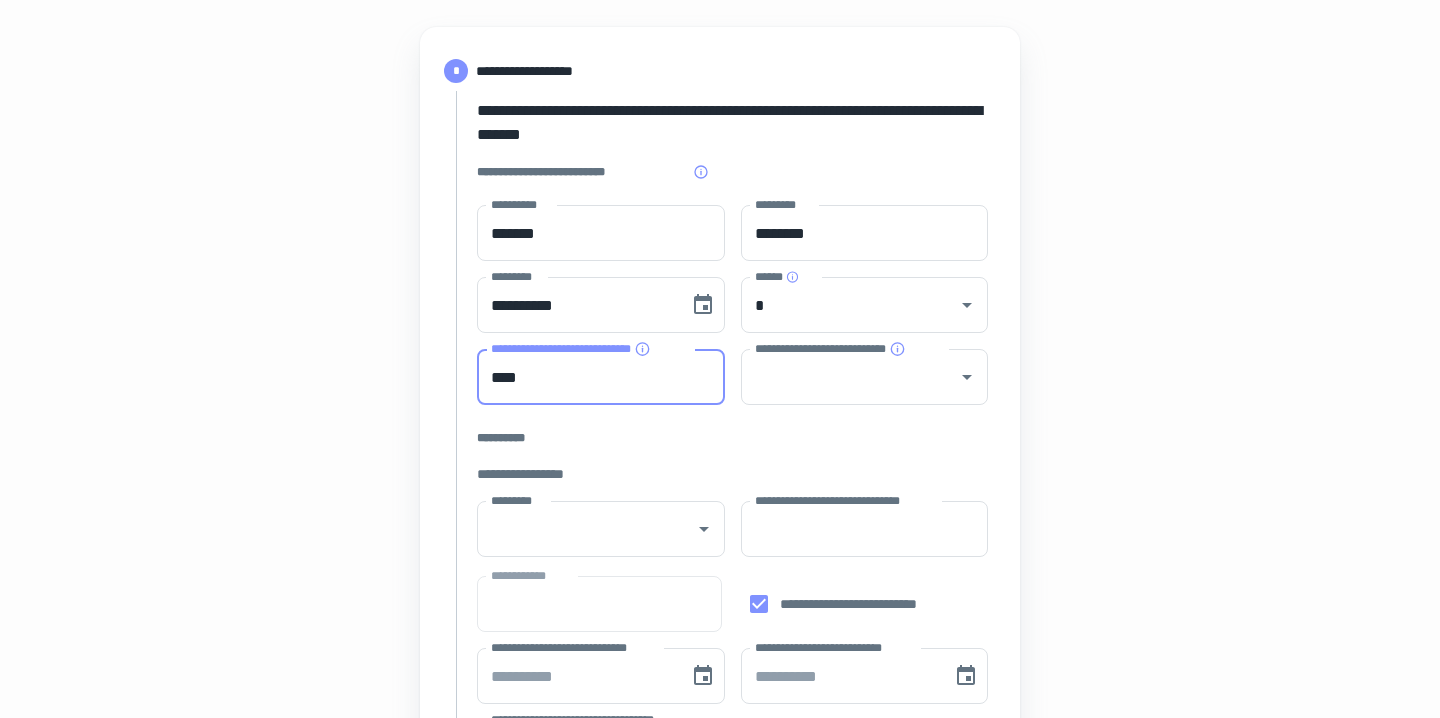 type on "****" 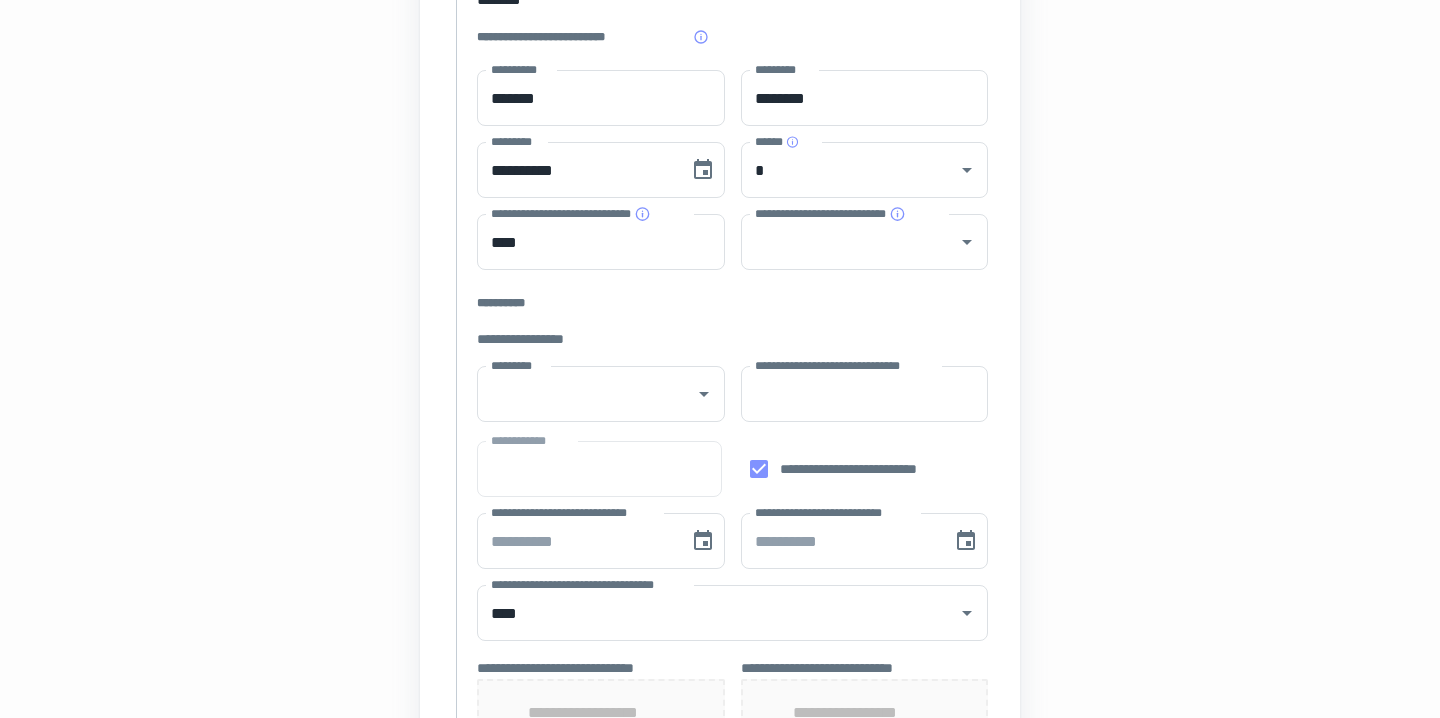 scroll, scrollTop: 409, scrollLeft: 0, axis: vertical 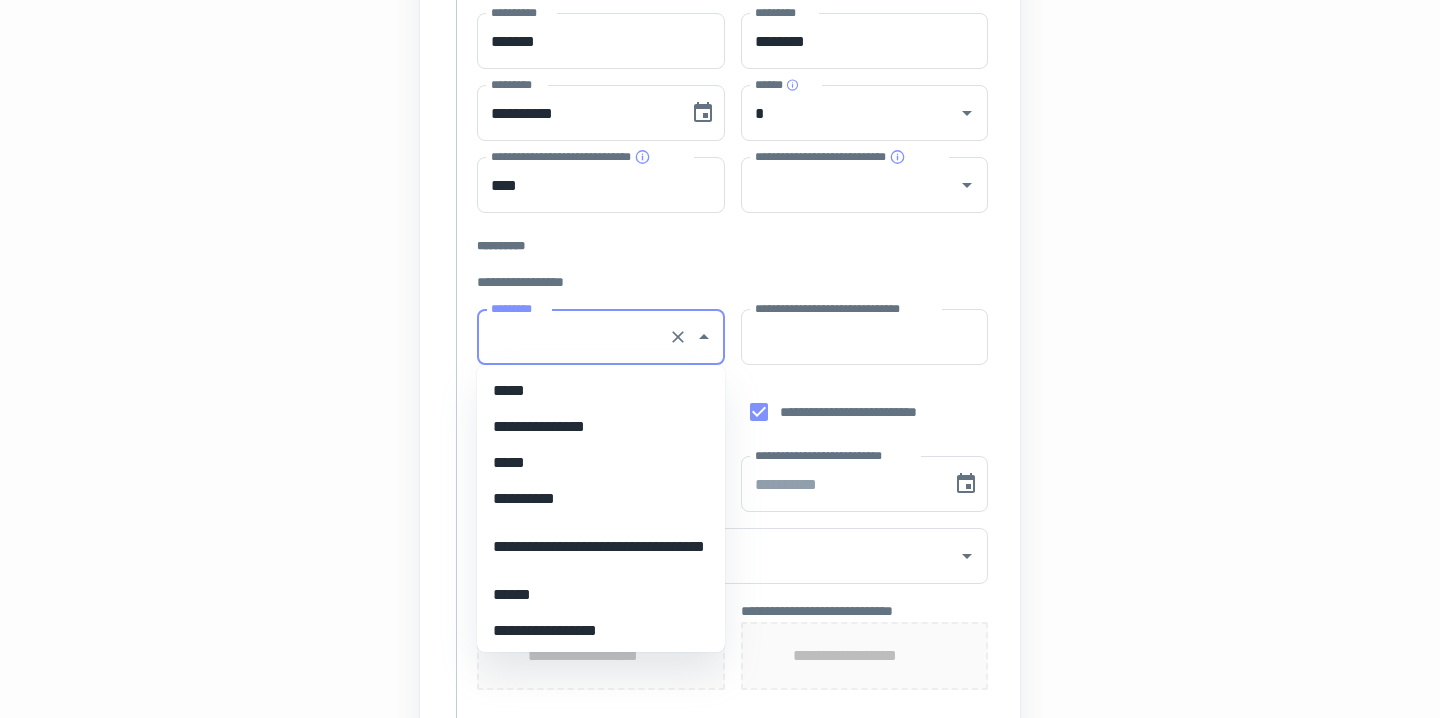 click on "*********" at bounding box center [573, 337] 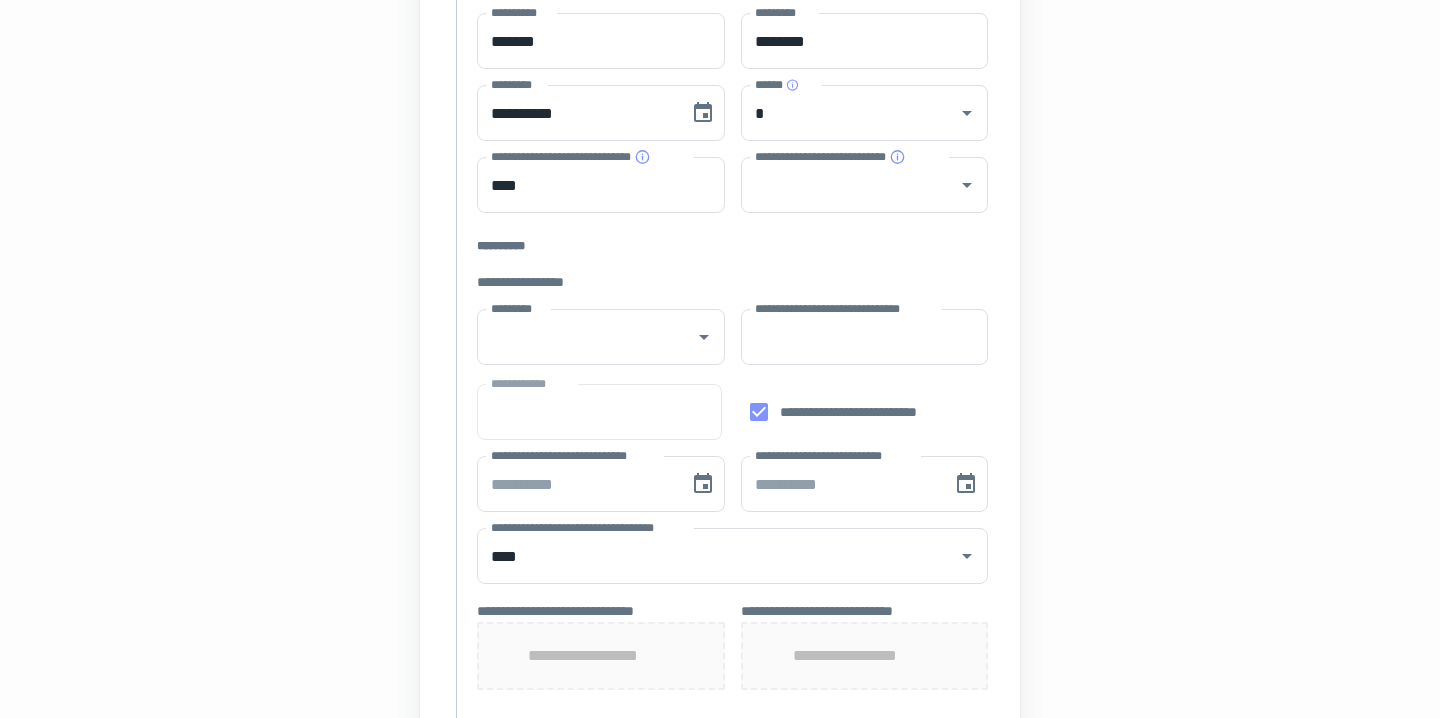 click on "**********" at bounding box center (720, 481) 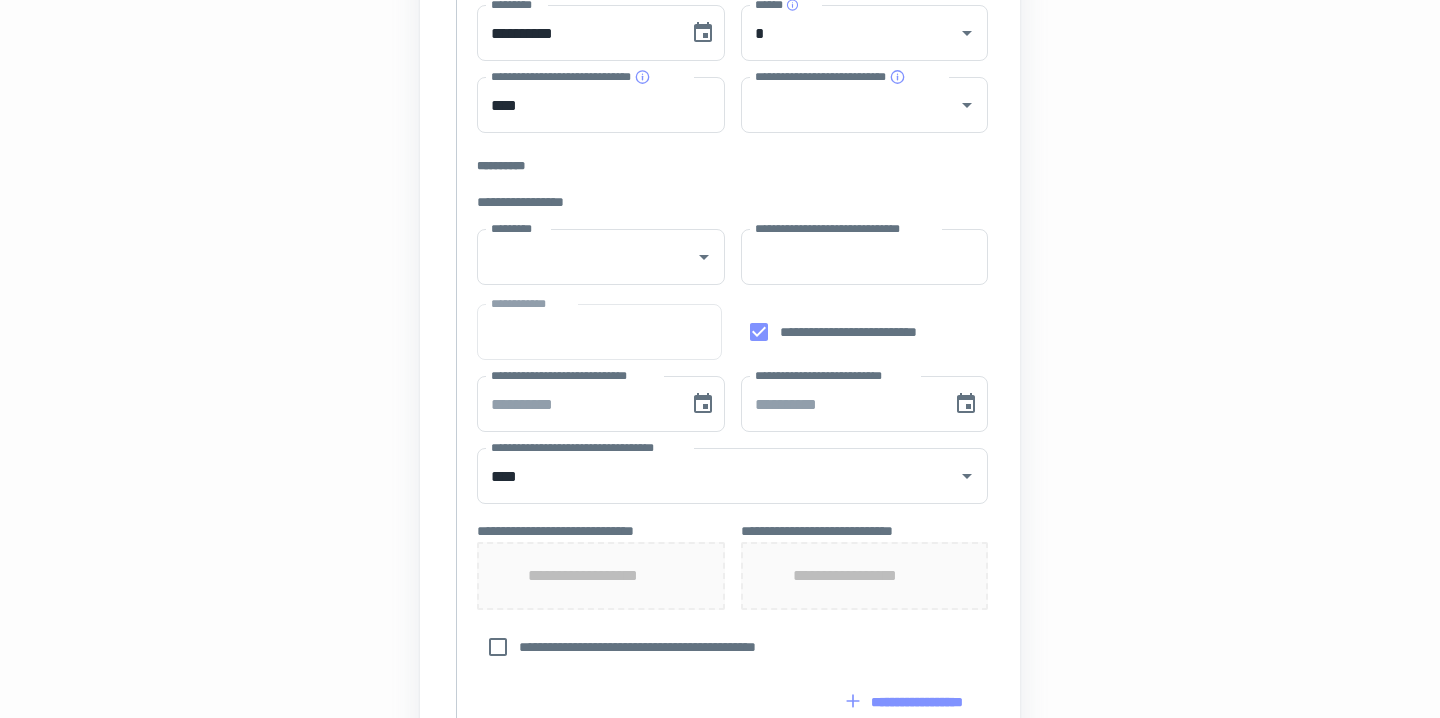 scroll, scrollTop: 498, scrollLeft: 0, axis: vertical 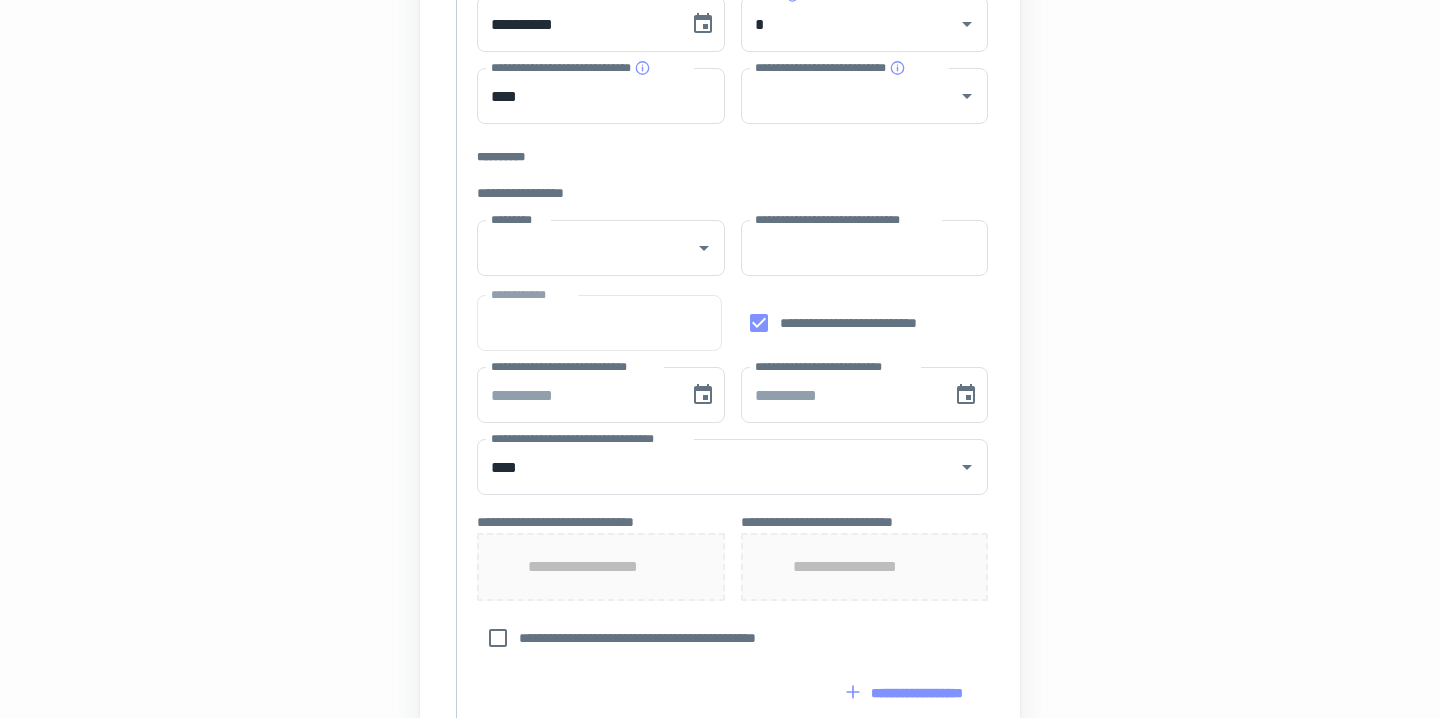 click on "**********" at bounding box center [720, 392] 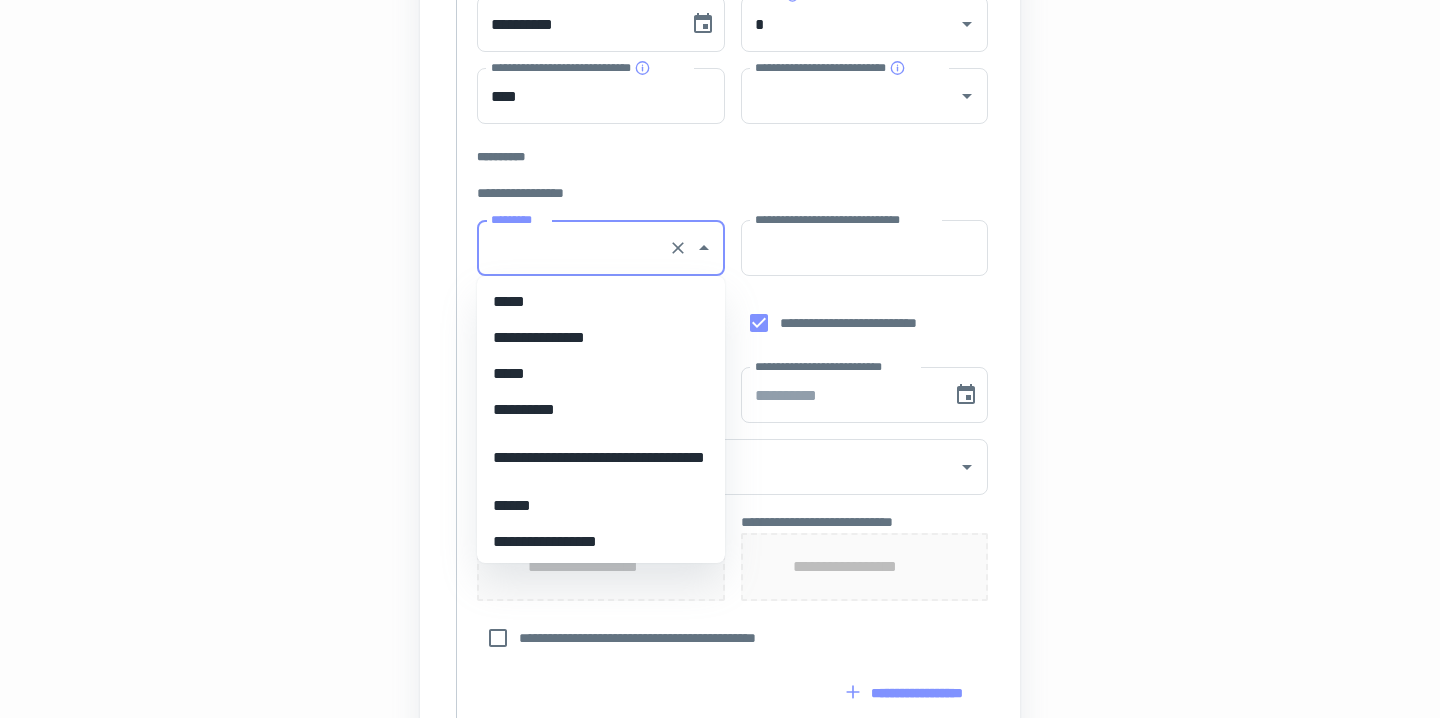 click on "*********" at bounding box center [573, 248] 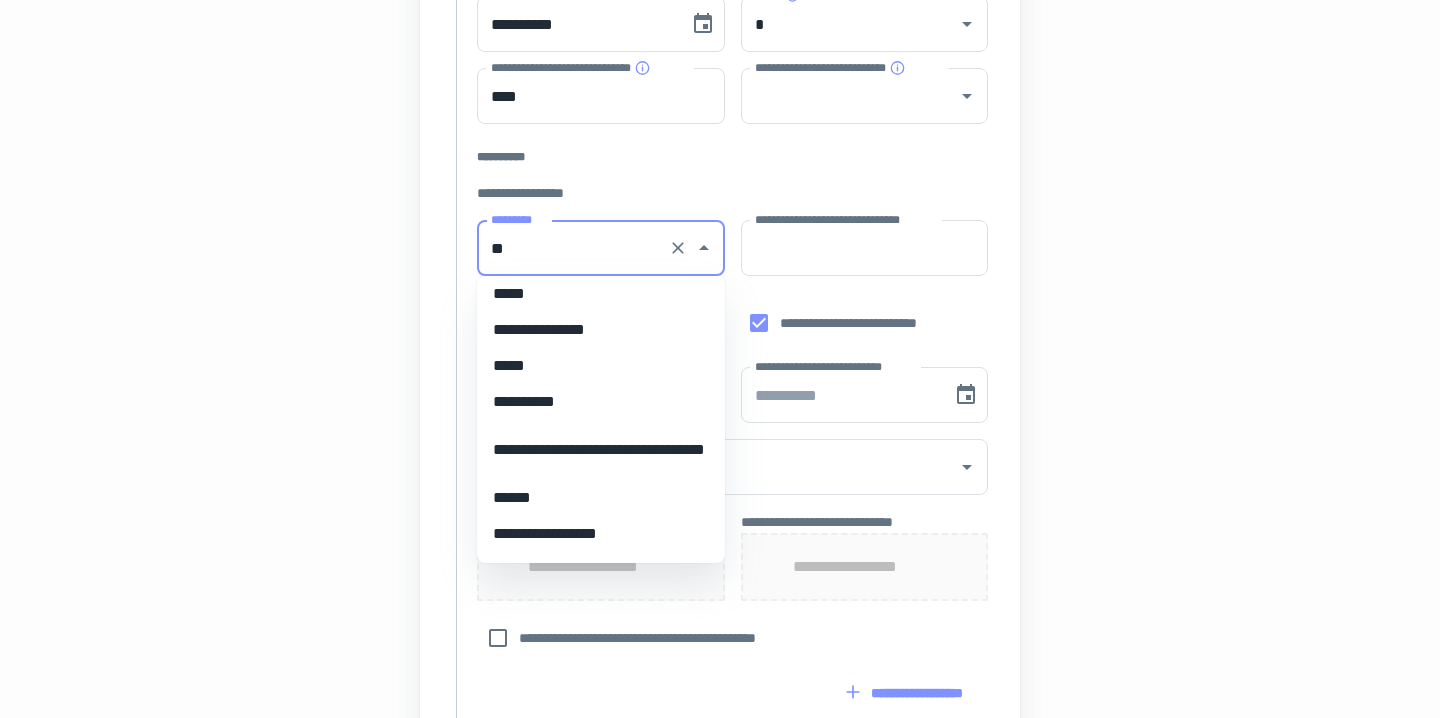 scroll, scrollTop: 0, scrollLeft: 0, axis: both 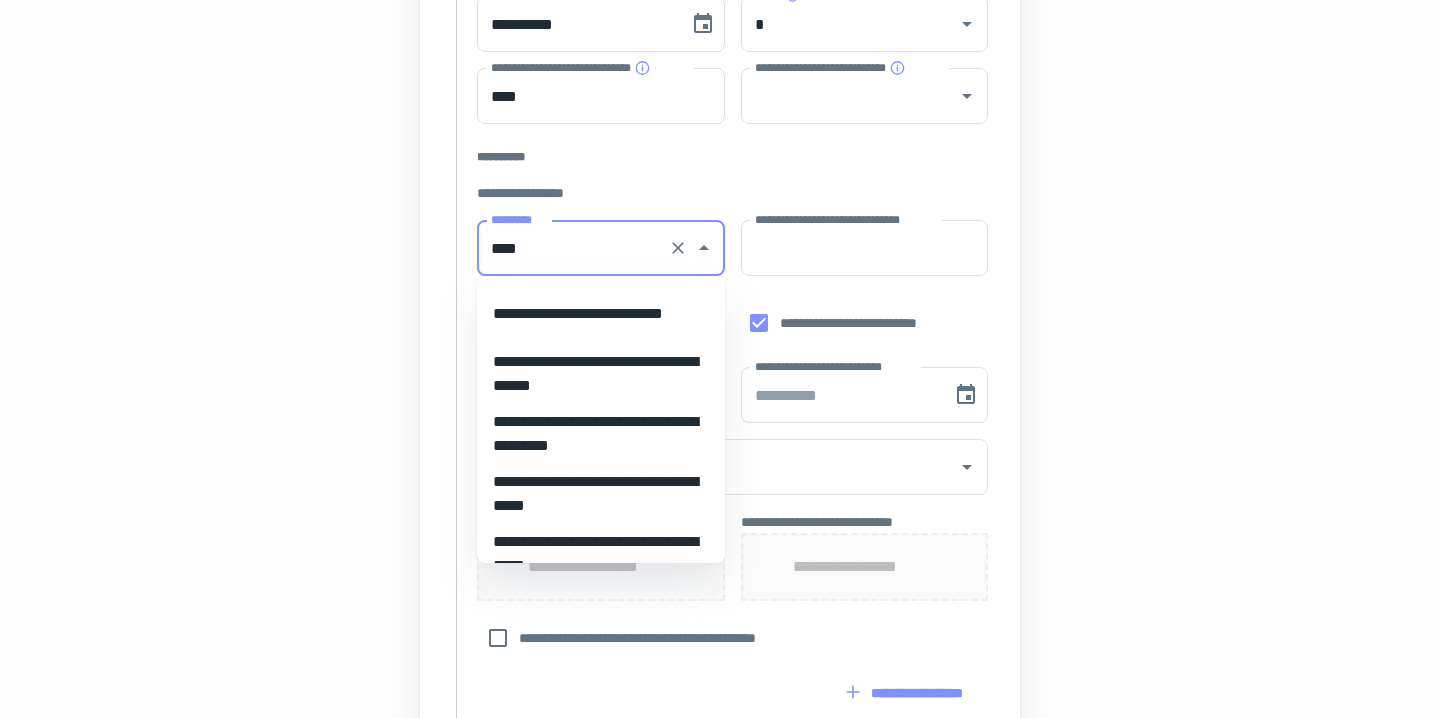 click on "**********" at bounding box center [601, 314] 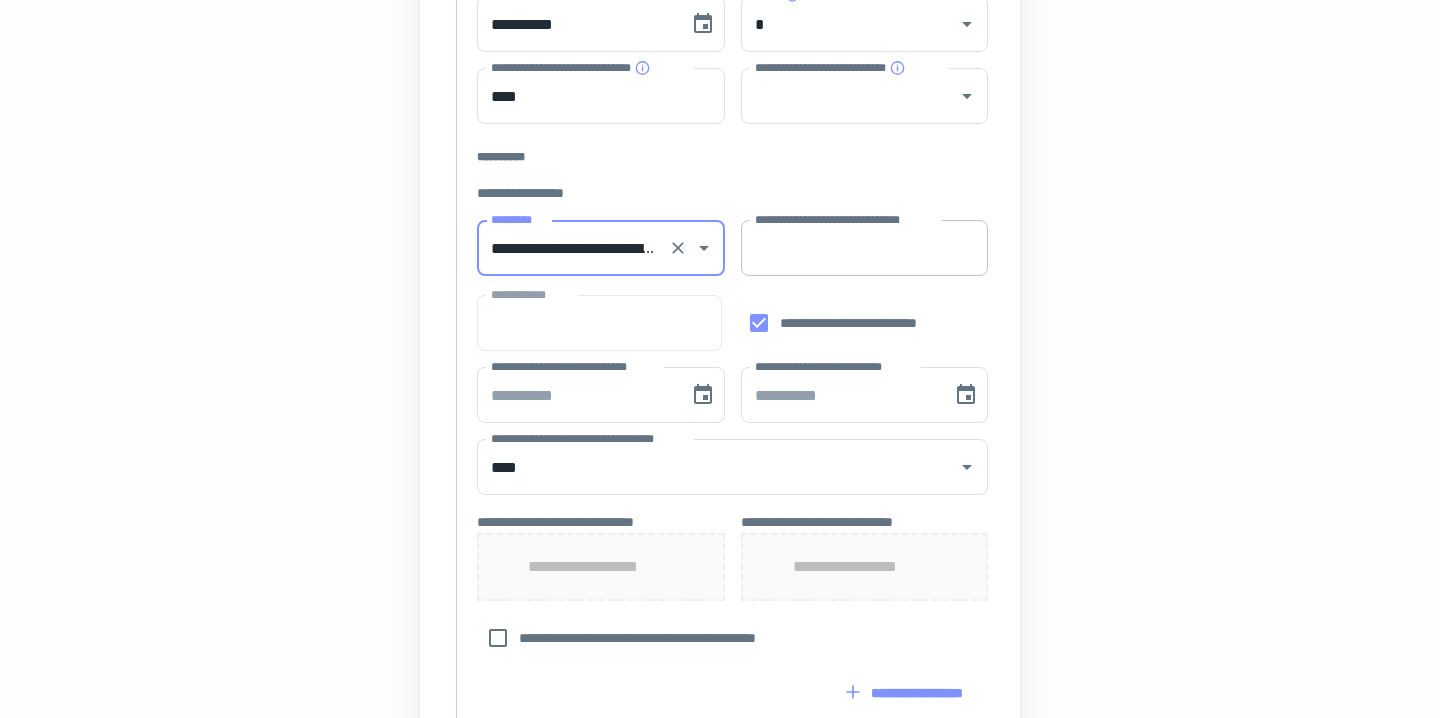 type on "**********" 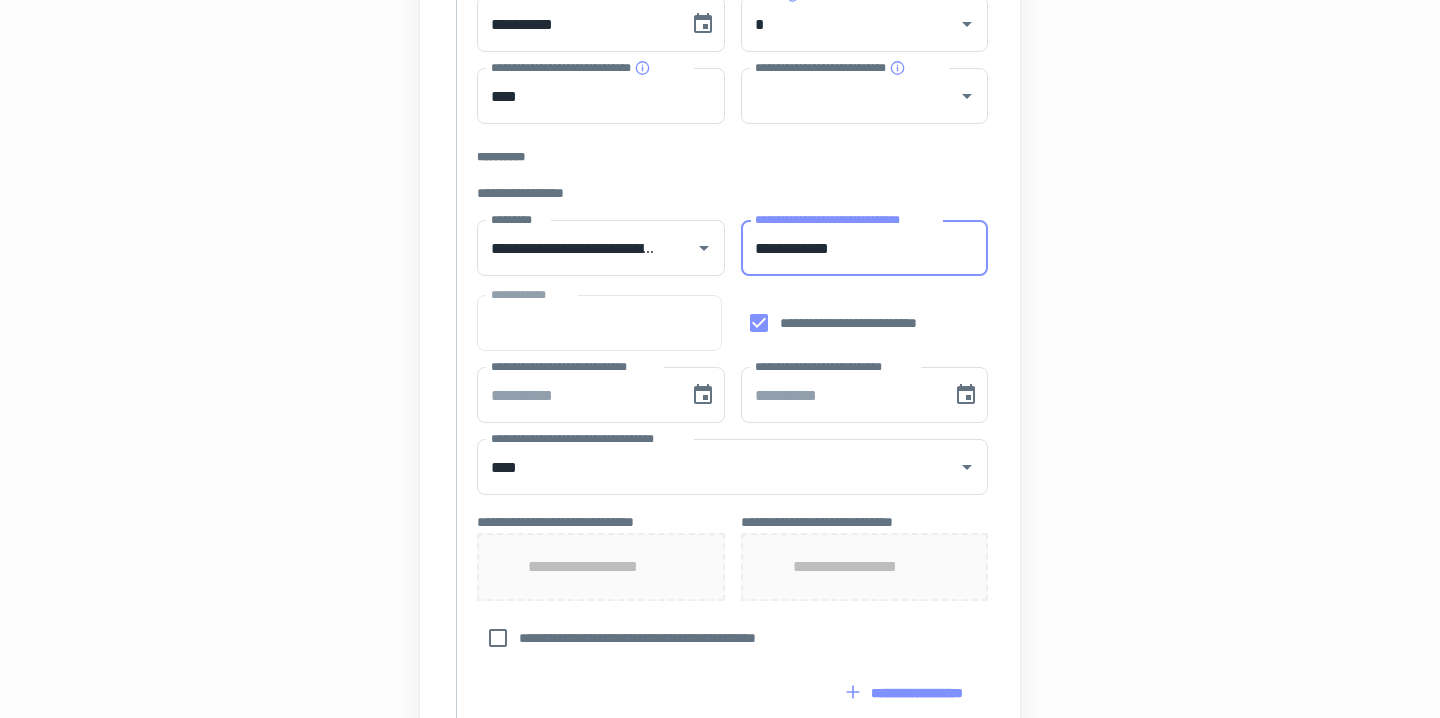 type on "**********" 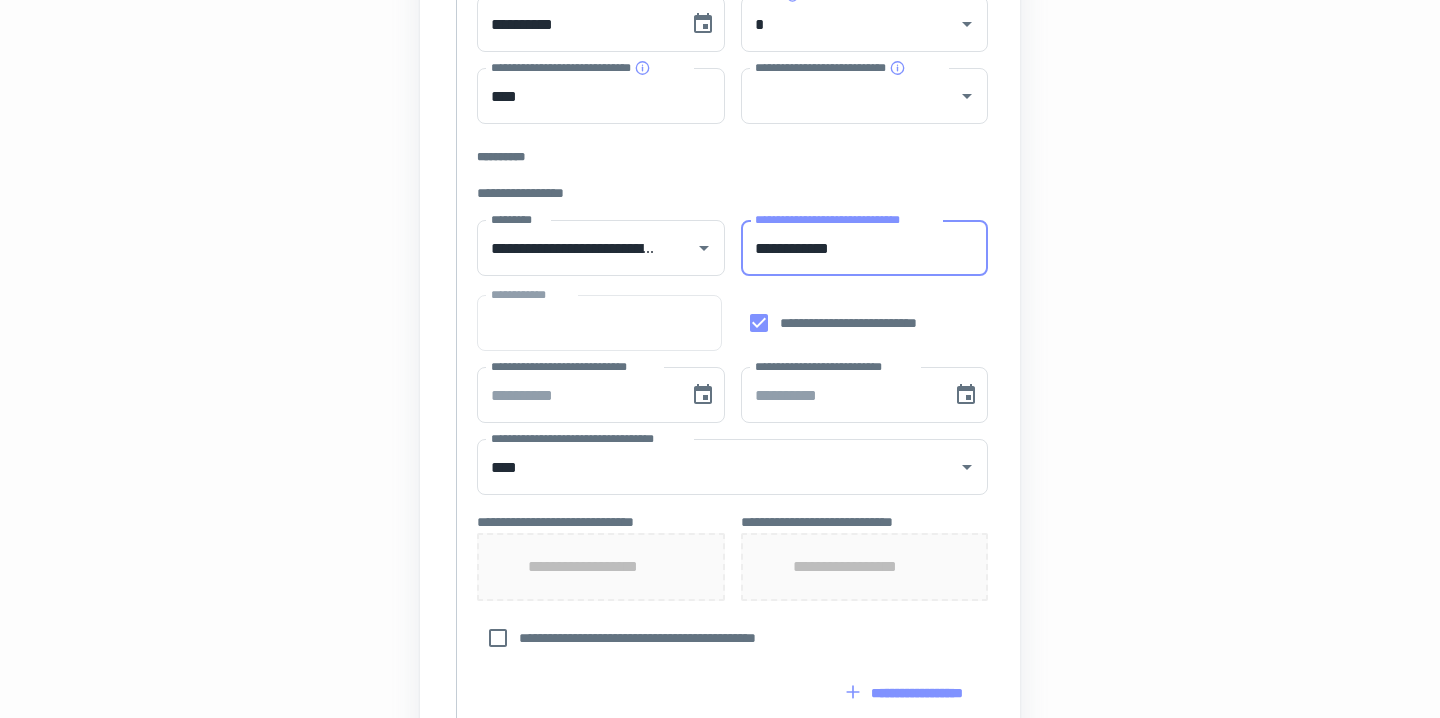 click on "**********" at bounding box center (865, 248) 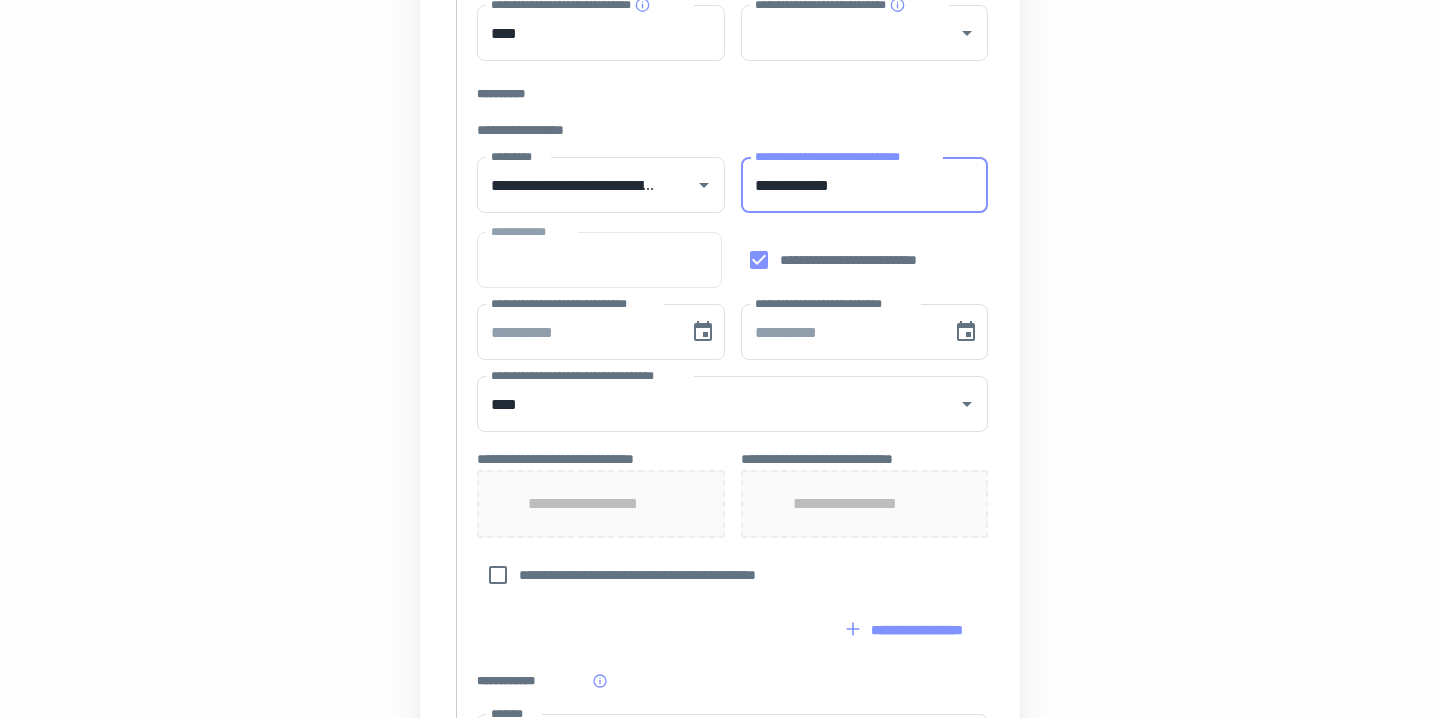 scroll, scrollTop: 566, scrollLeft: 0, axis: vertical 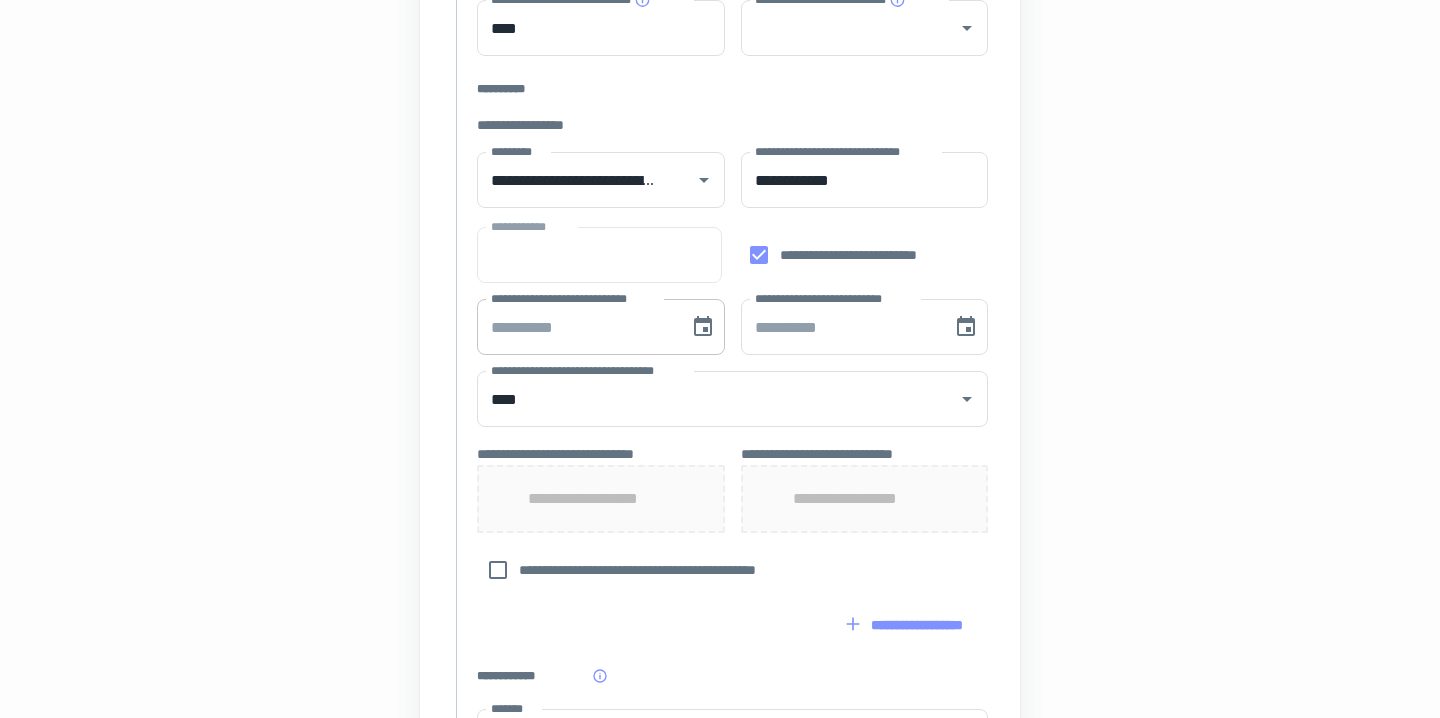 type on "**********" 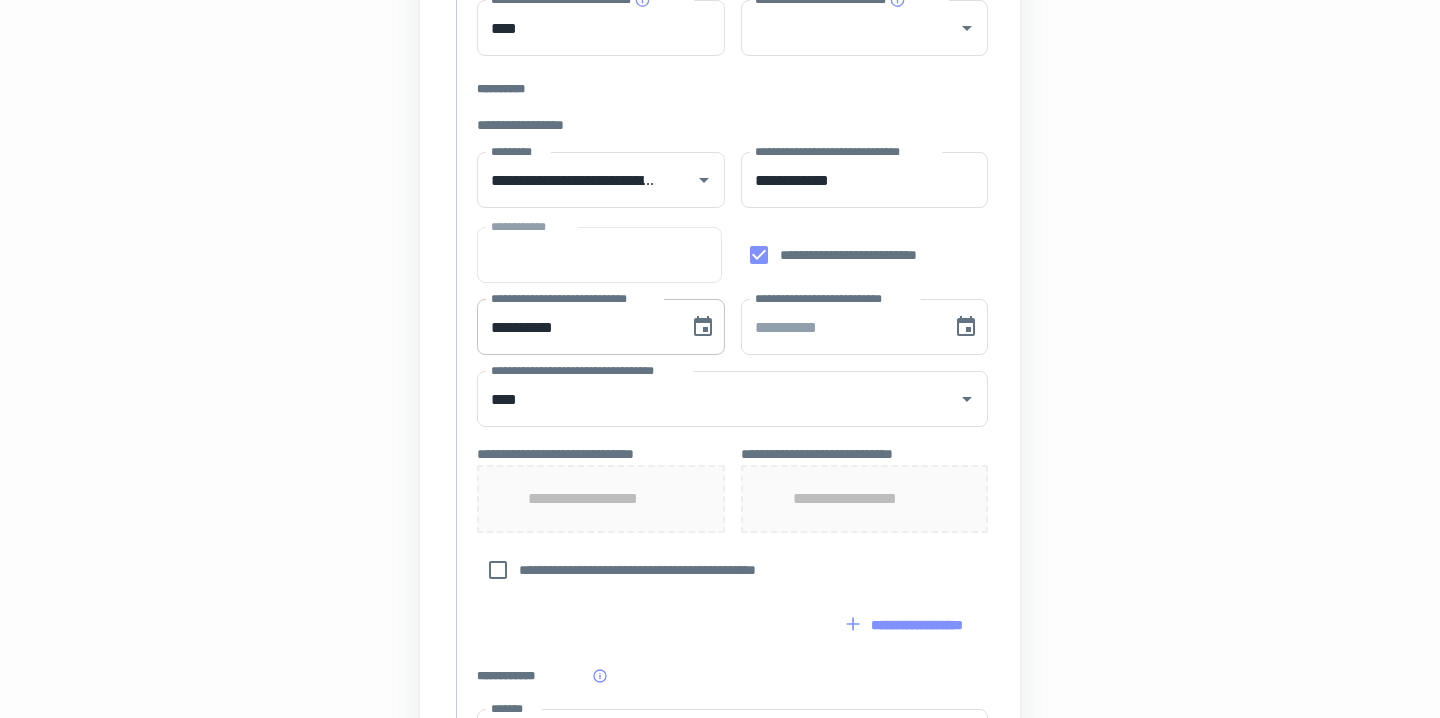 click on "**********" at bounding box center (576, 327) 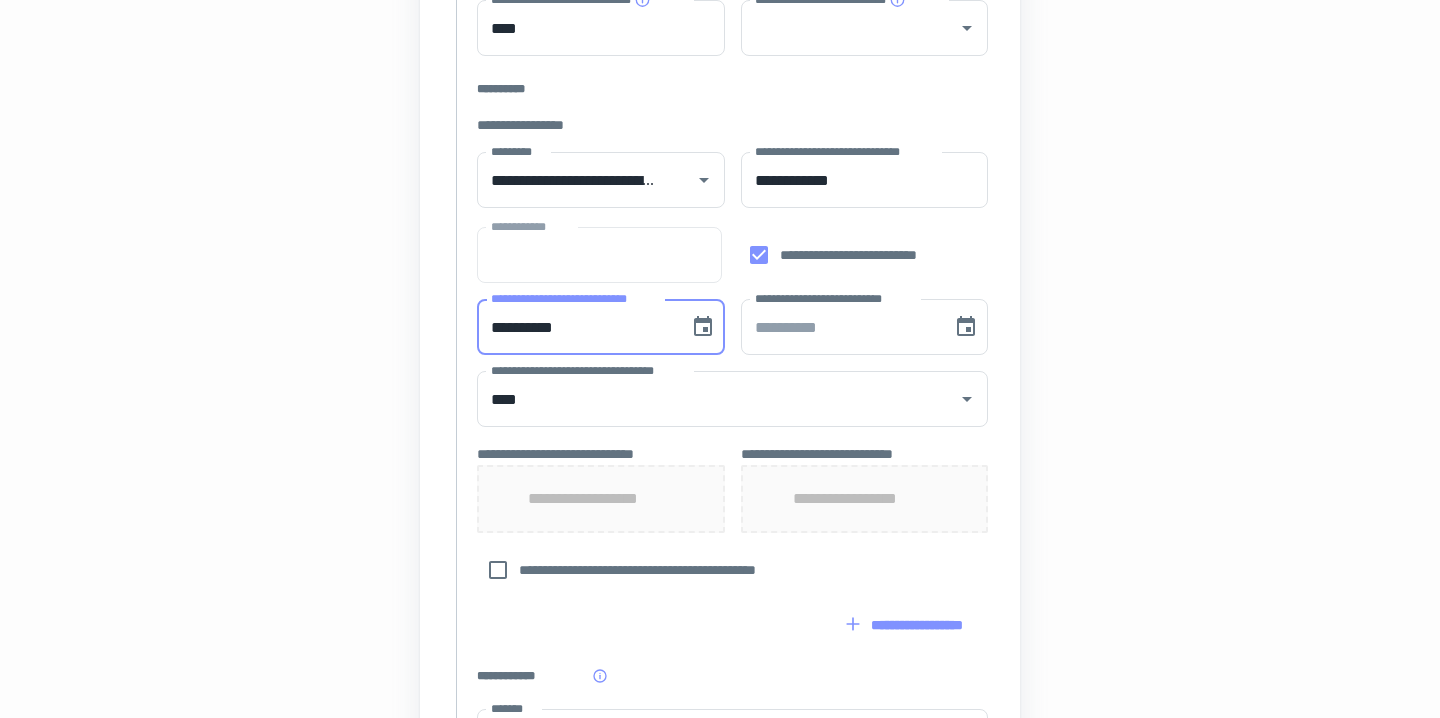 type 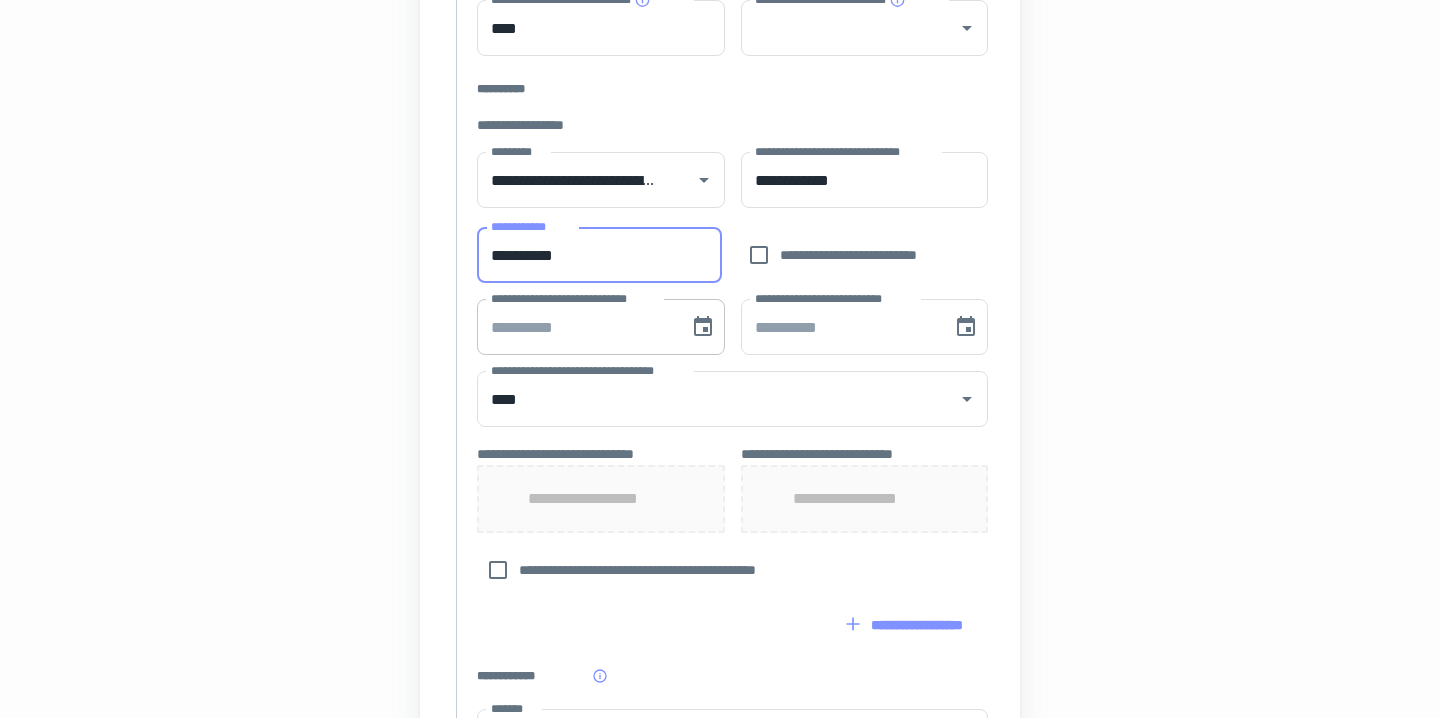 type on "**********" 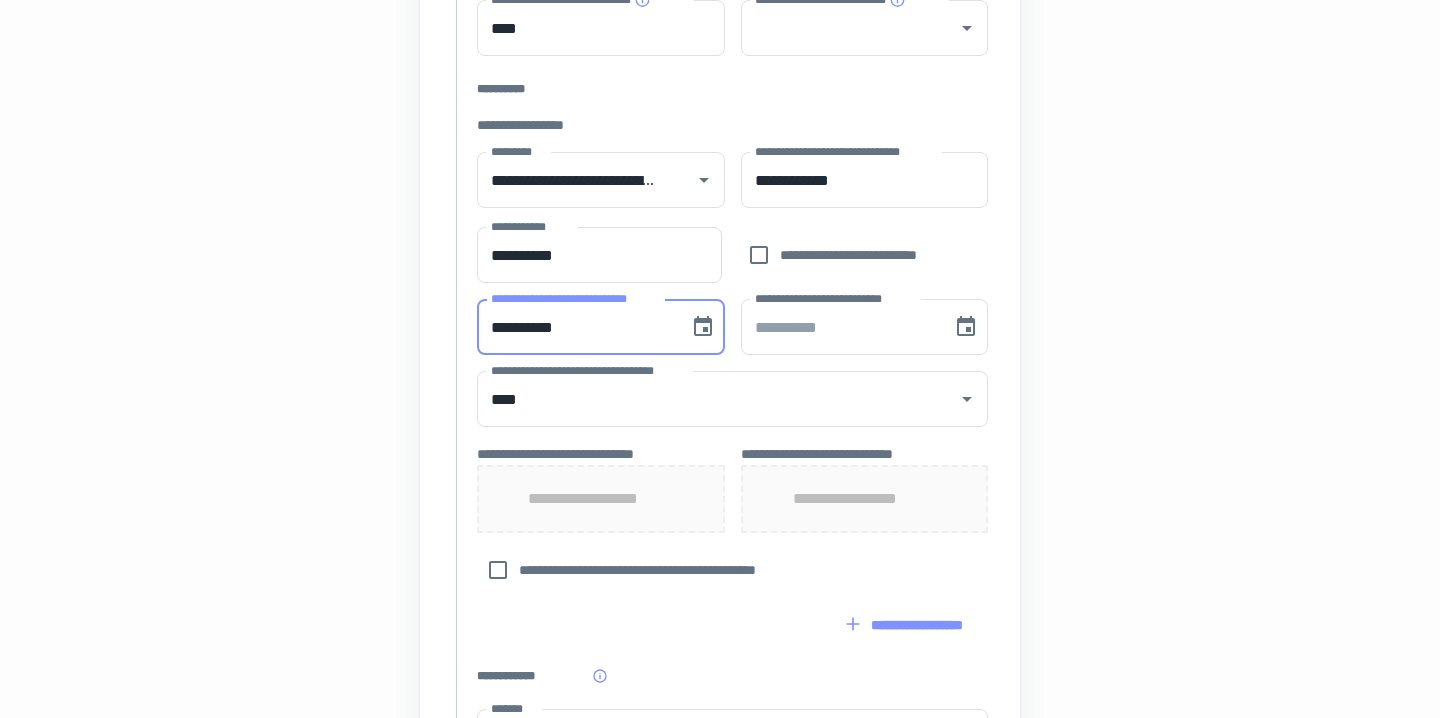 type 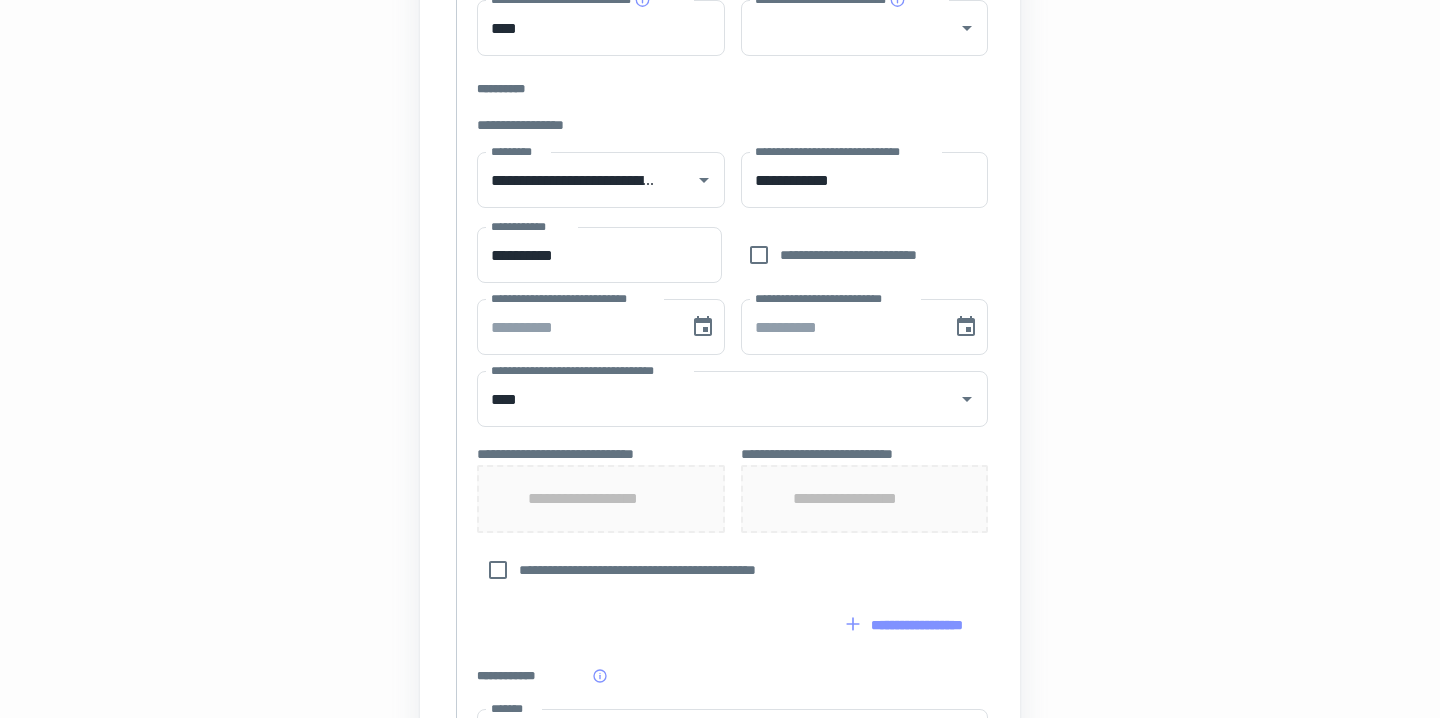 click on "**********" at bounding box center [720, 324] 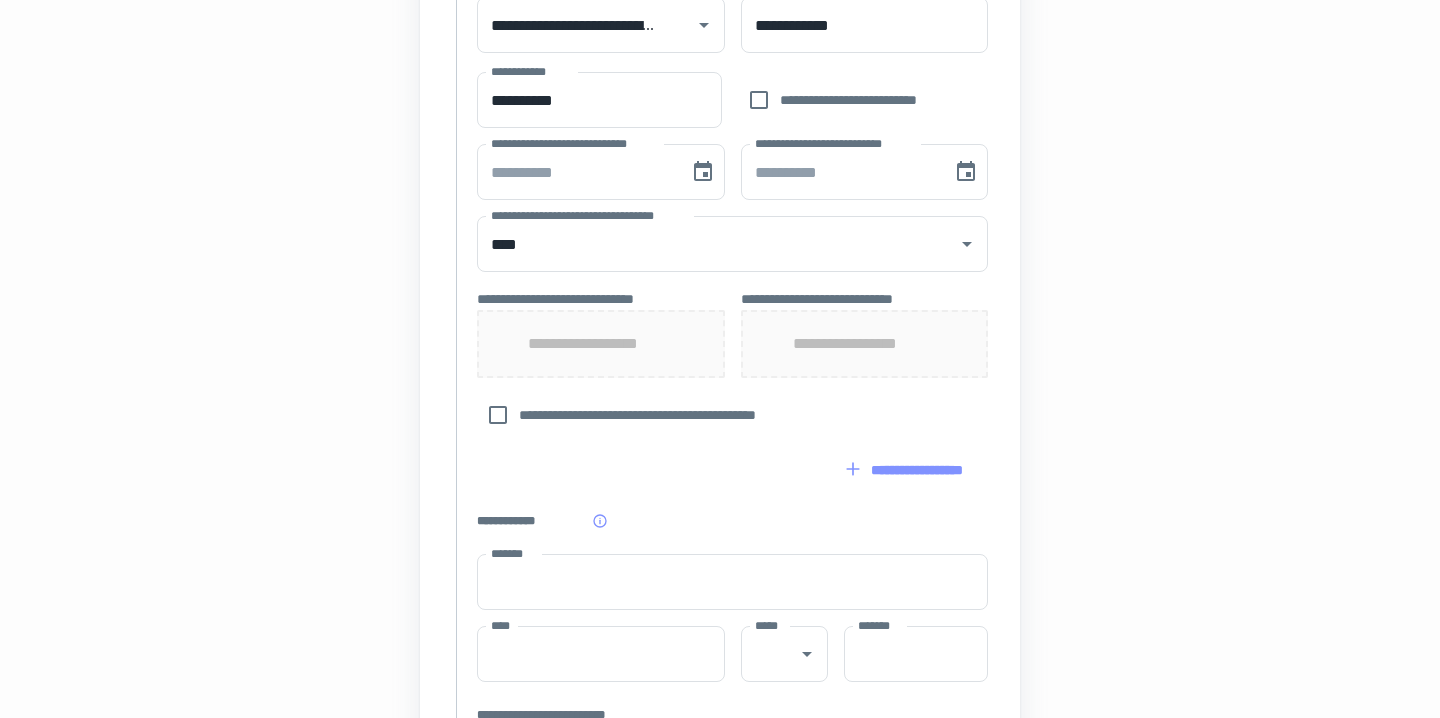 scroll, scrollTop: 748, scrollLeft: 0, axis: vertical 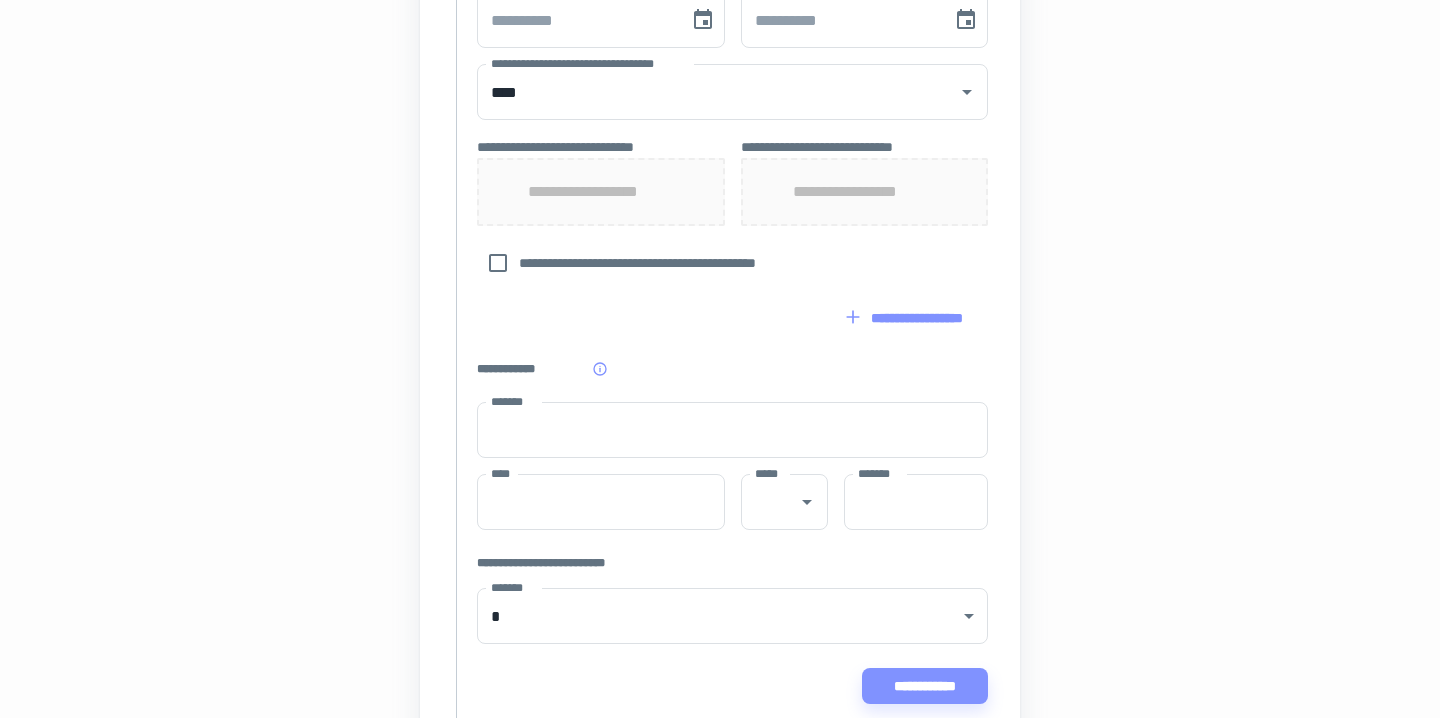 click on "**********" at bounding box center (905, 318) 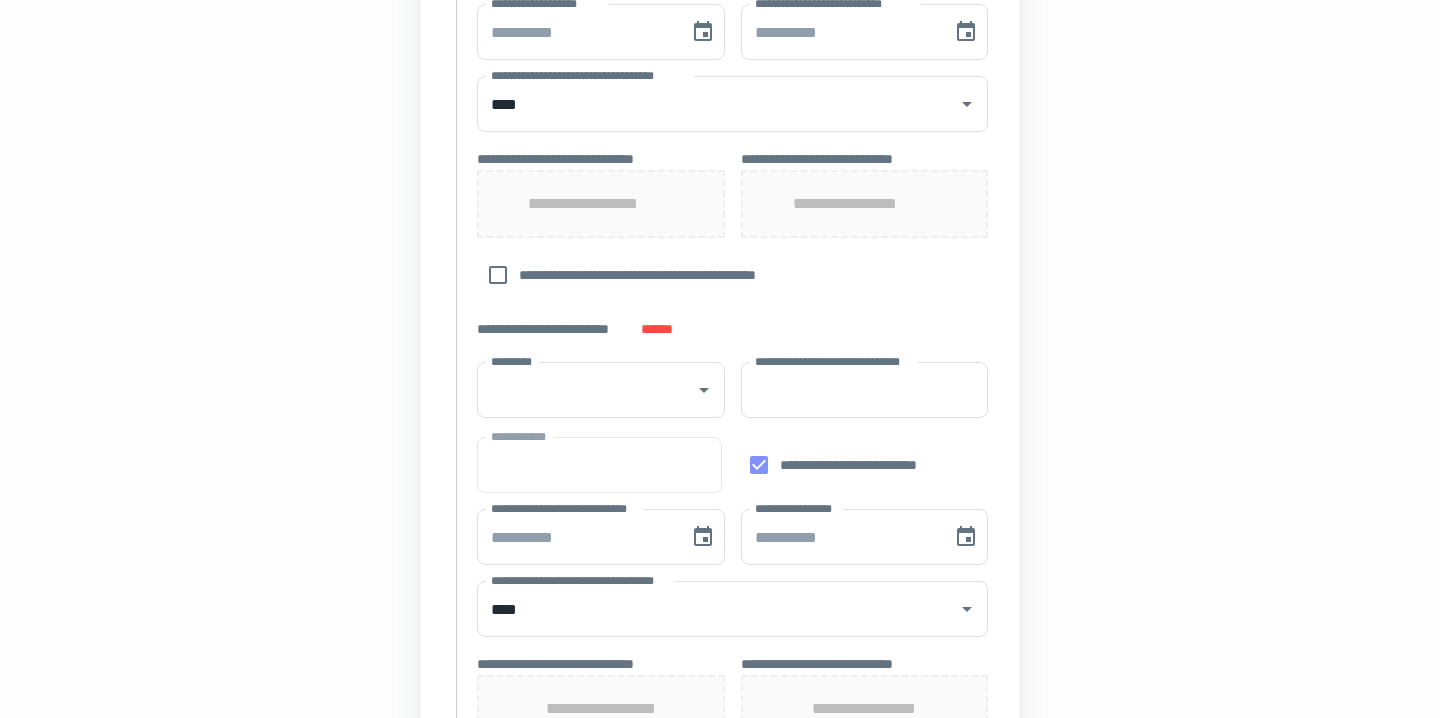 scroll, scrollTop: 885, scrollLeft: 0, axis: vertical 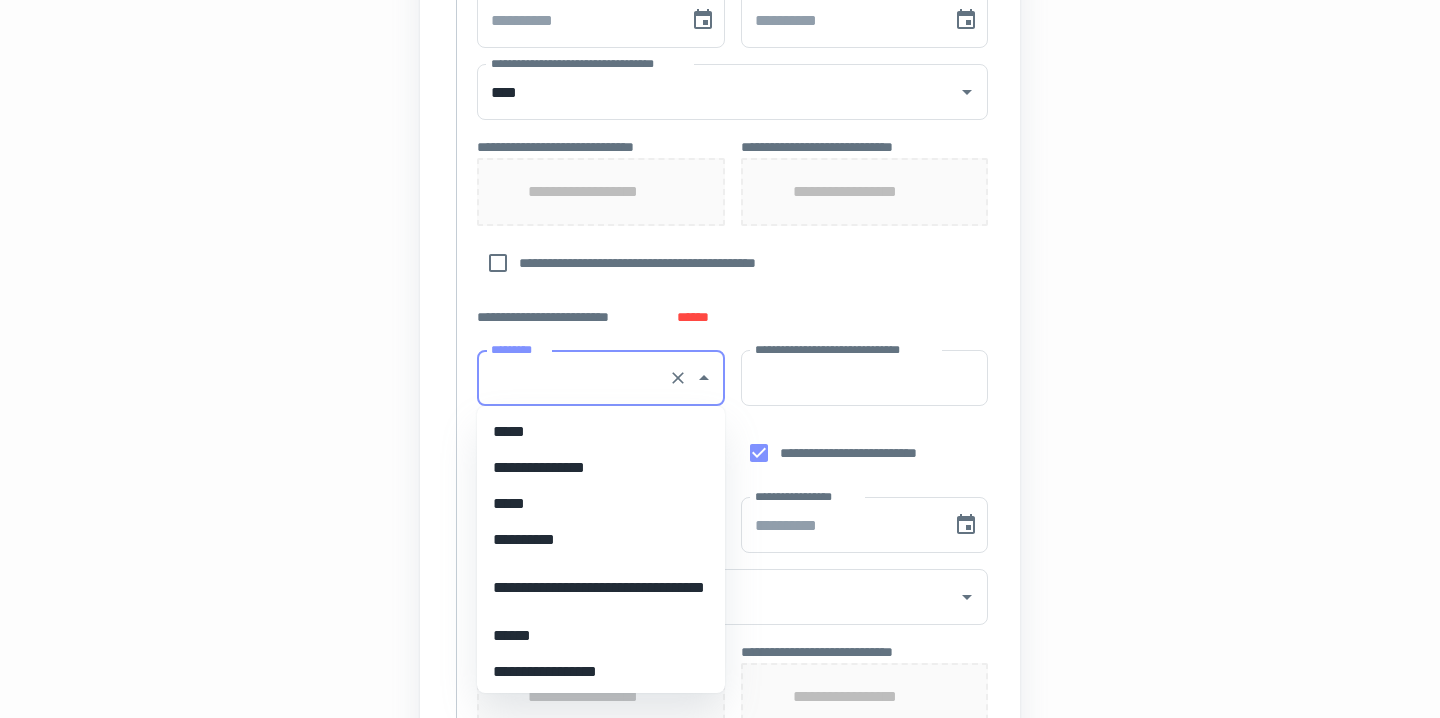 click on "*********" at bounding box center [573, 378] 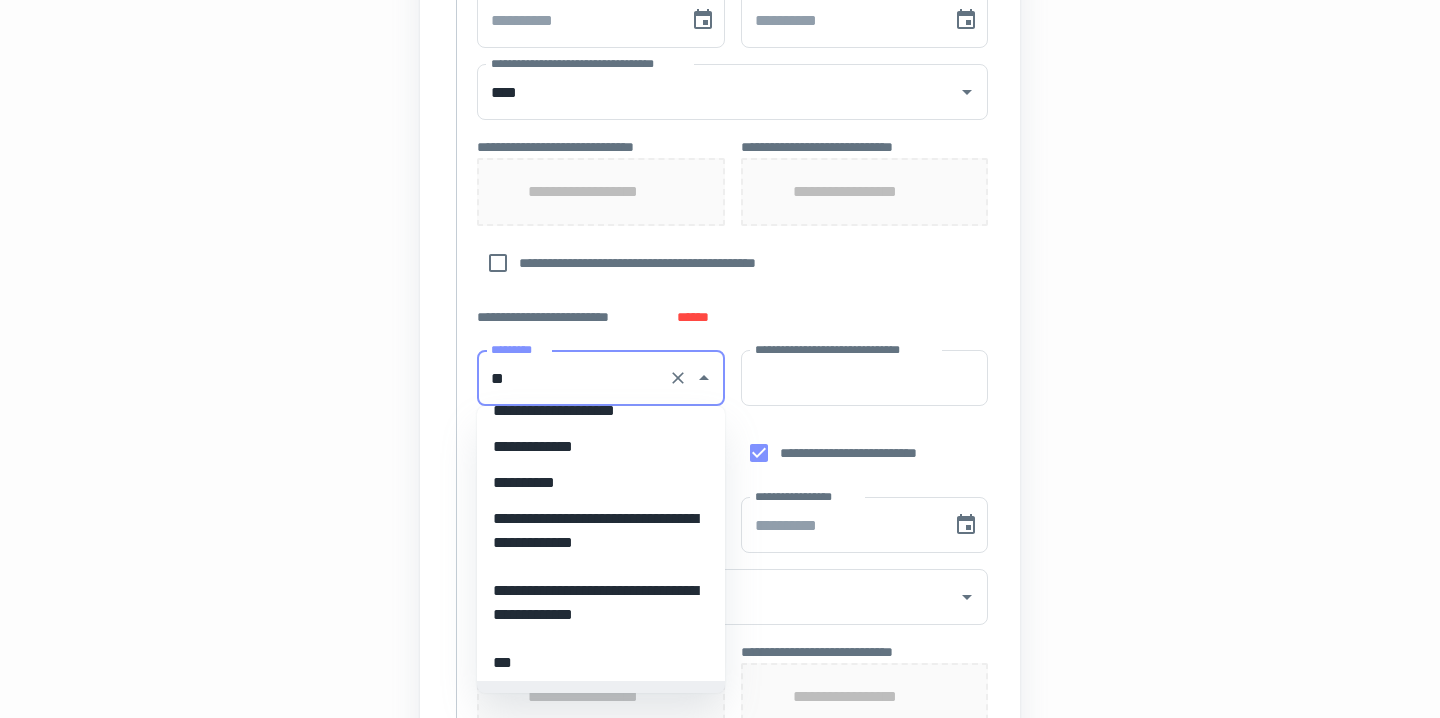 scroll, scrollTop: 0, scrollLeft: 0, axis: both 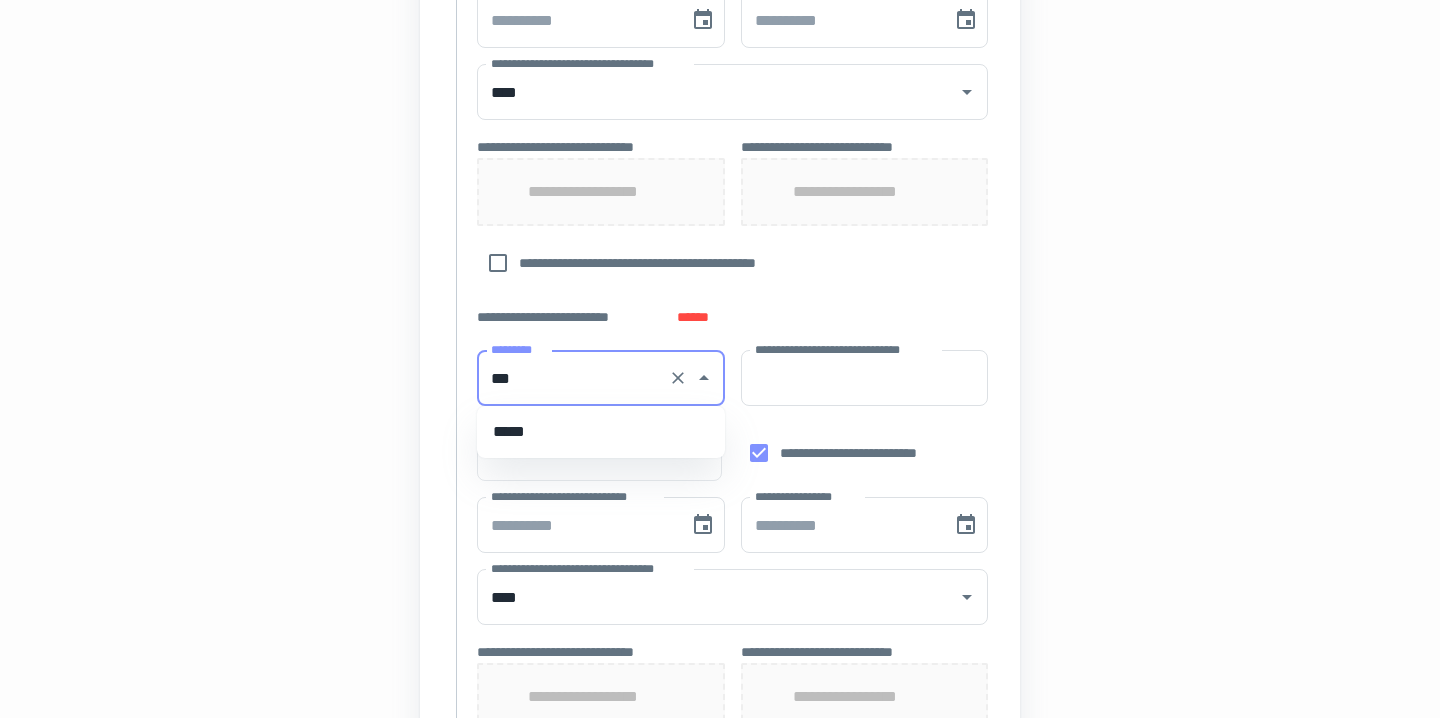 click on "*****" at bounding box center (601, 432) 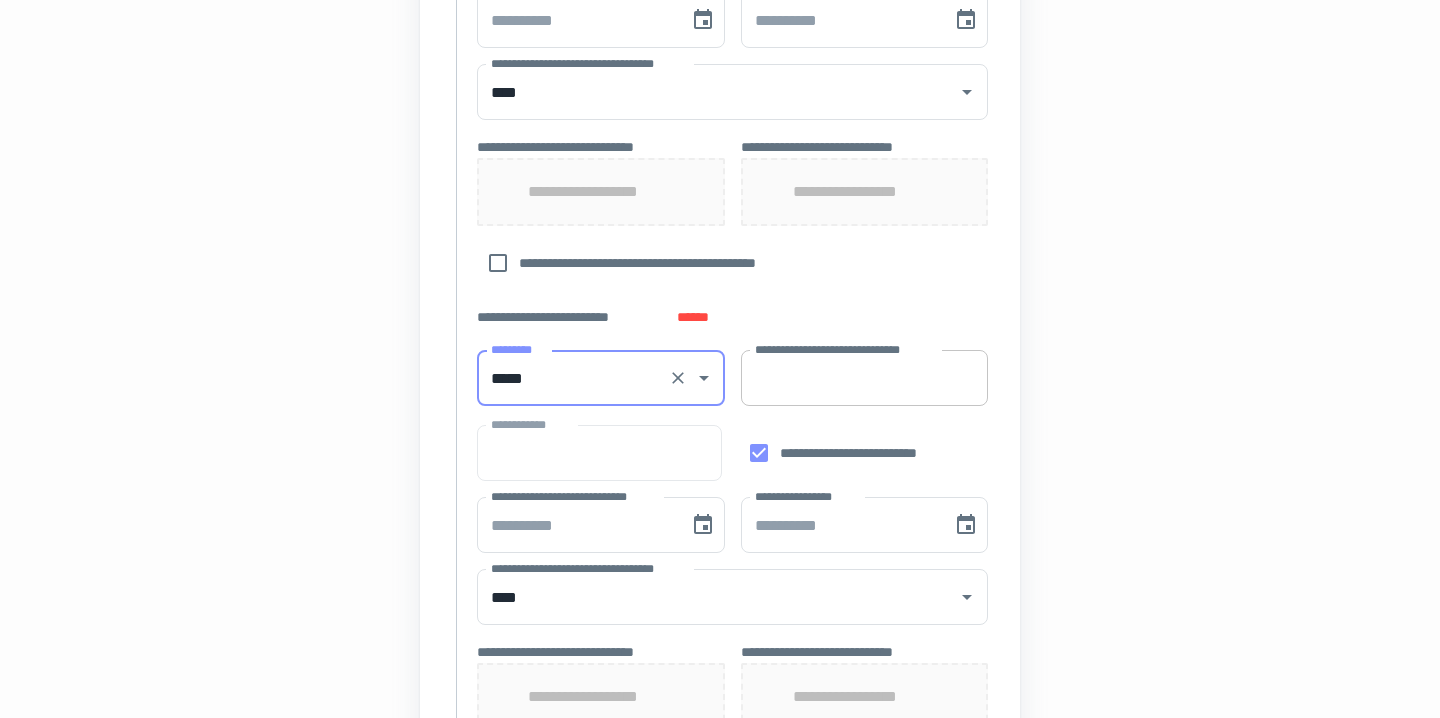 type on "*****" 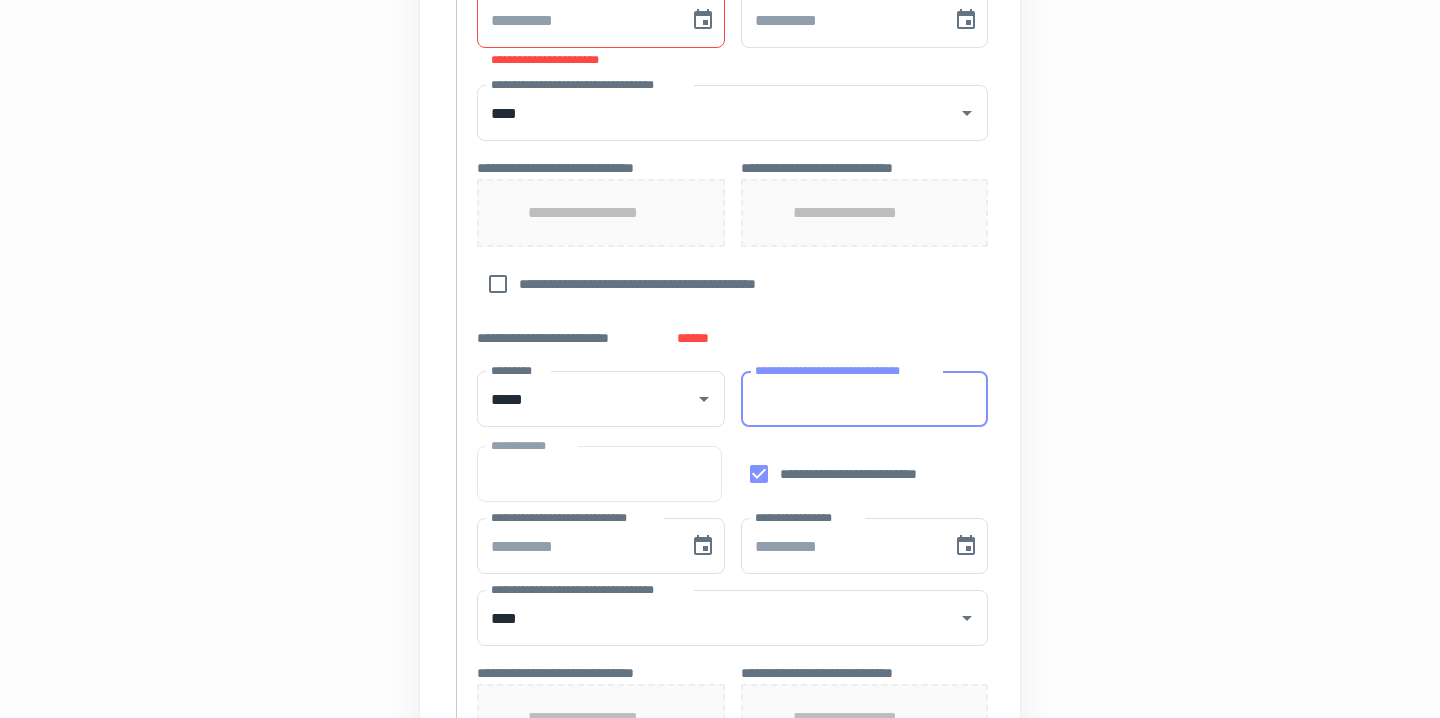 click on "**********" at bounding box center [865, 399] 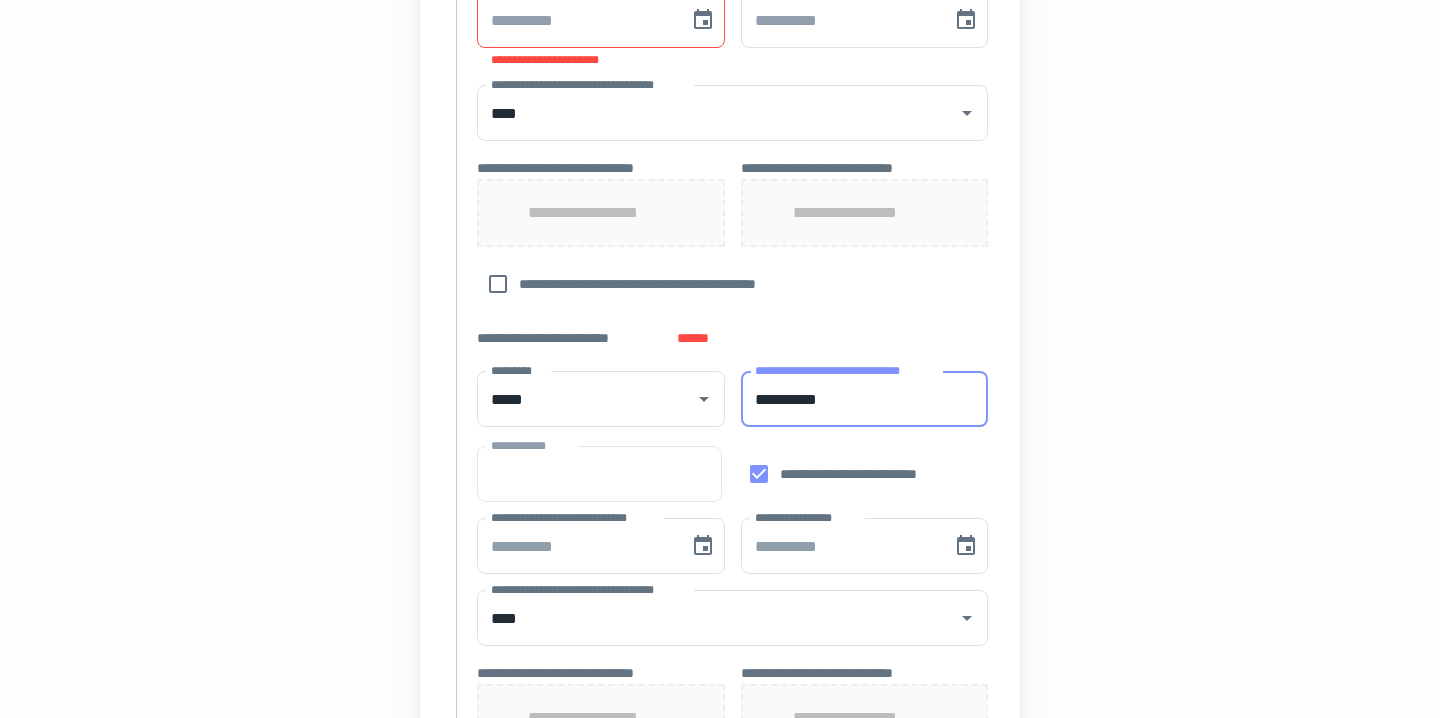 type on "**********" 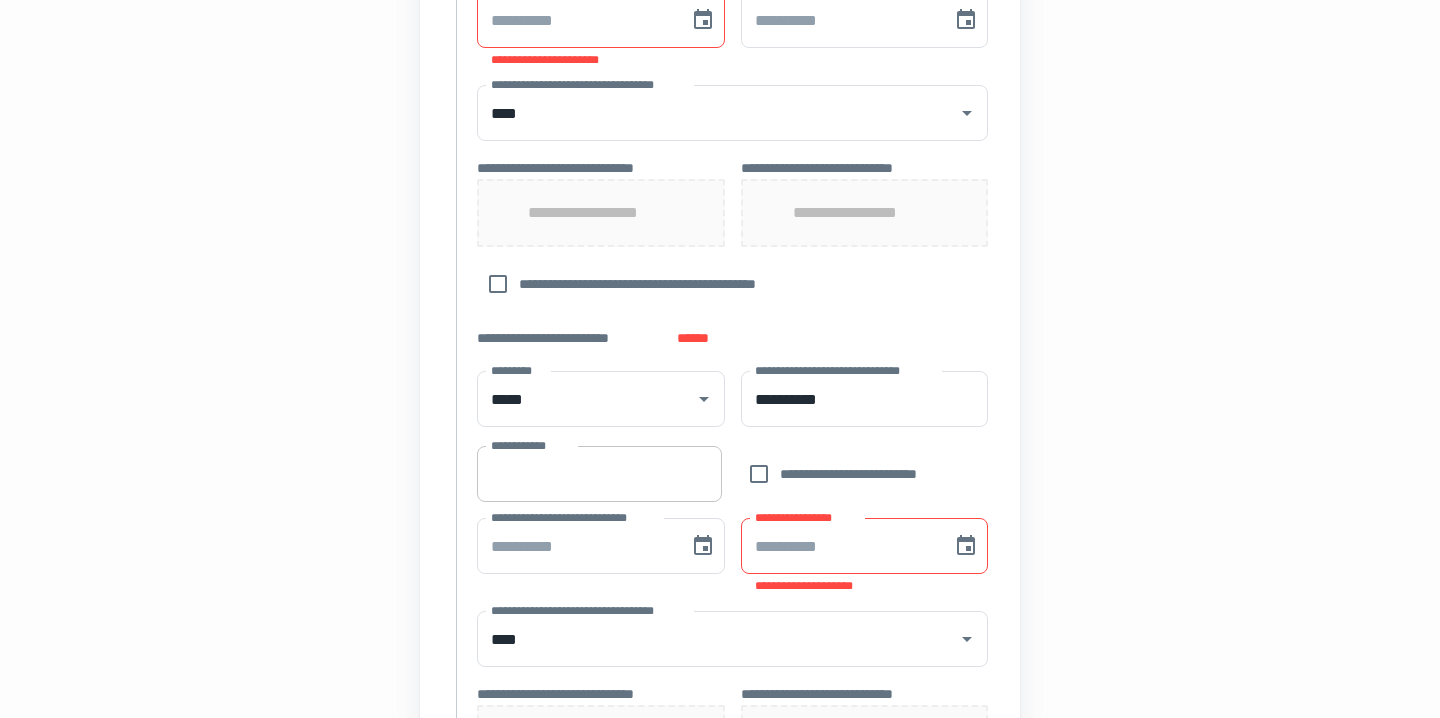 click on "**********" at bounding box center [599, 474] 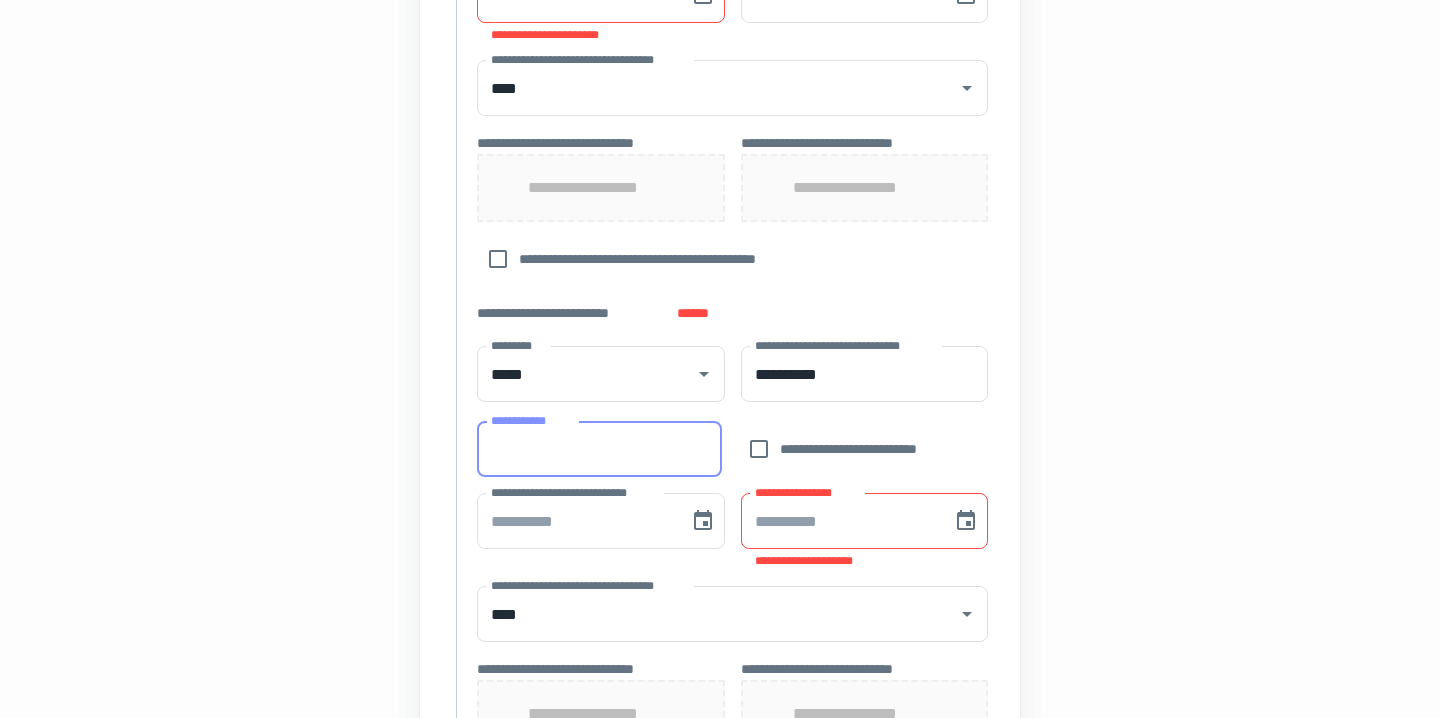 scroll, scrollTop: 914, scrollLeft: 0, axis: vertical 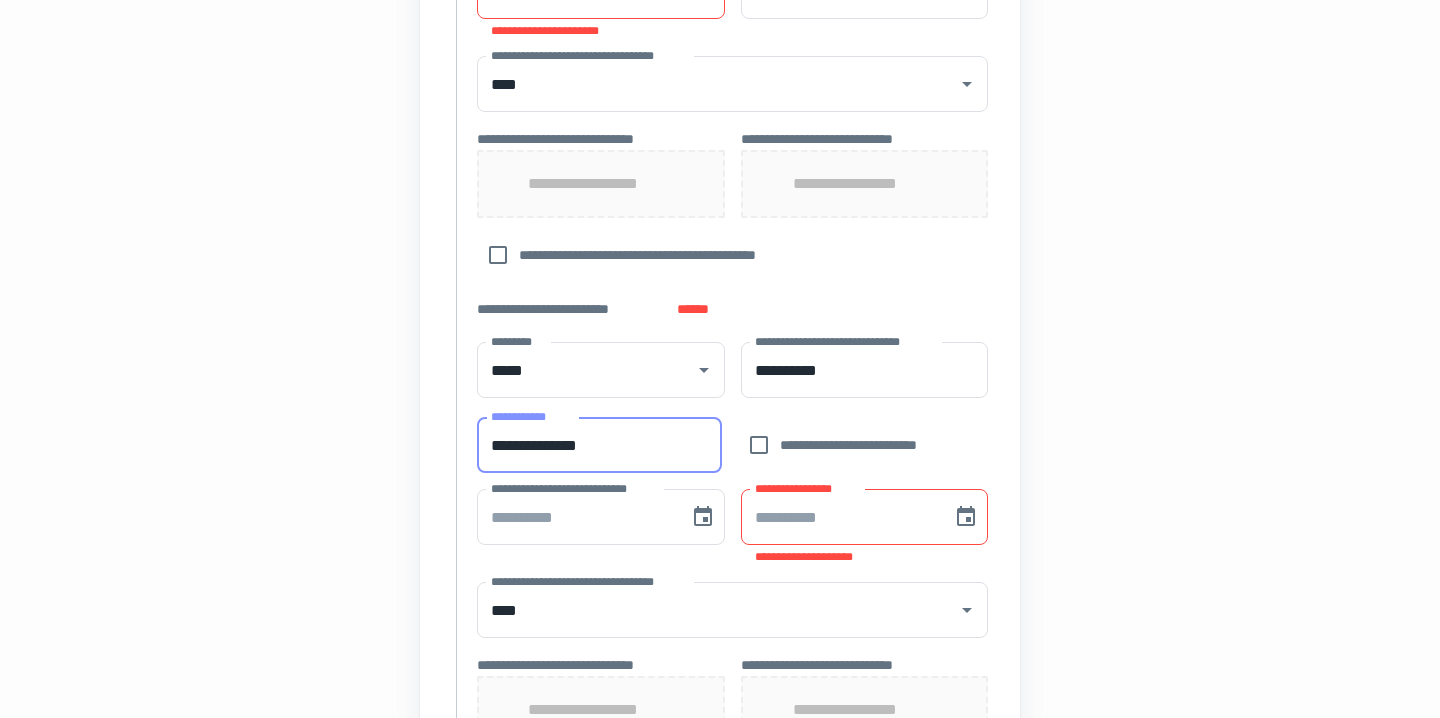 type on "**********" 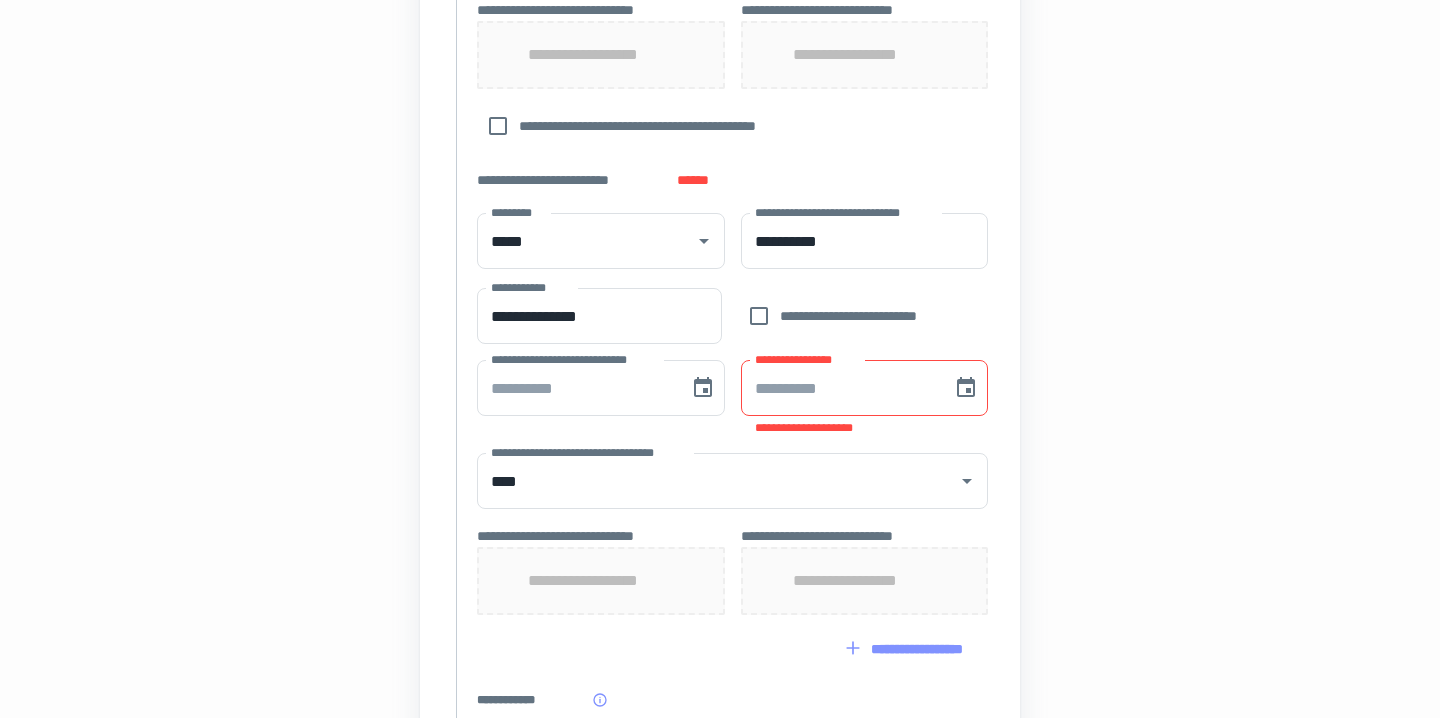 scroll, scrollTop: 1053, scrollLeft: 0, axis: vertical 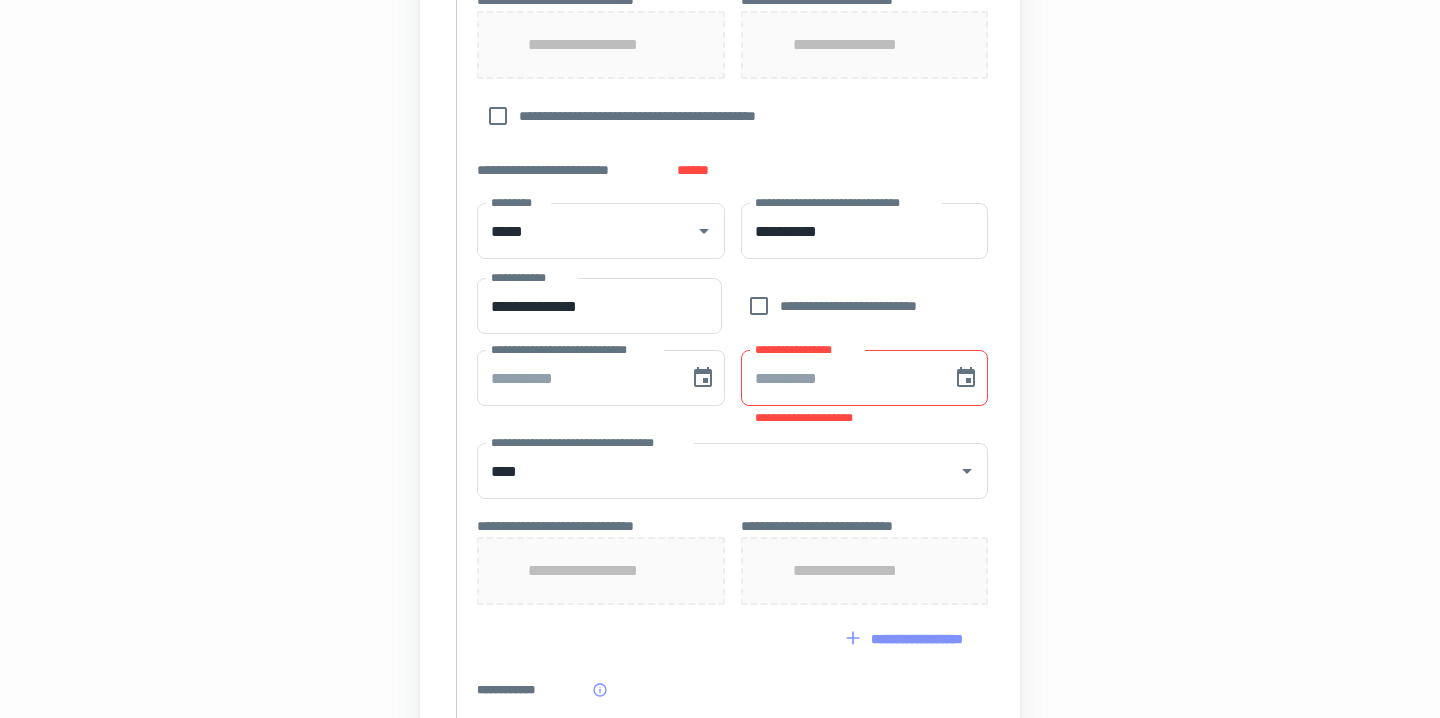 type on "**********" 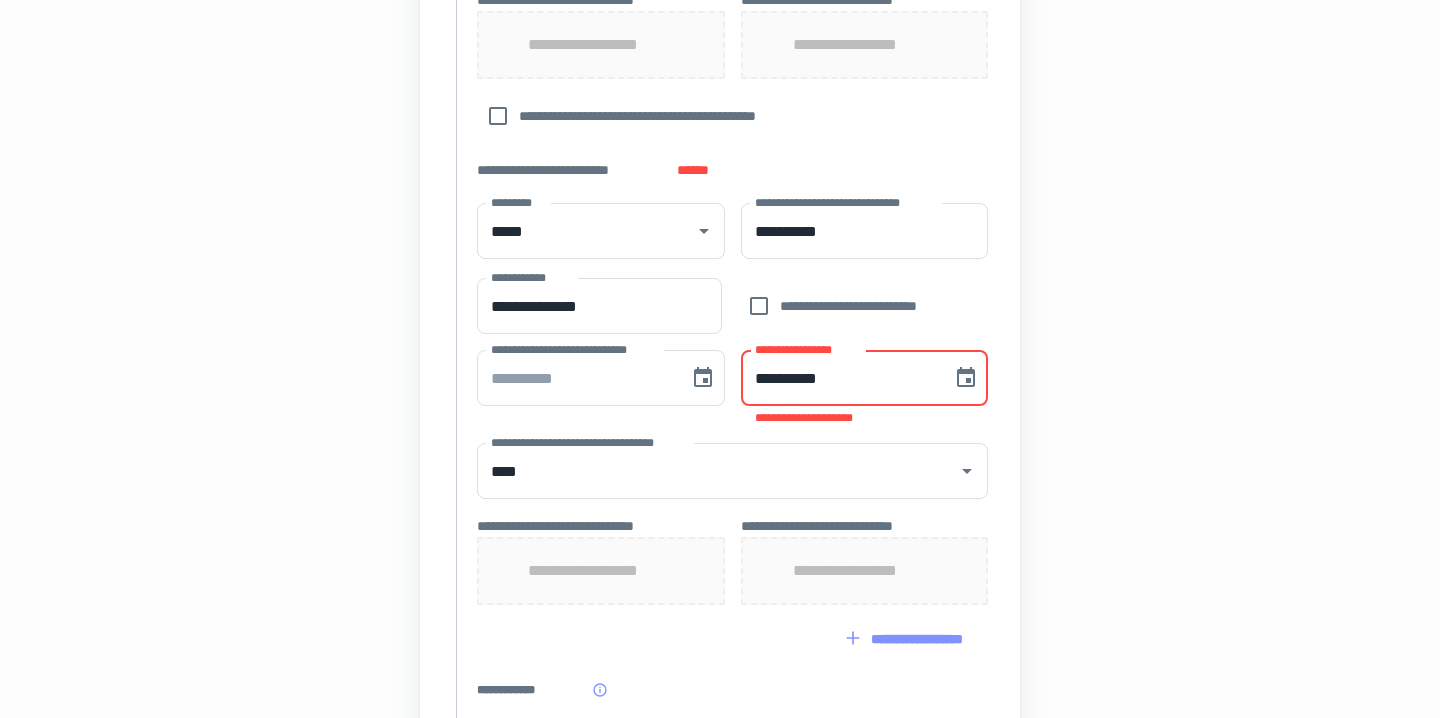 click on "**********" at bounding box center (840, 378) 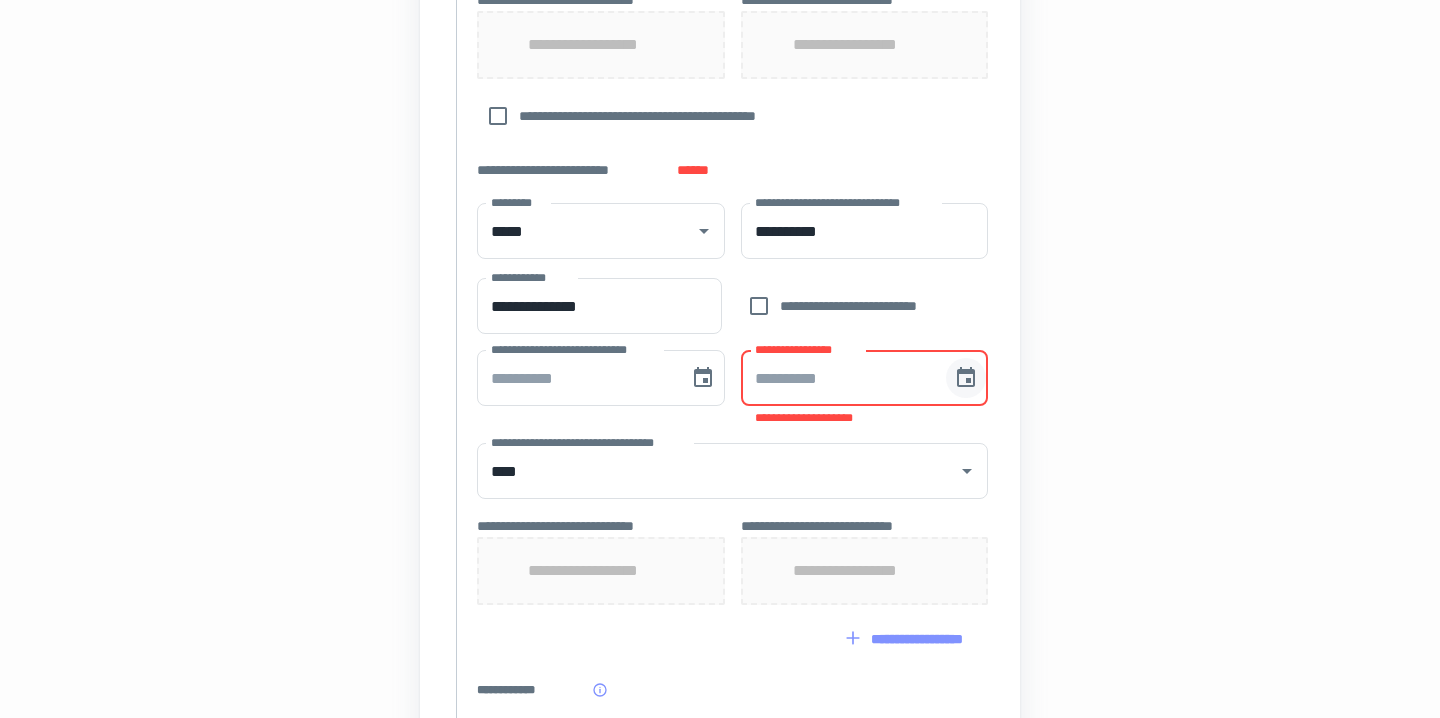 click 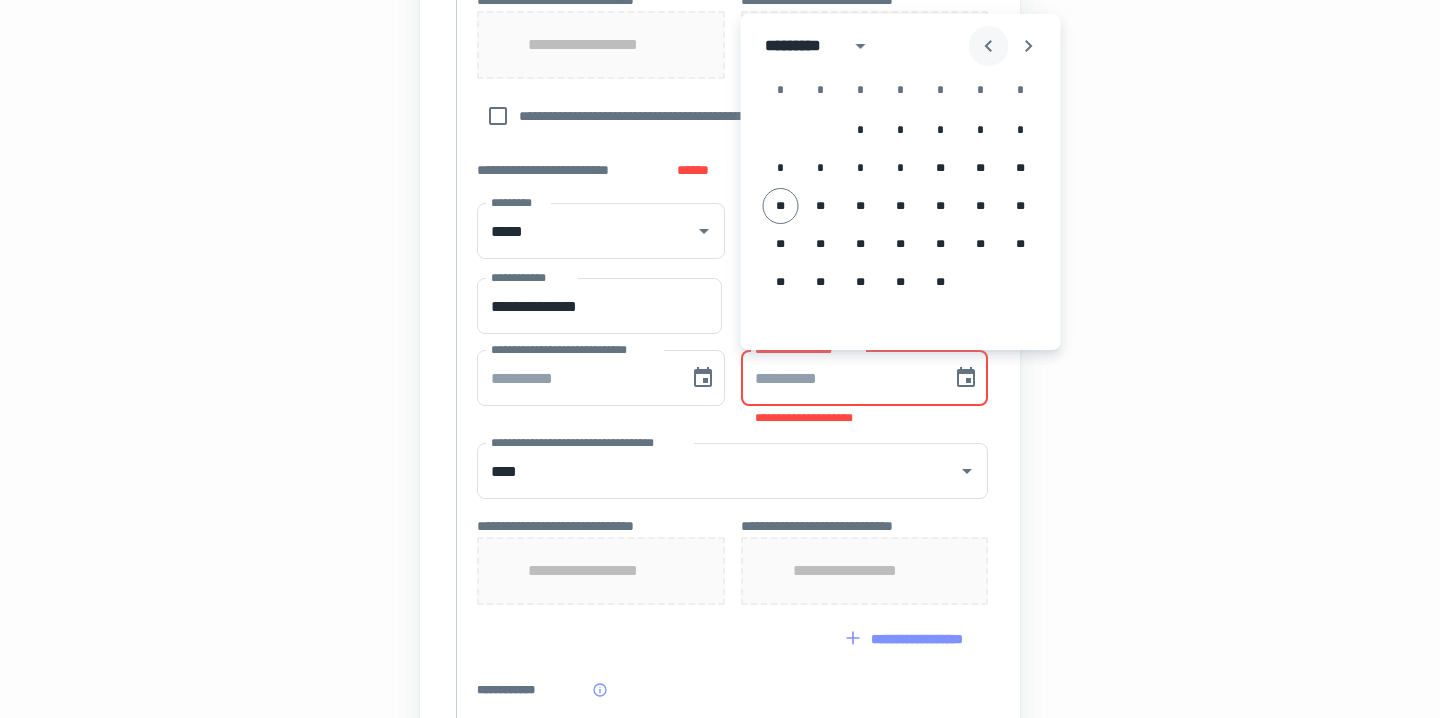 click 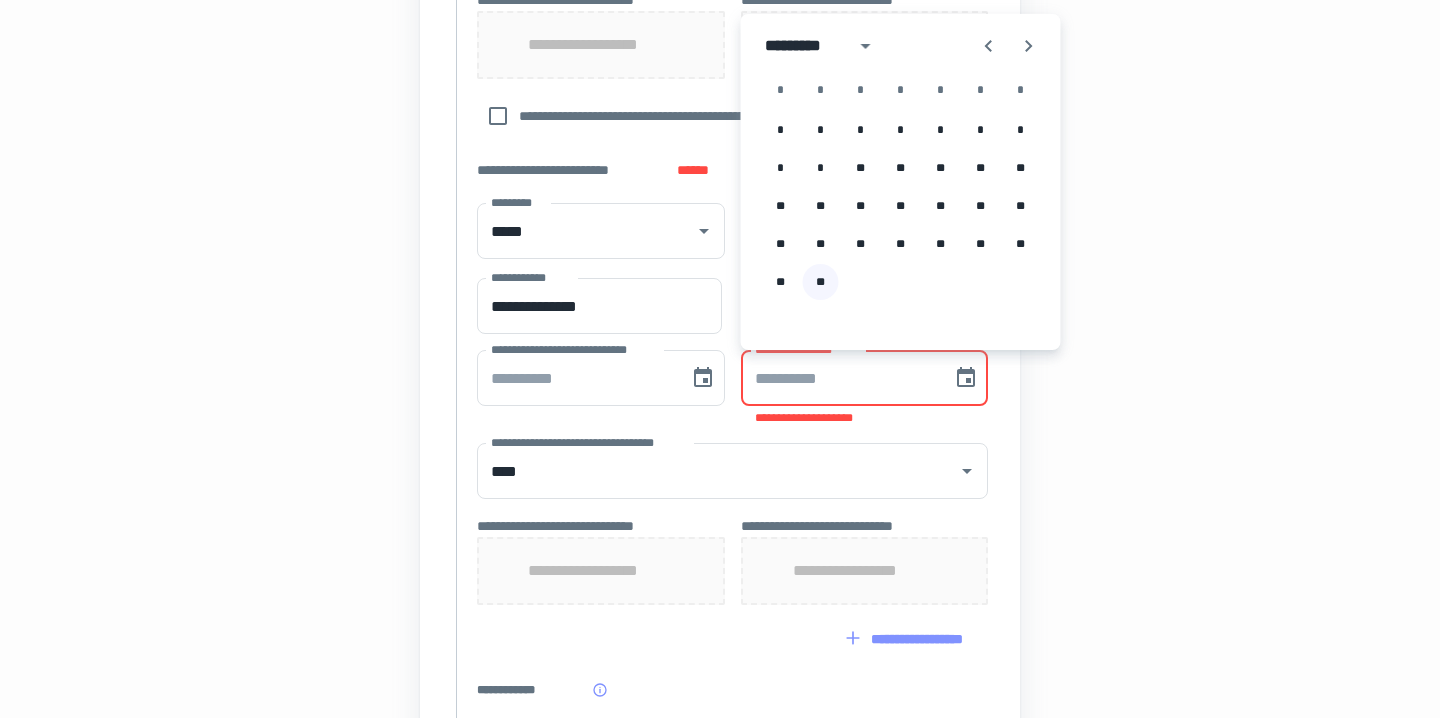 click on "**" at bounding box center [821, 282] 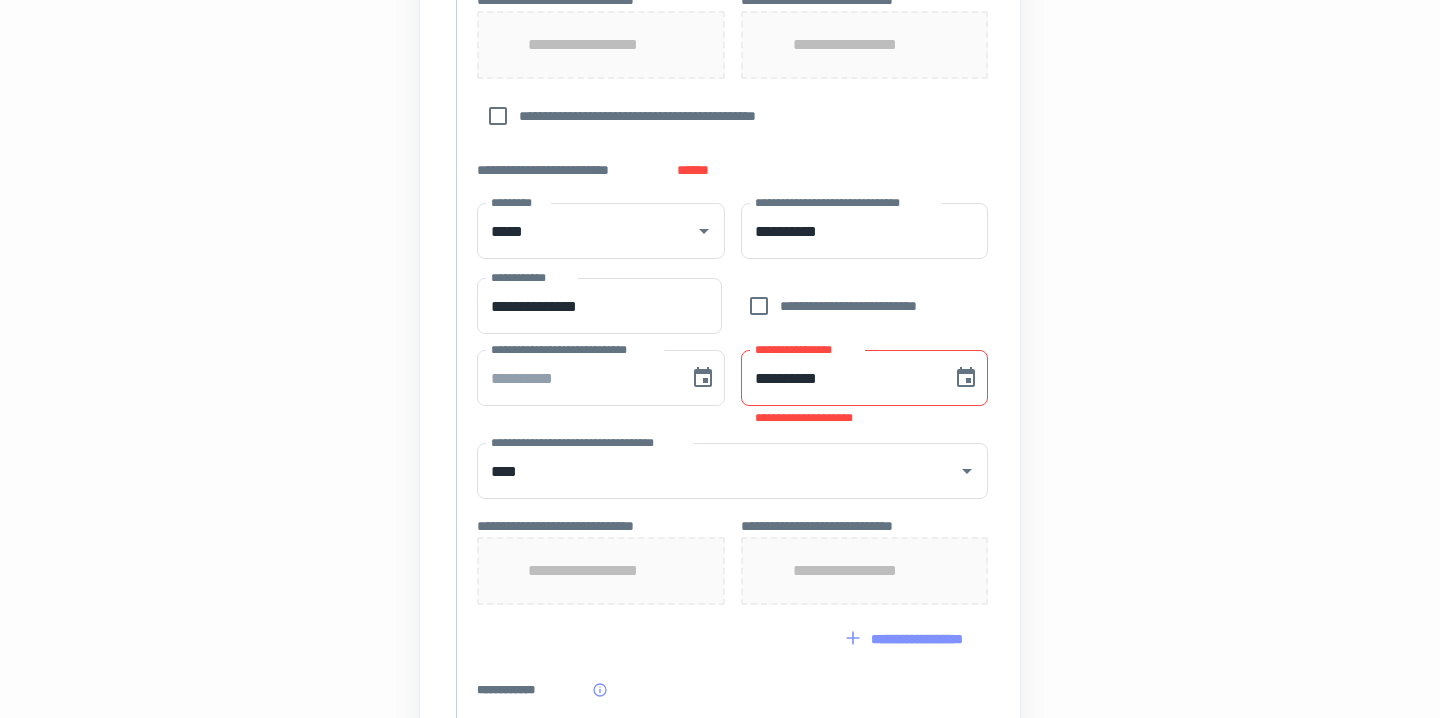 click on "**********" at bounding box center (720, 88) 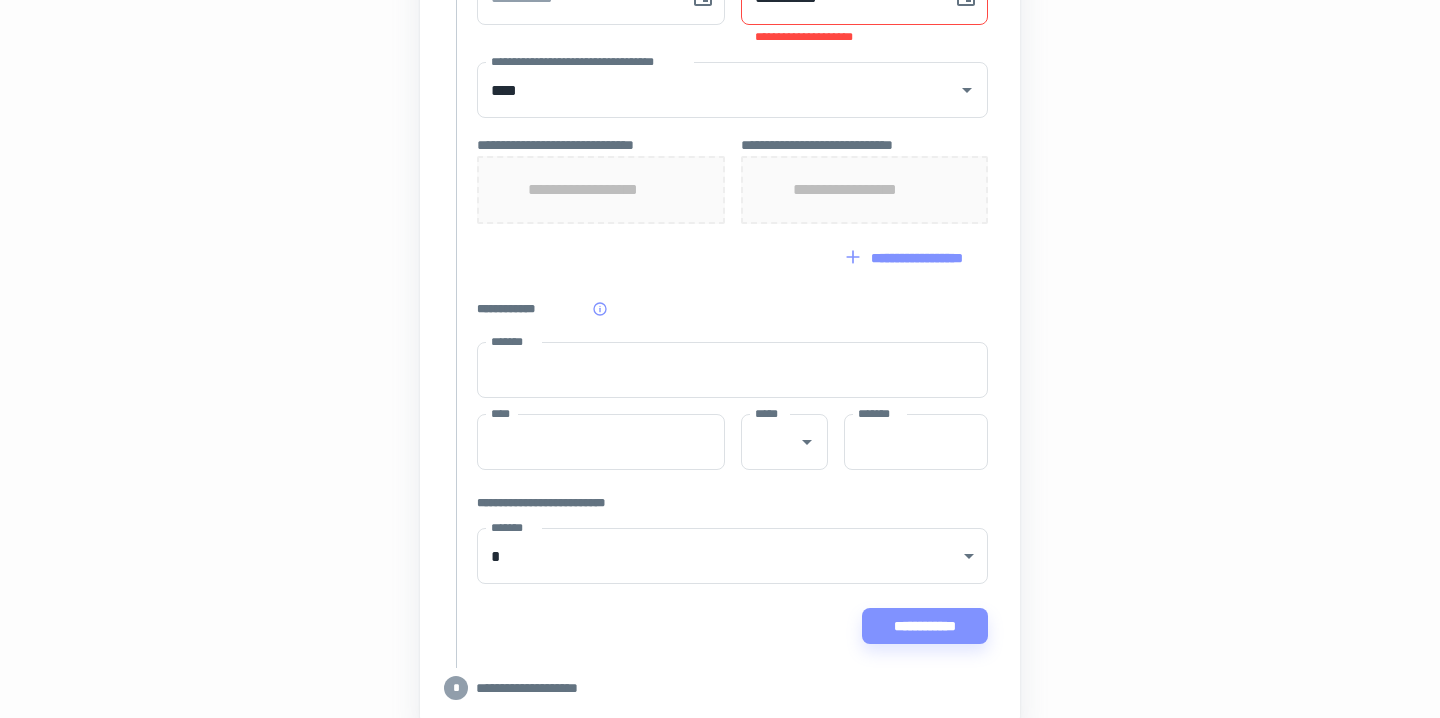 scroll, scrollTop: 1528, scrollLeft: 0, axis: vertical 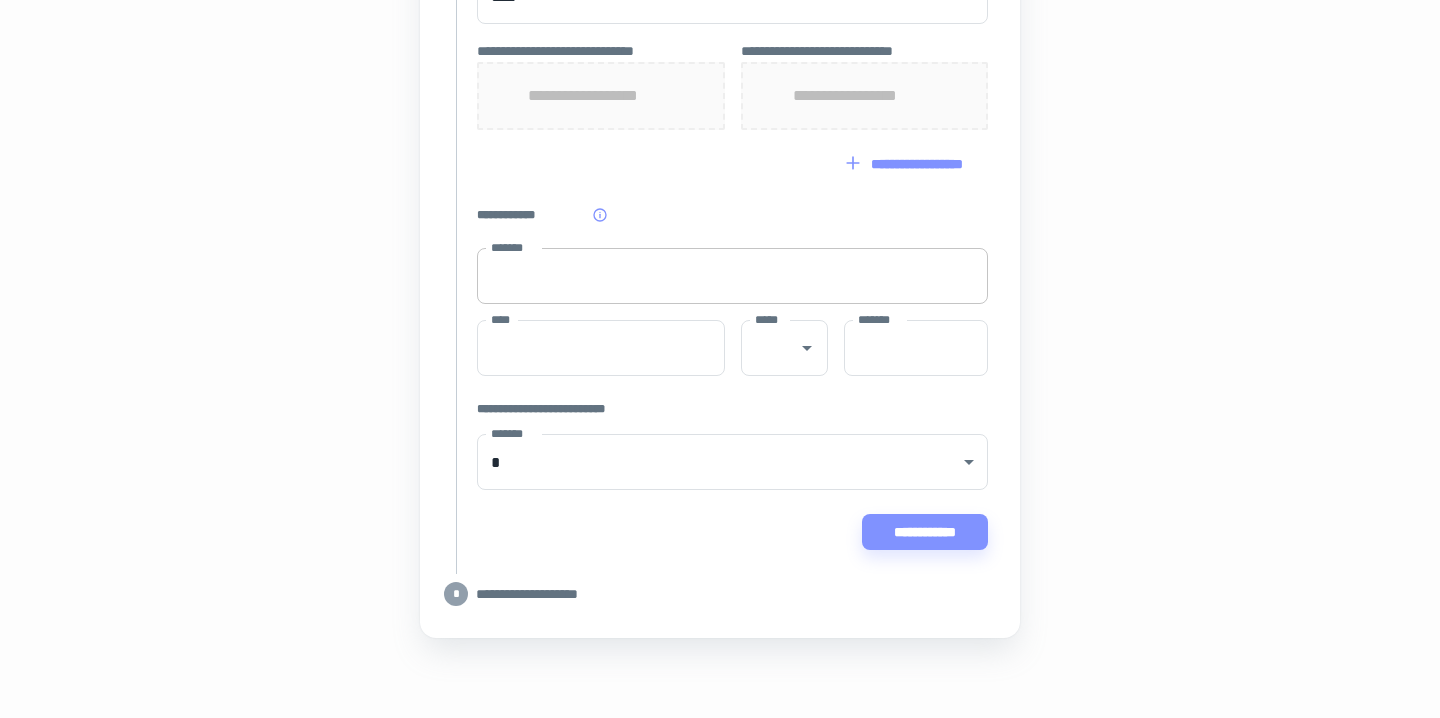 click on "*******" at bounding box center (732, 276) 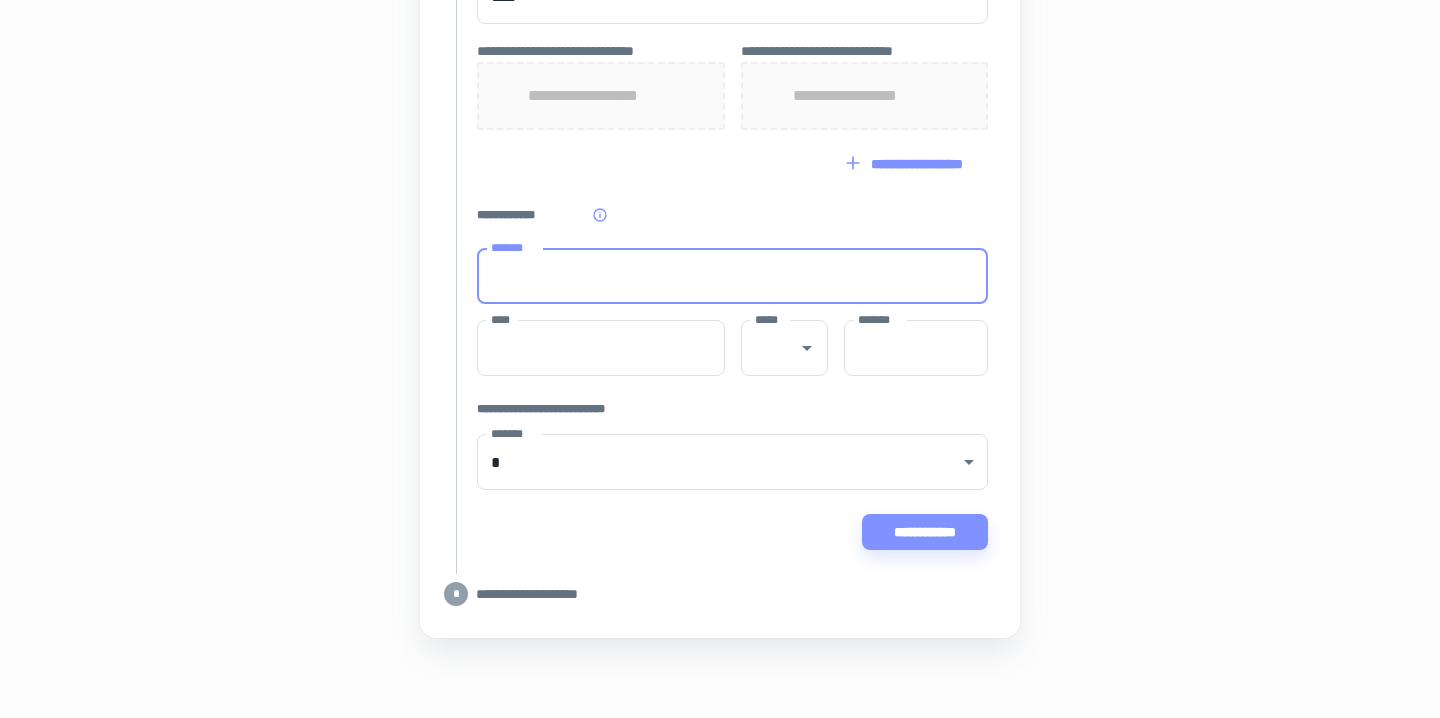 type on "**********" 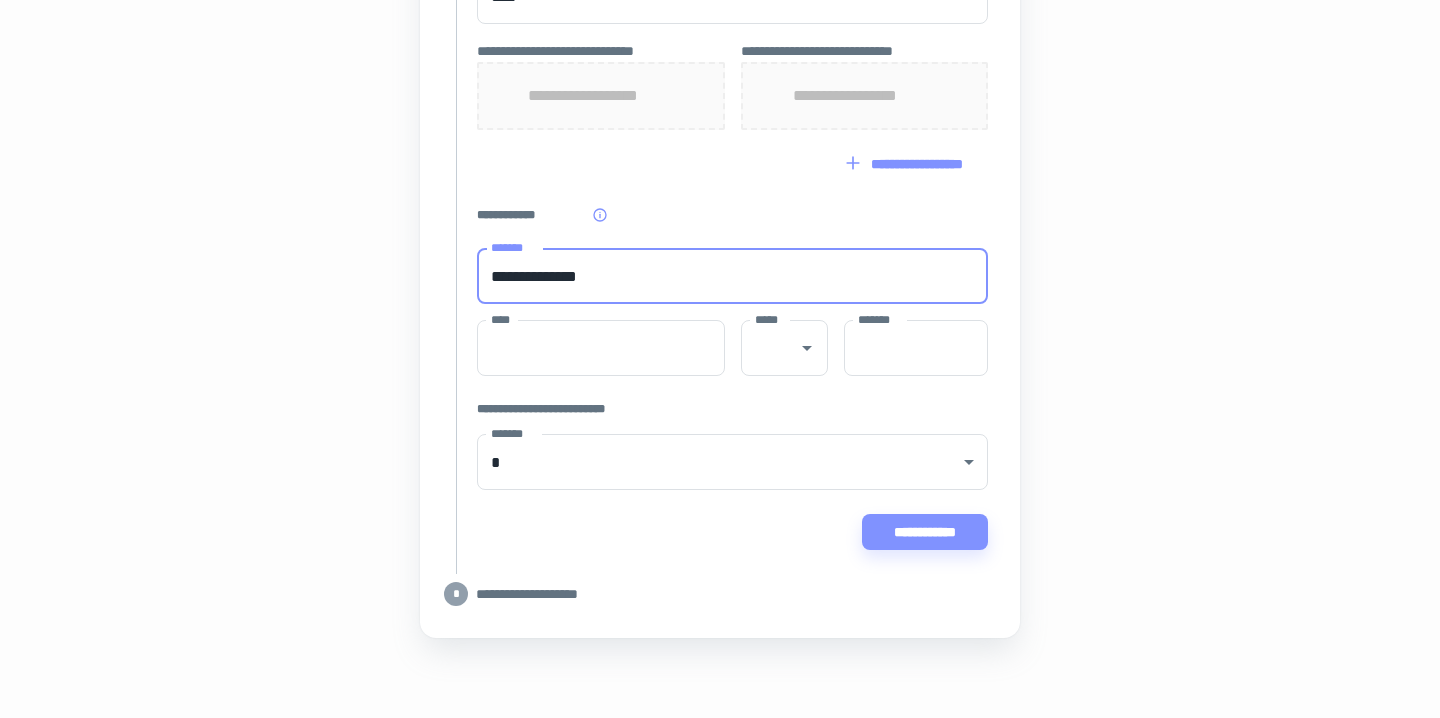 type on "*********" 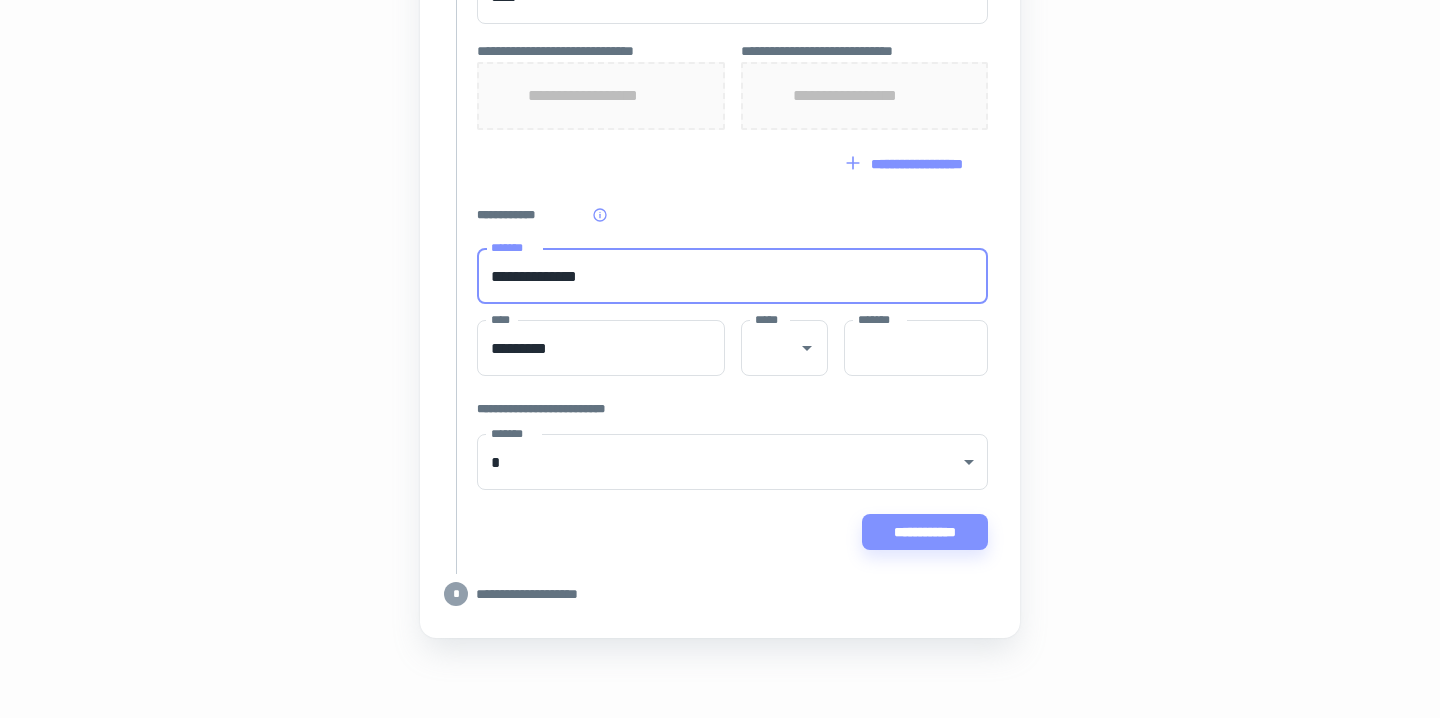 type on "**" 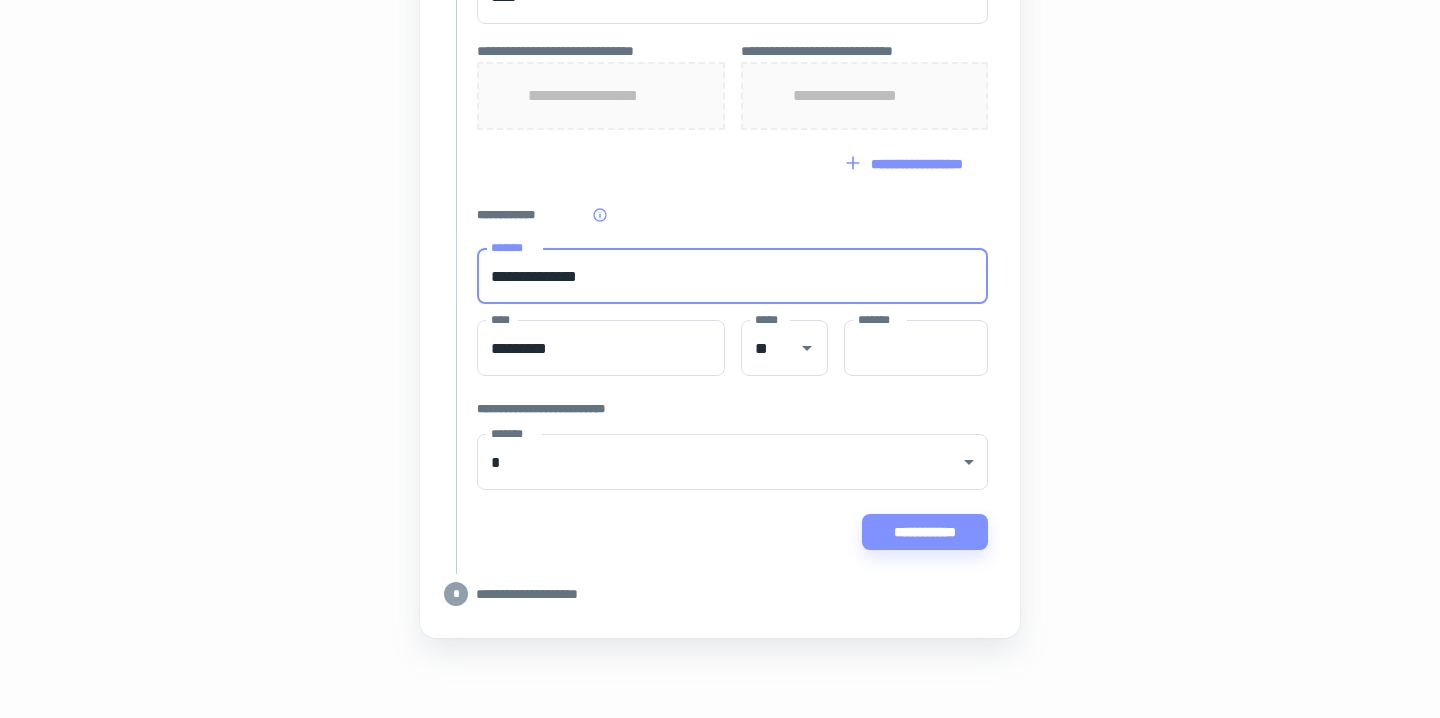 type on "*****" 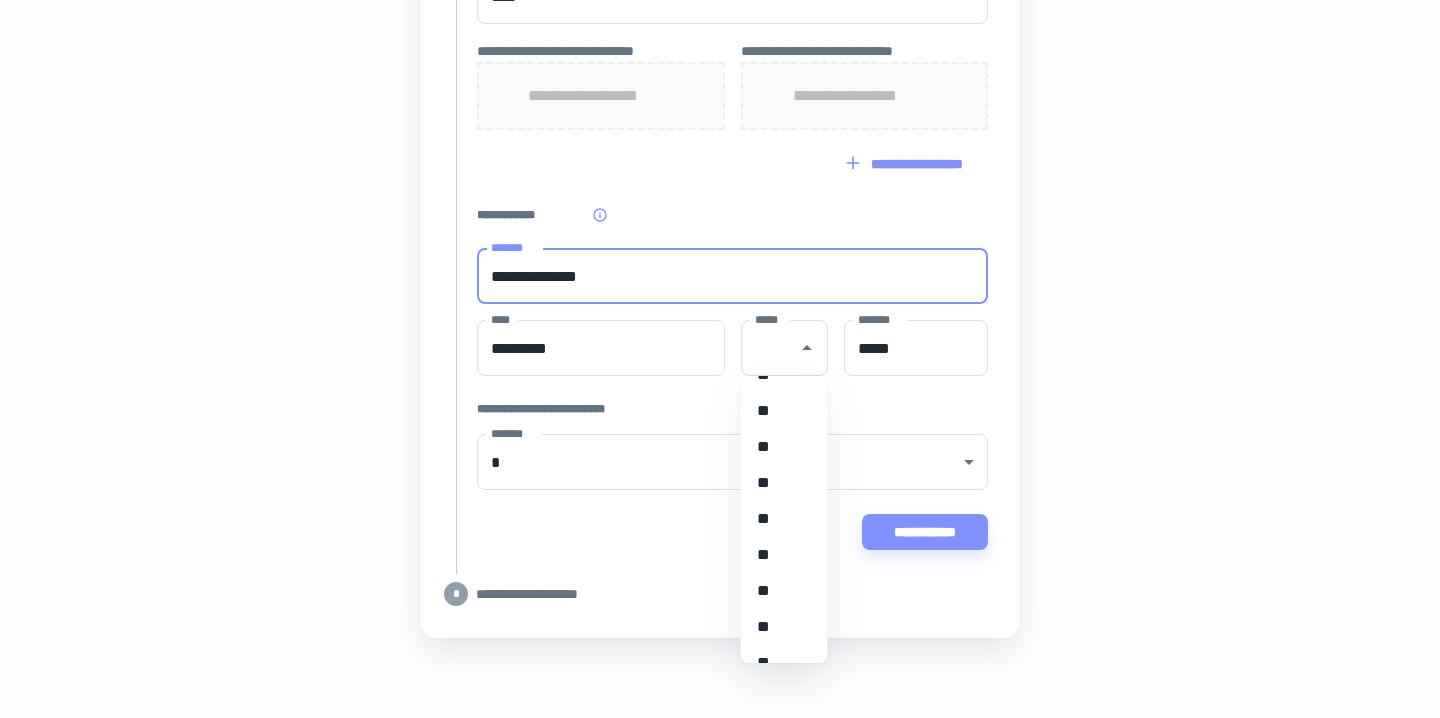 scroll, scrollTop: 167, scrollLeft: 0, axis: vertical 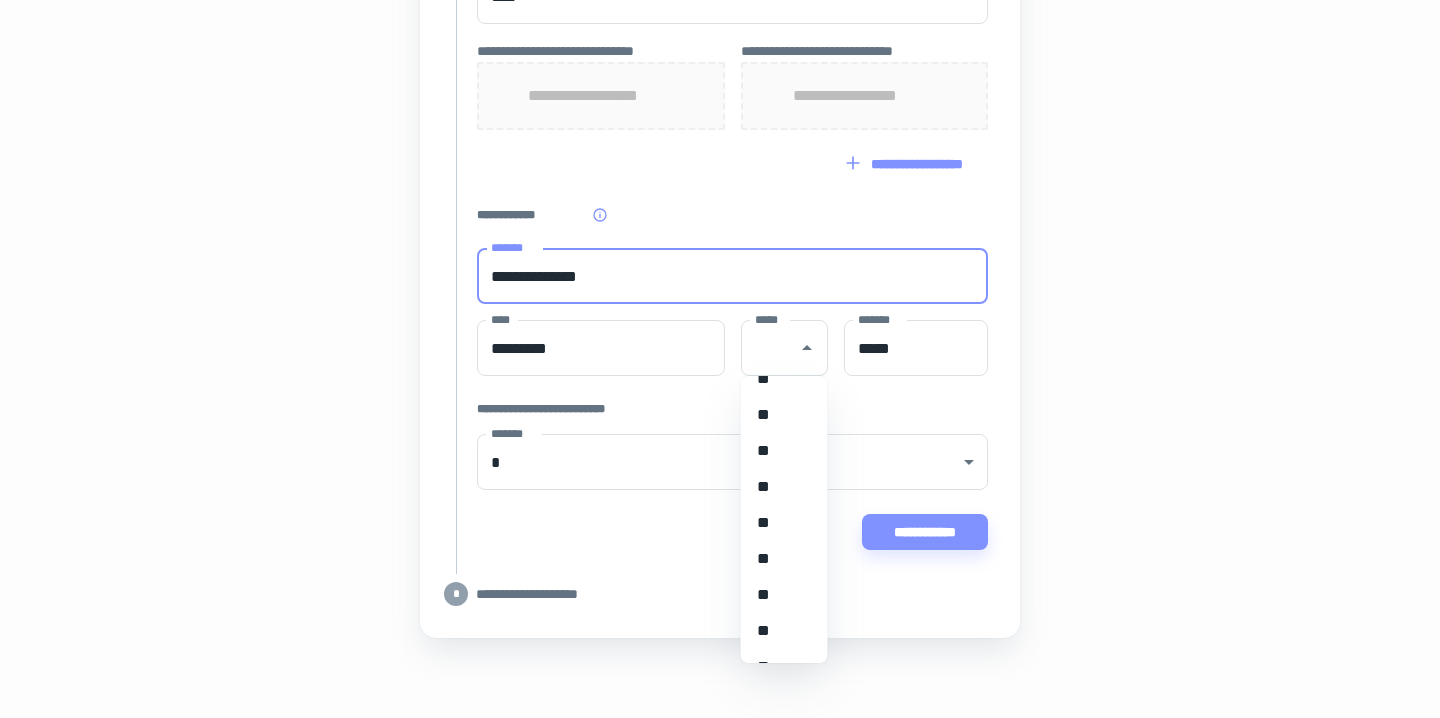 click on "**" at bounding box center (784, 415) 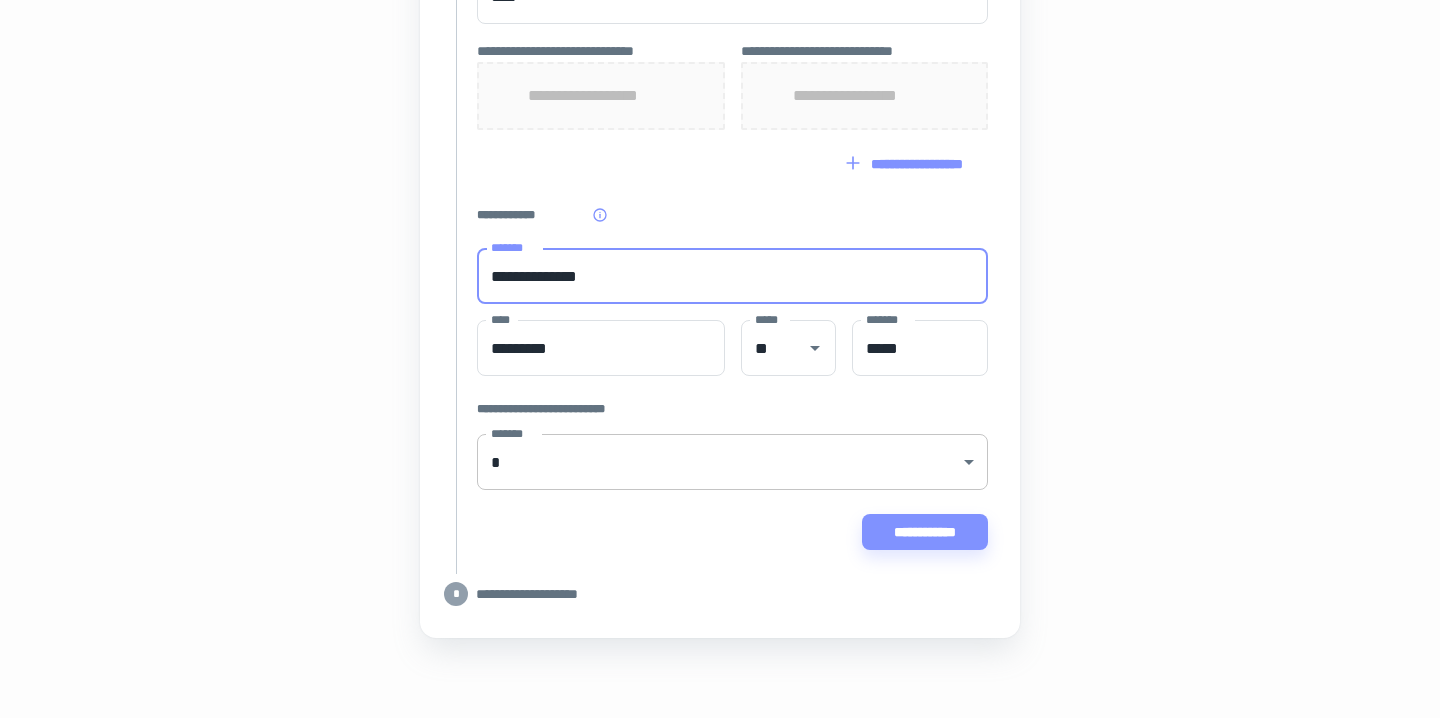 click on "**********" at bounding box center [720, -1169] 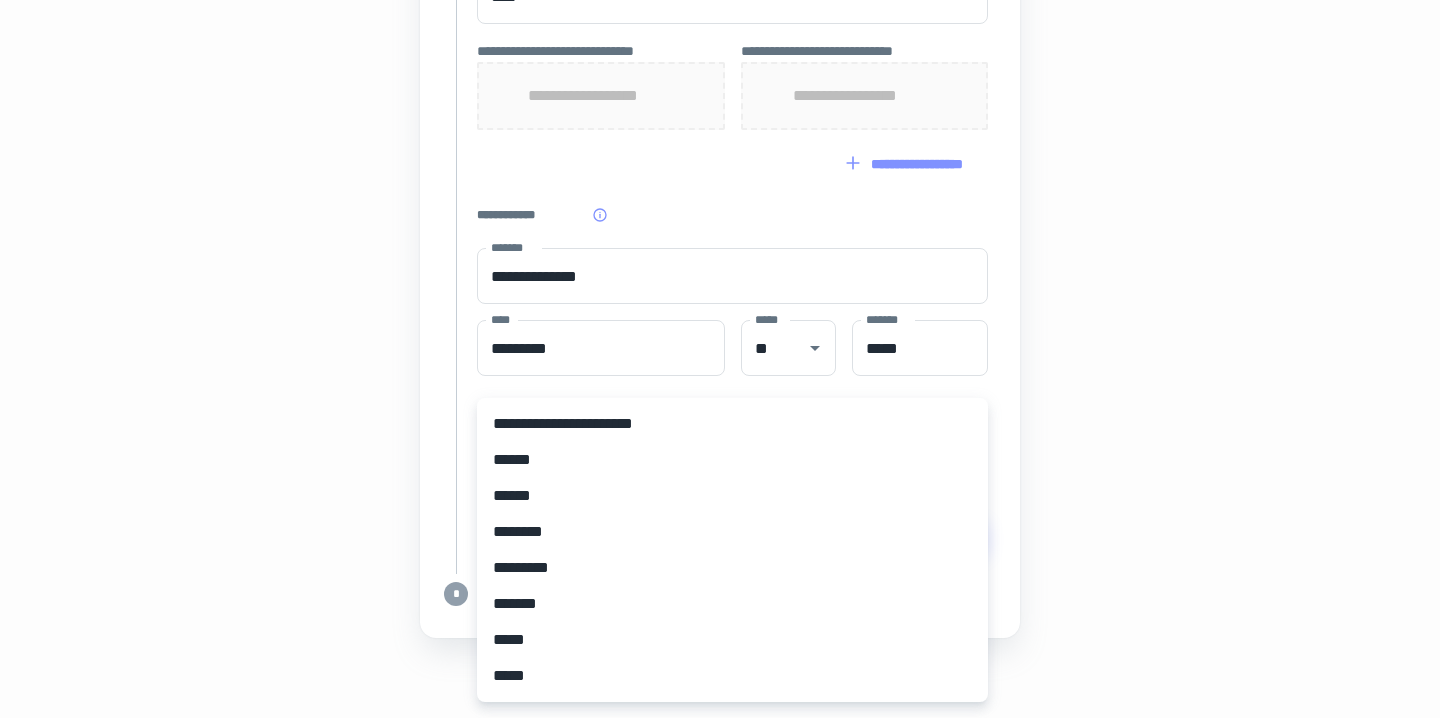 click at bounding box center (720, 359) 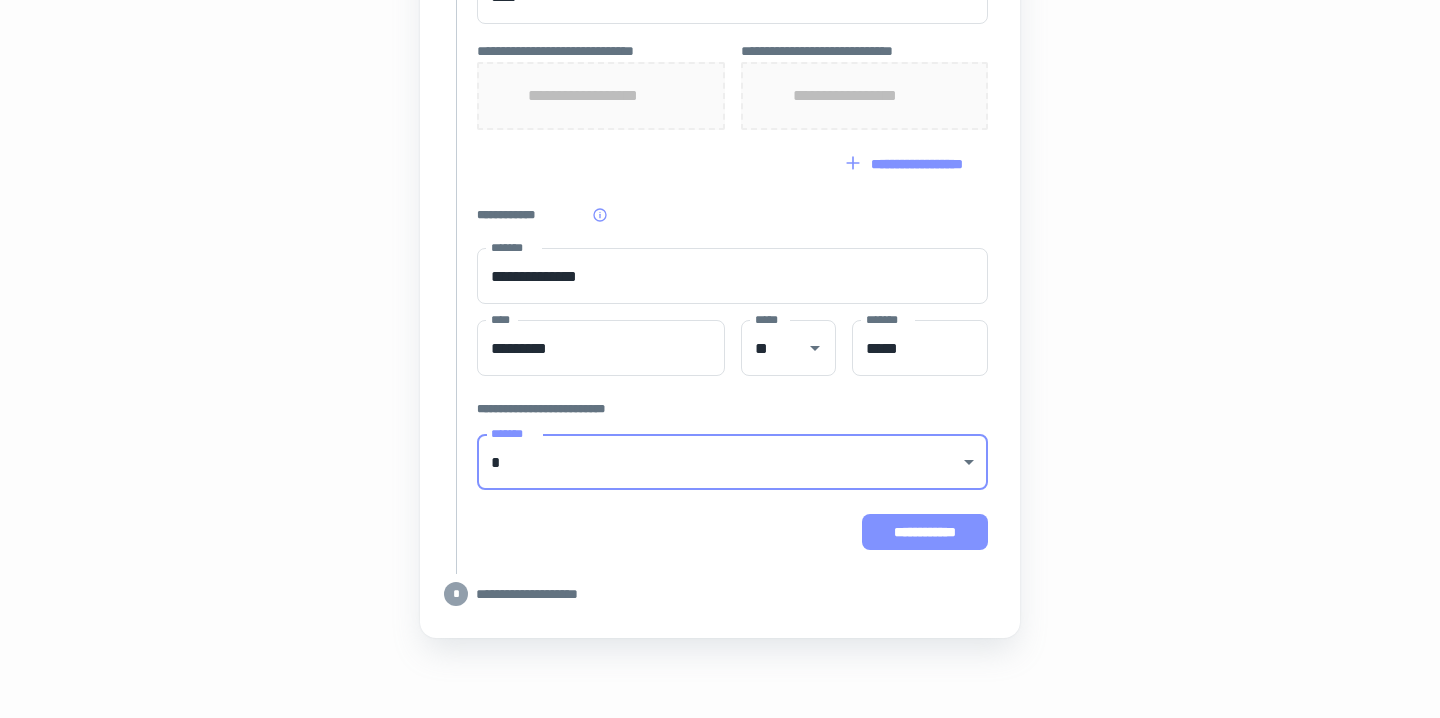 click on "**********" at bounding box center (732, -289) 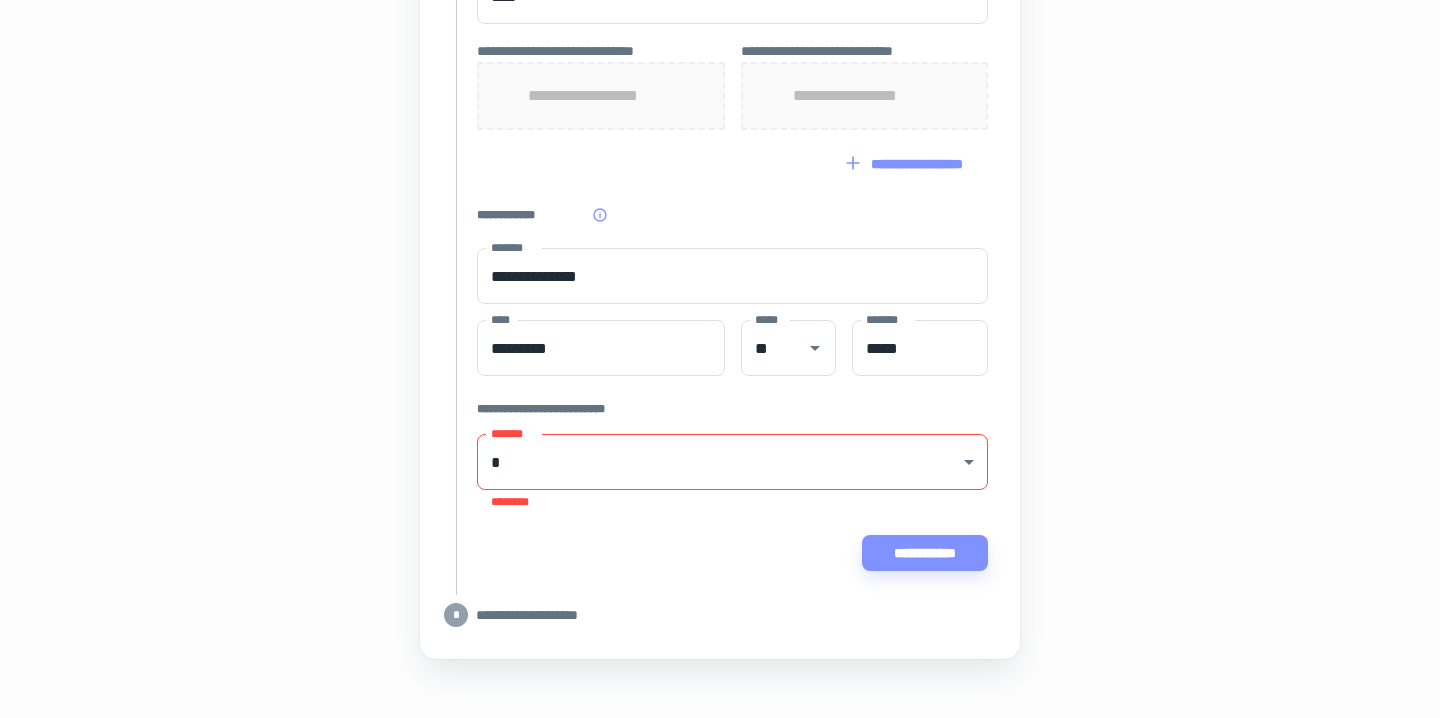 click on "**********" at bounding box center [720, -1148] 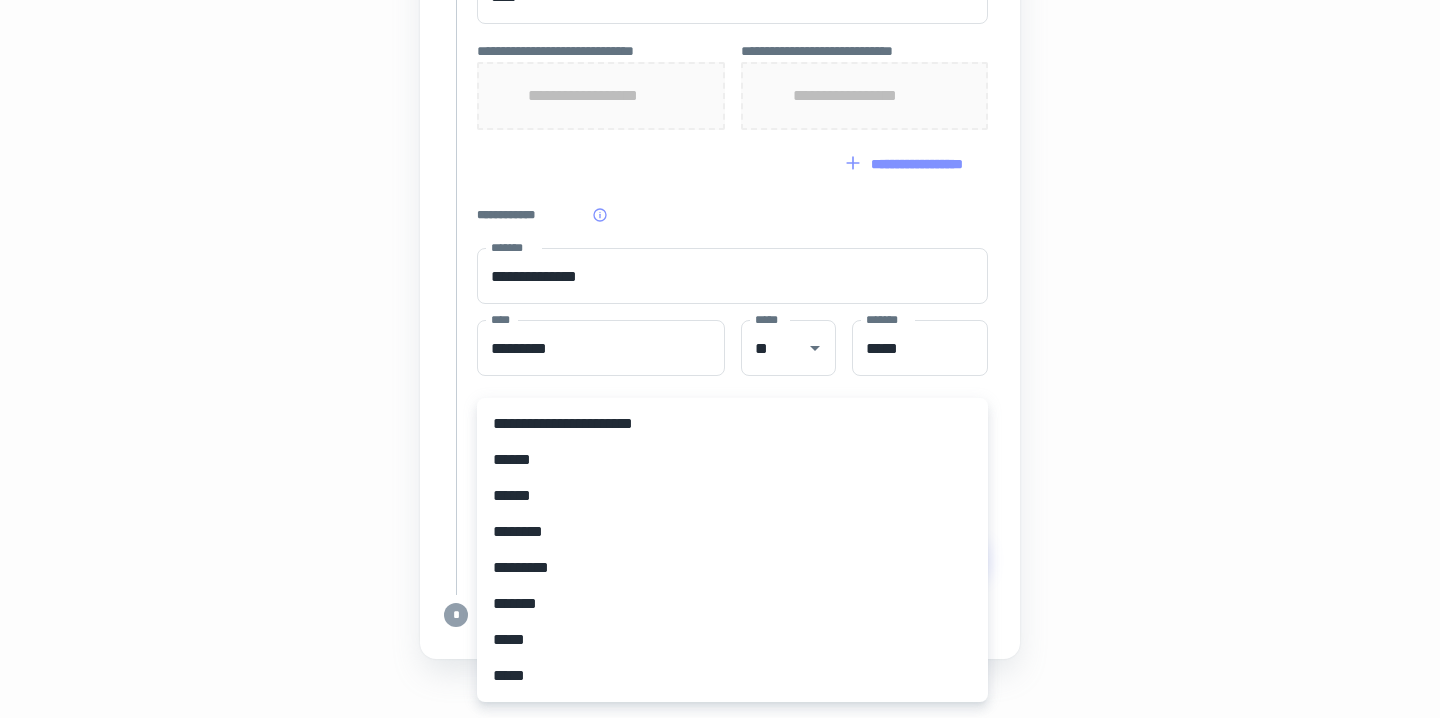 click on "**********" at bounding box center (732, 424) 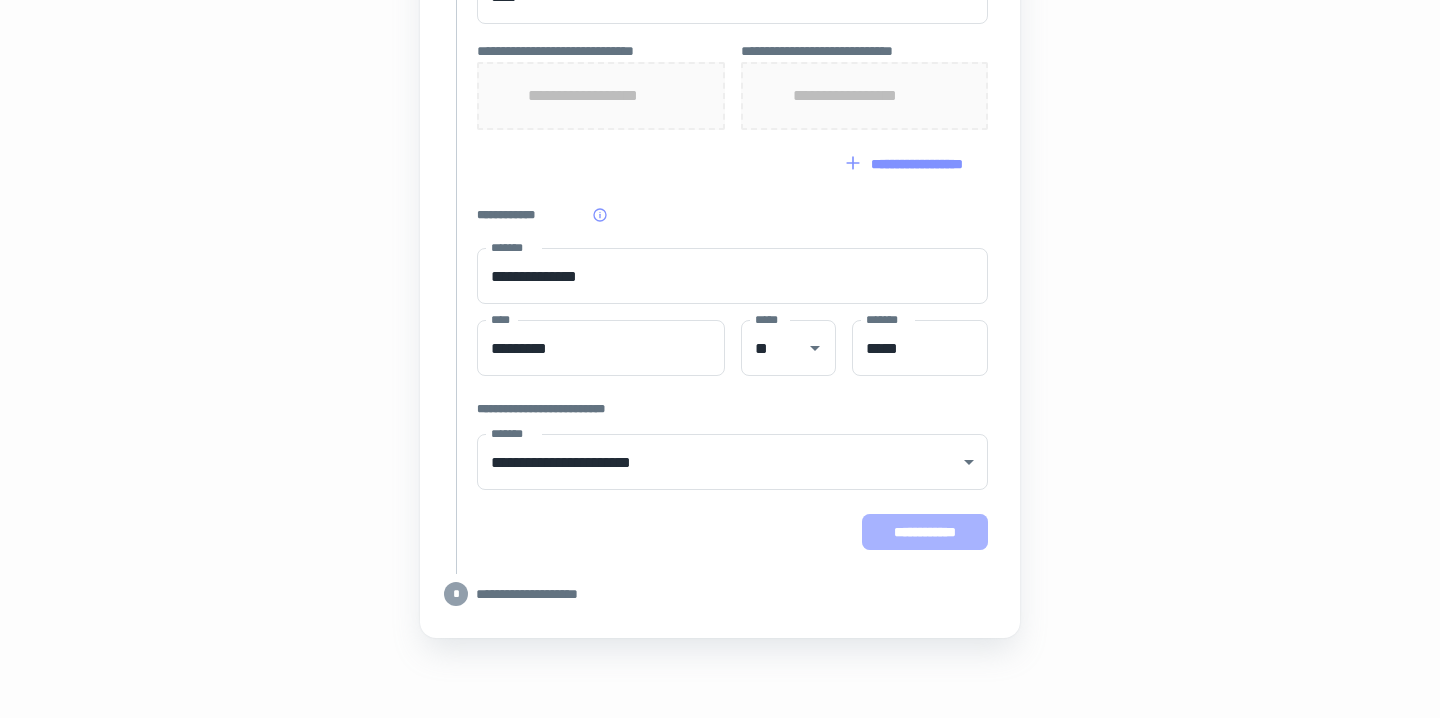 click on "**********" at bounding box center (925, 532) 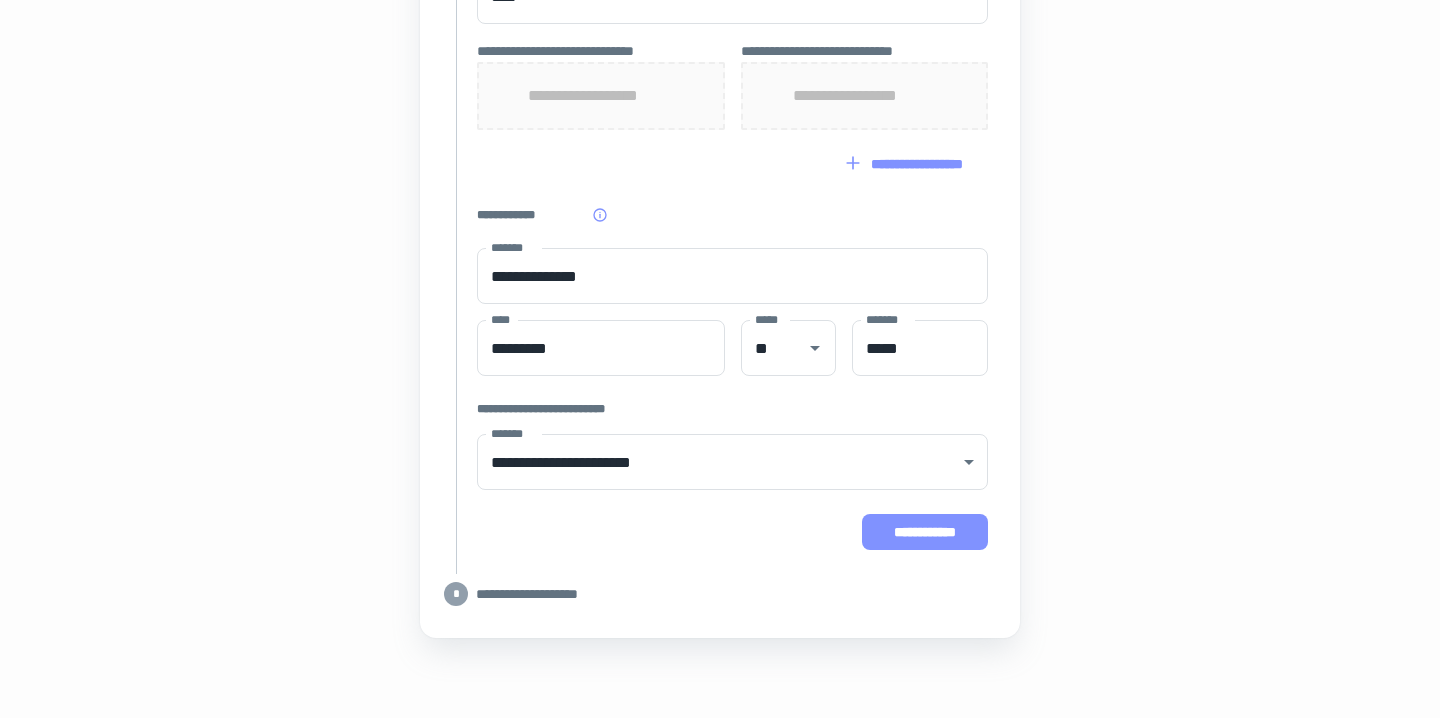 click on "**********" at bounding box center (925, 532) 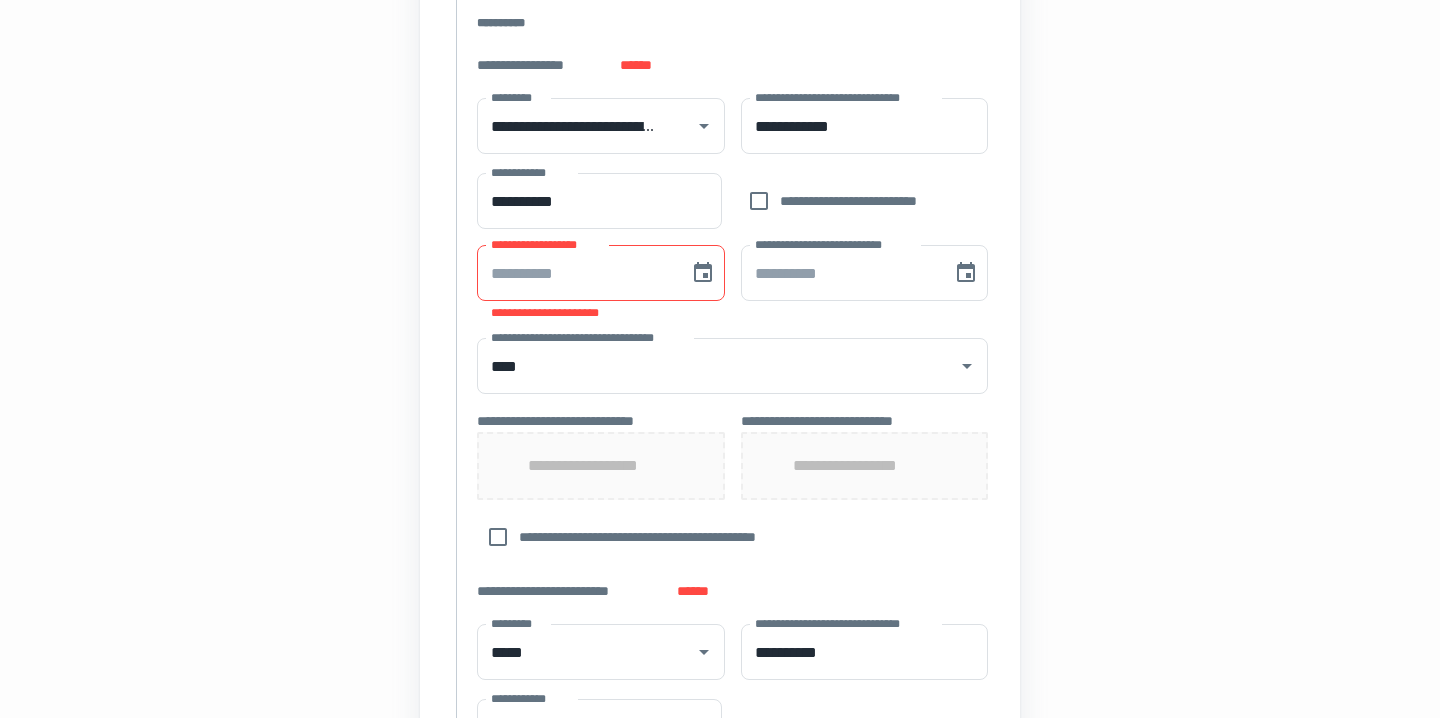 scroll, scrollTop: 352, scrollLeft: 0, axis: vertical 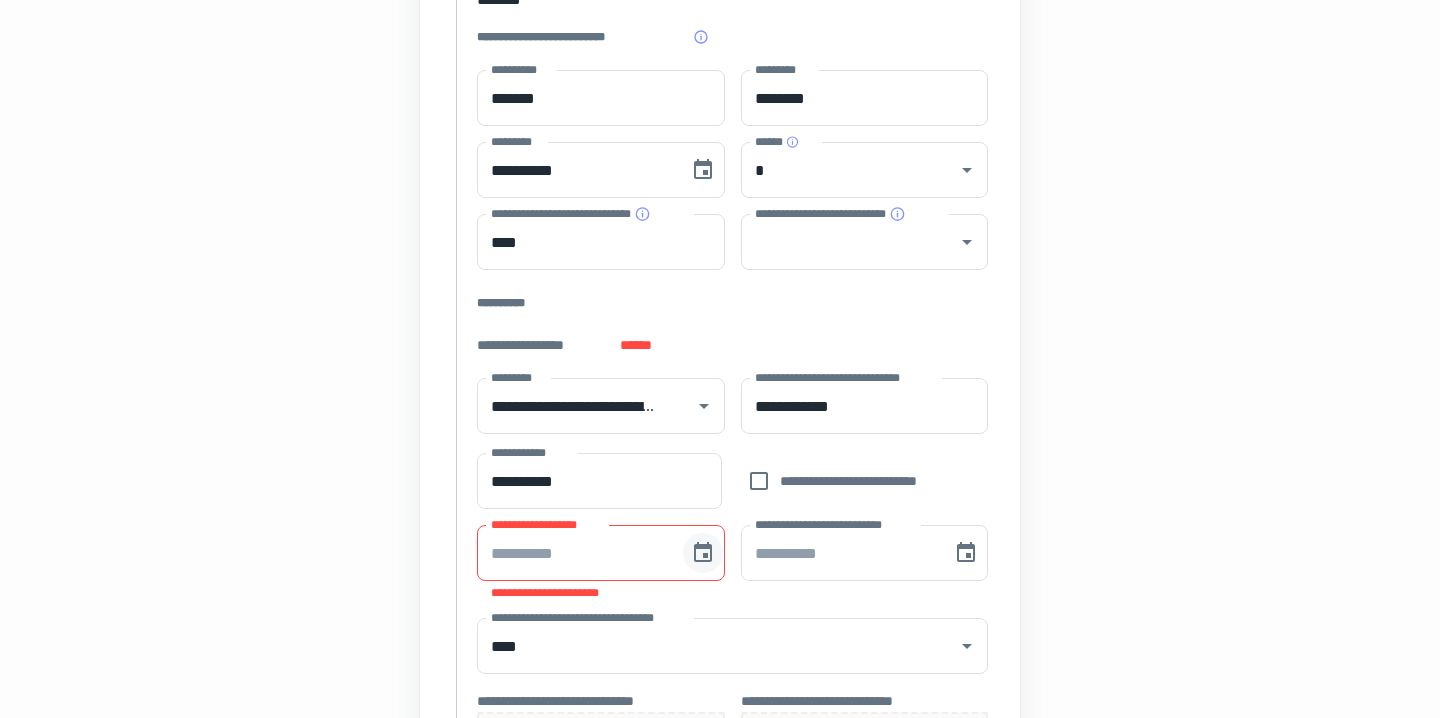 click 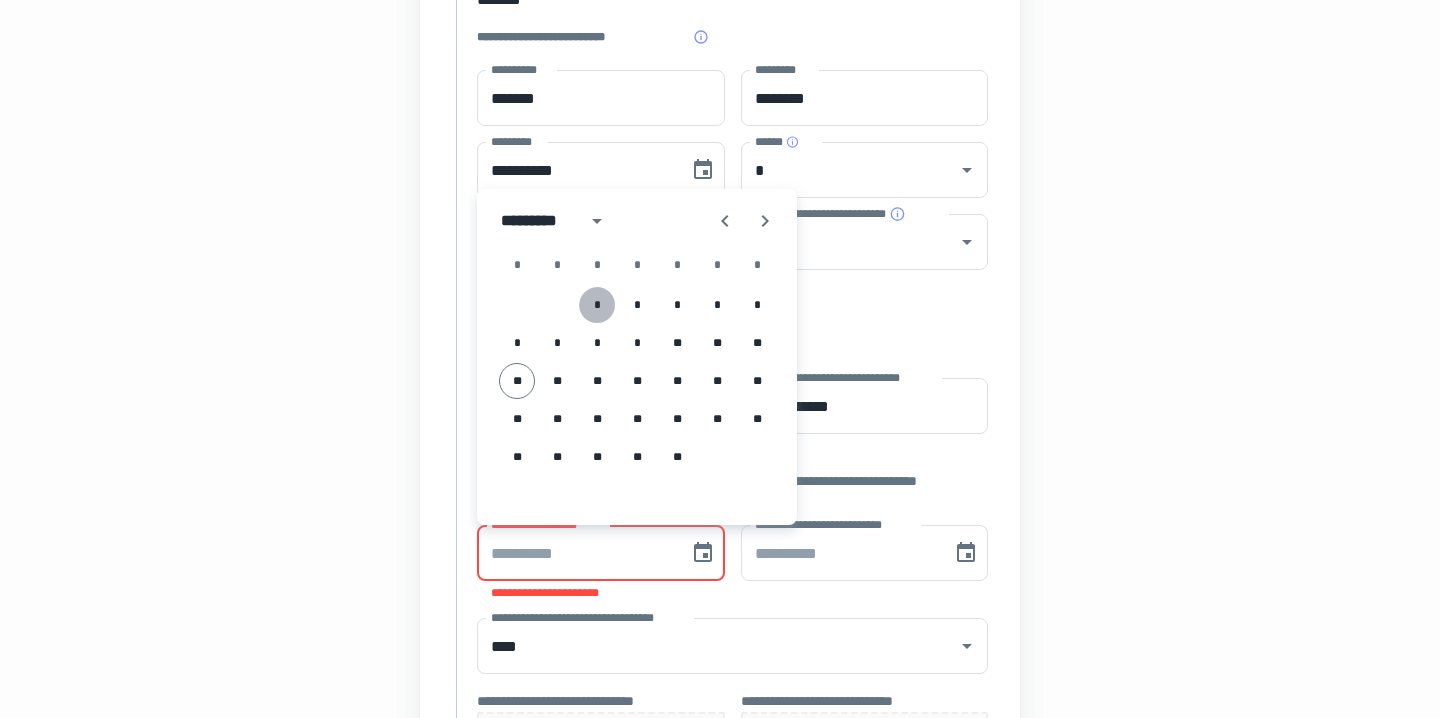 click on "*" at bounding box center (597, 305) 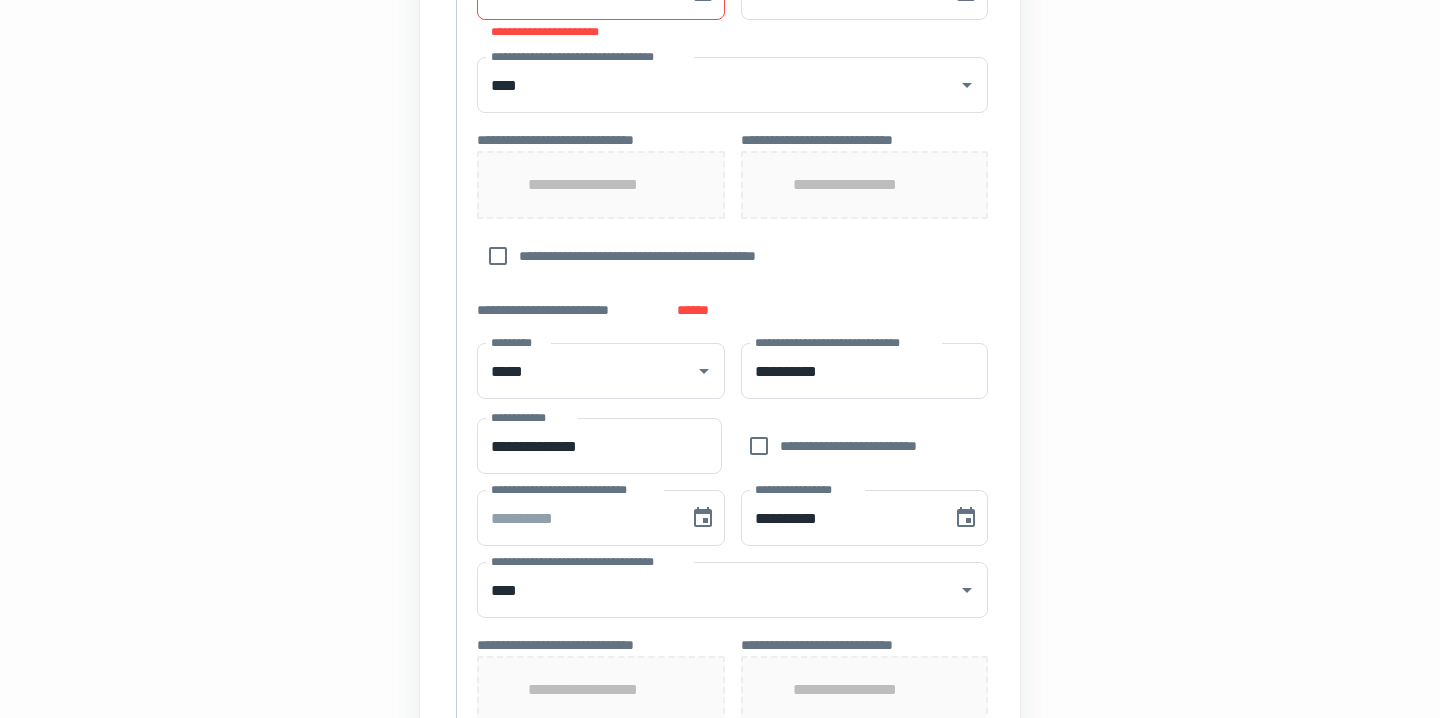 scroll, scrollTop: 1507, scrollLeft: 0, axis: vertical 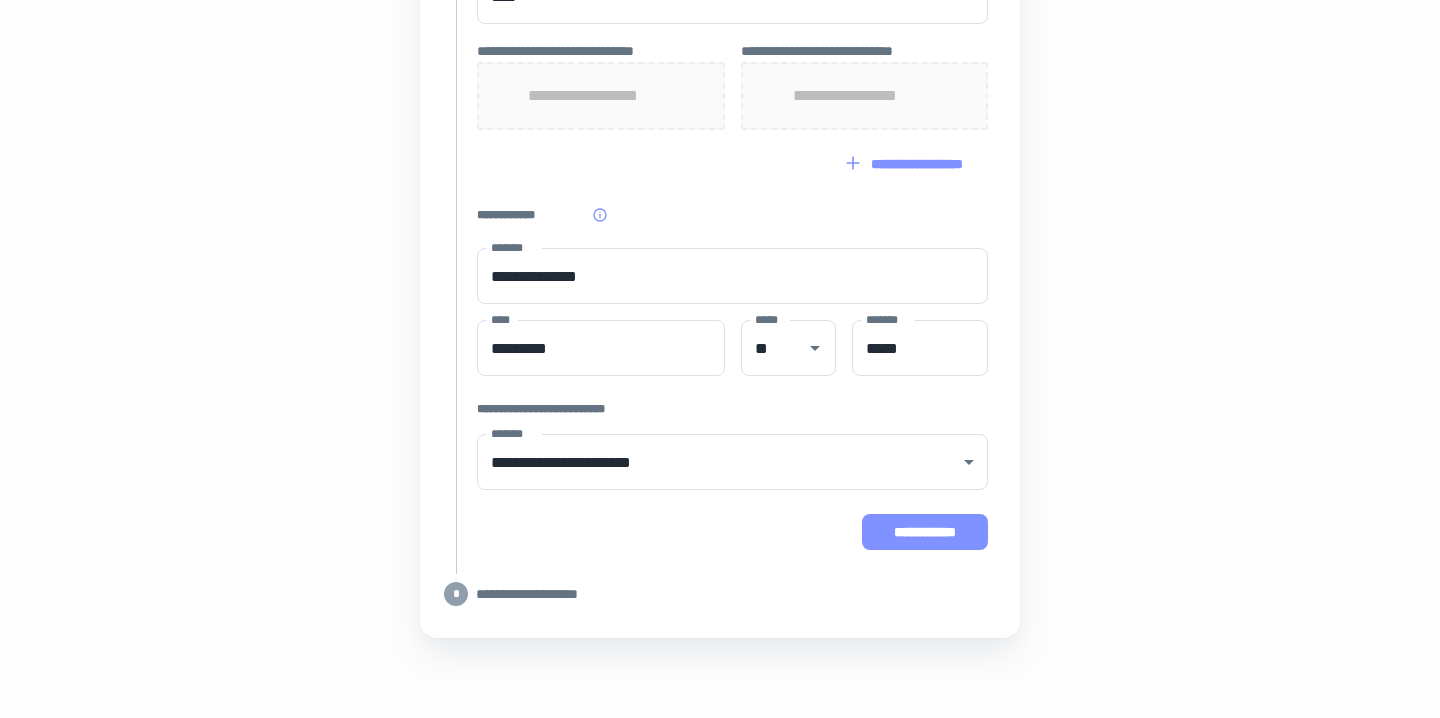 click on "**********" at bounding box center (925, 532) 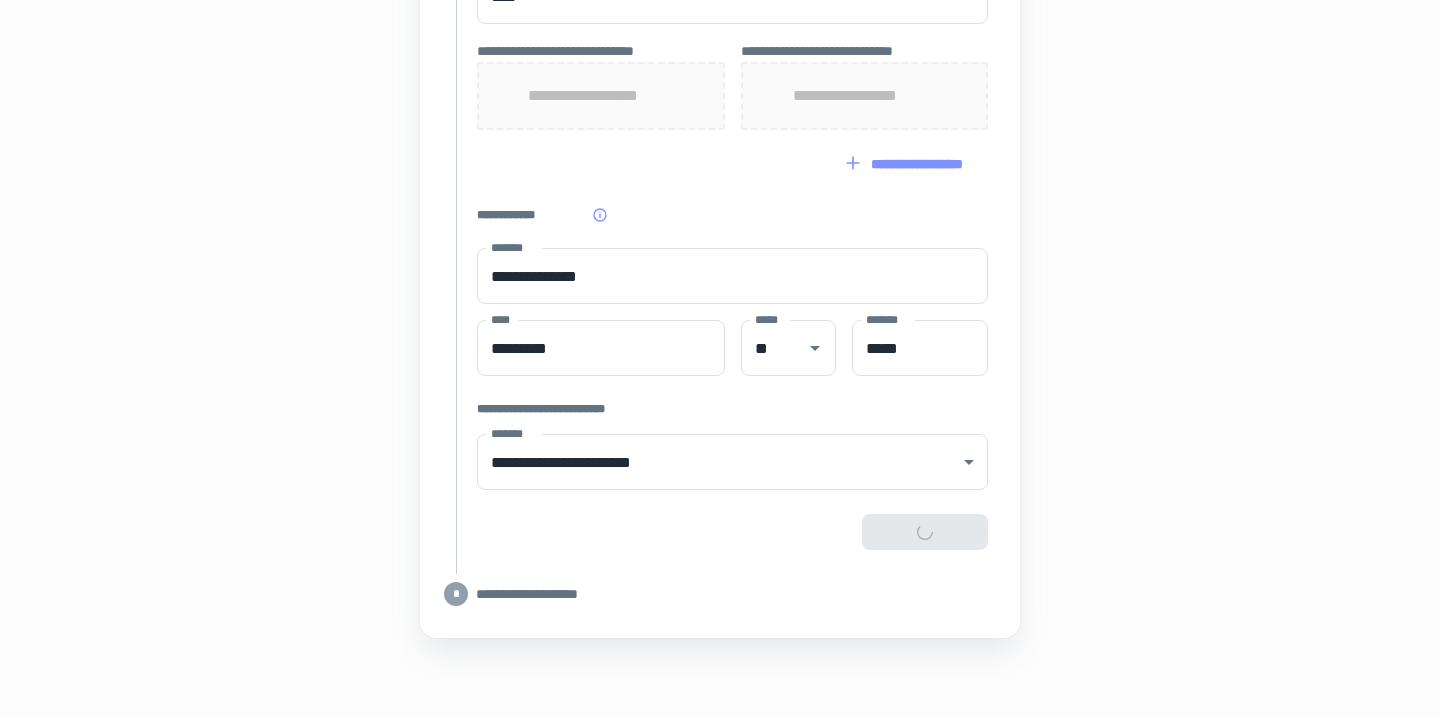 scroll, scrollTop: 1486, scrollLeft: 0, axis: vertical 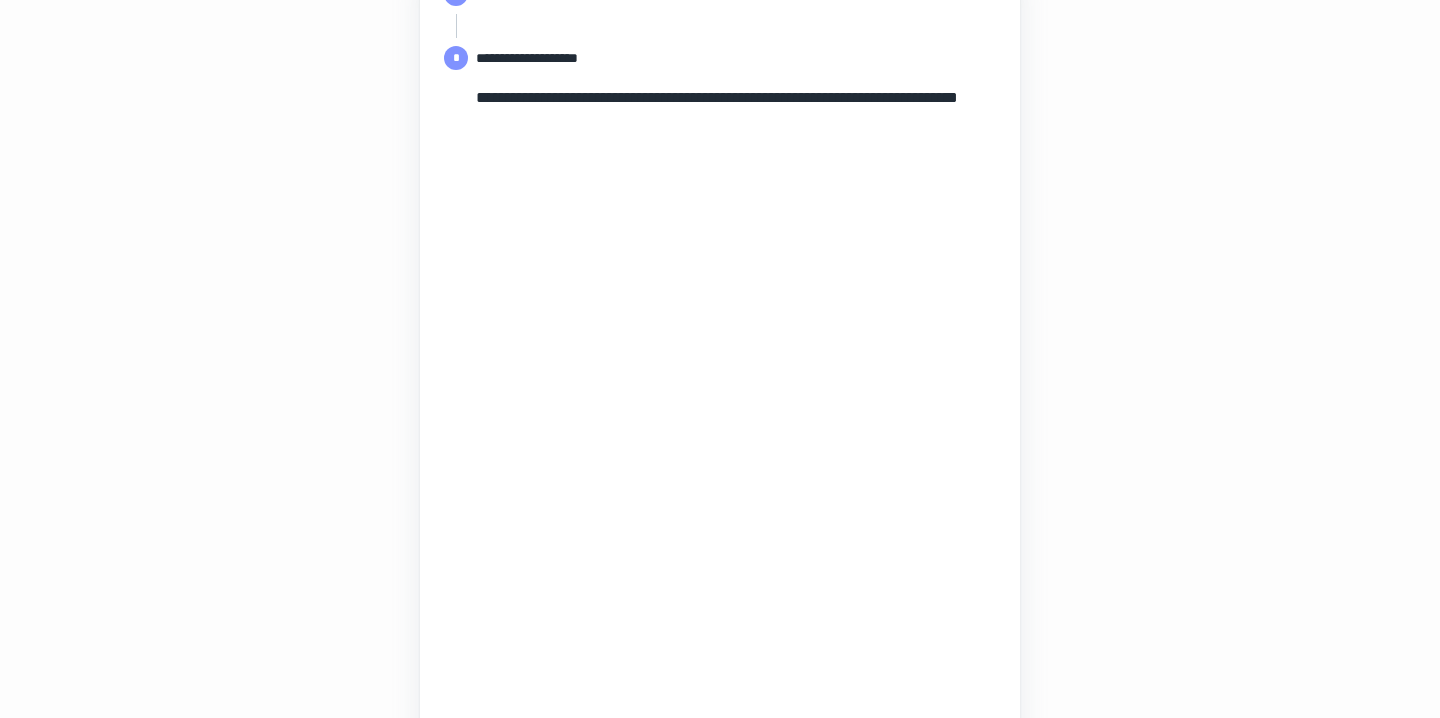 click on "**********" at bounding box center (720, 356) 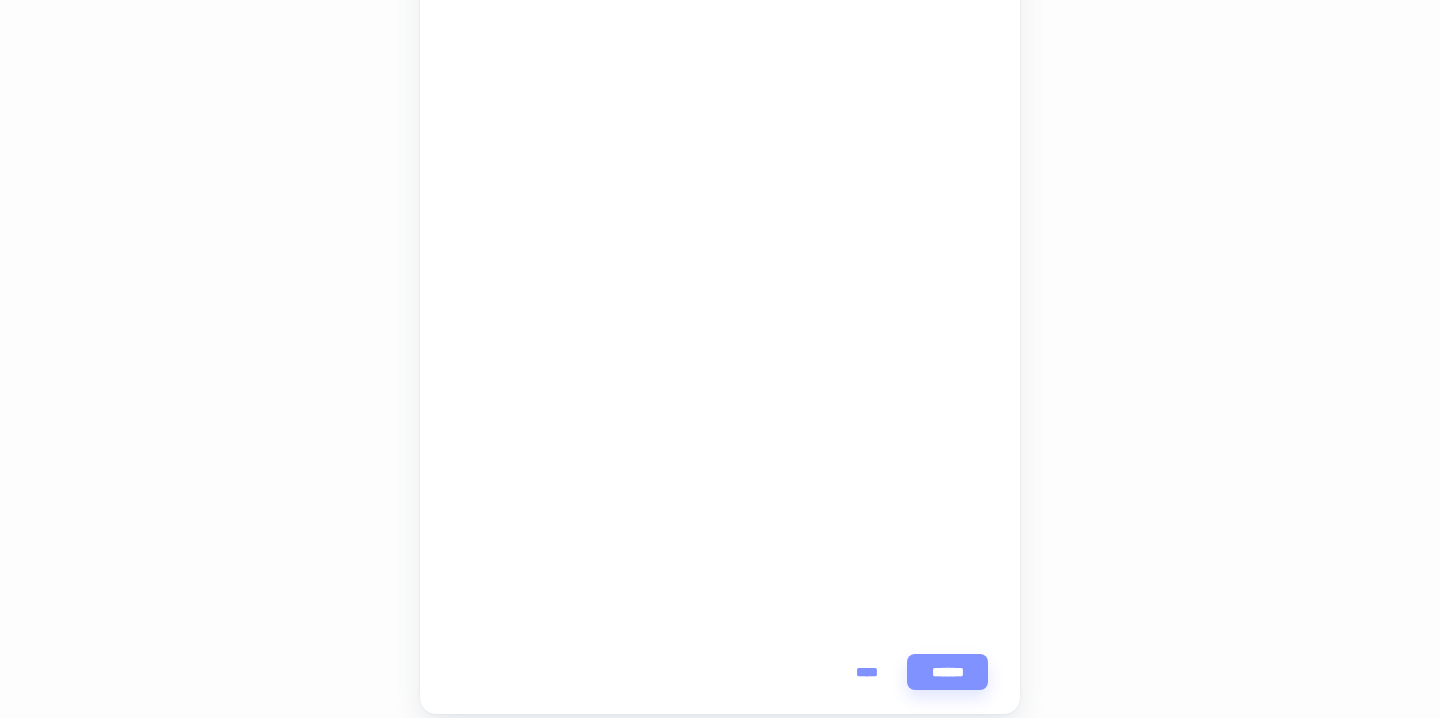 scroll, scrollTop: 547, scrollLeft: 0, axis: vertical 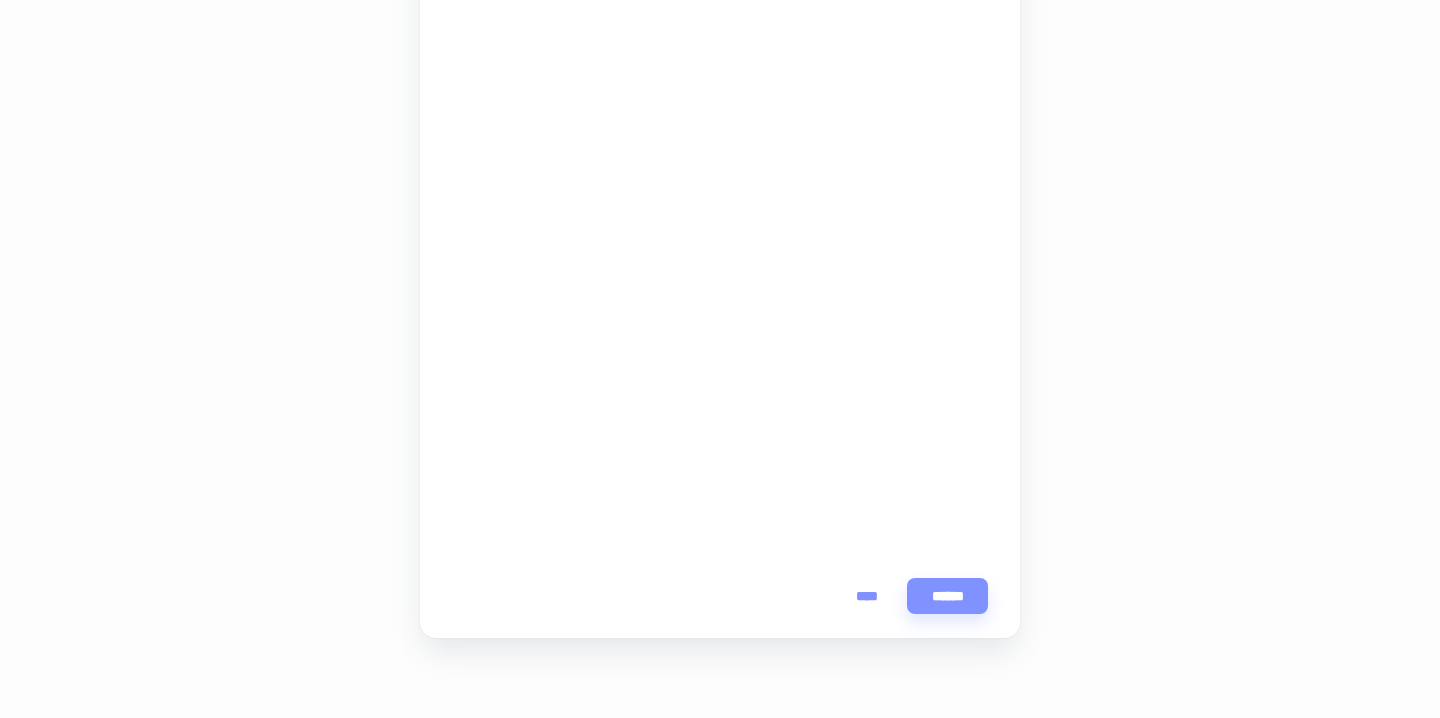 click on "**********" at bounding box center [720, 103] 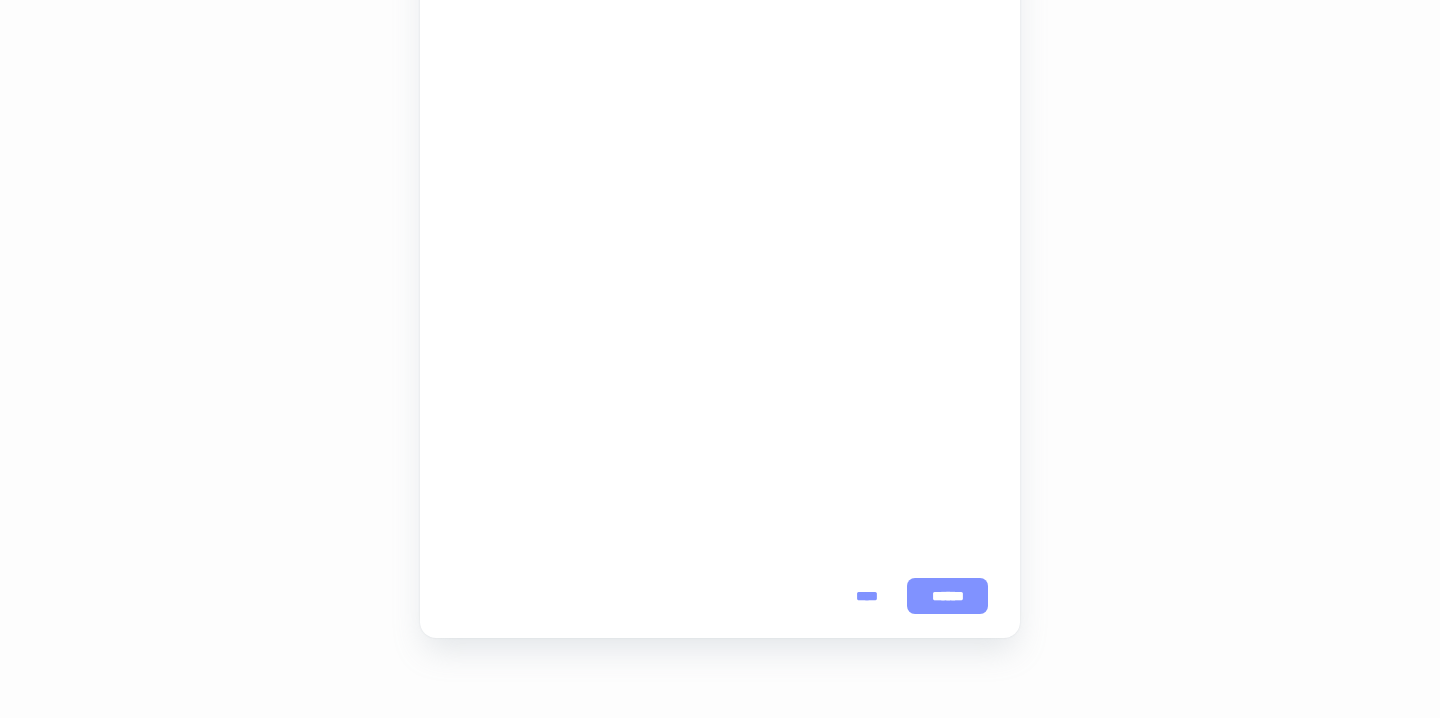 click on "******" at bounding box center [947, 596] 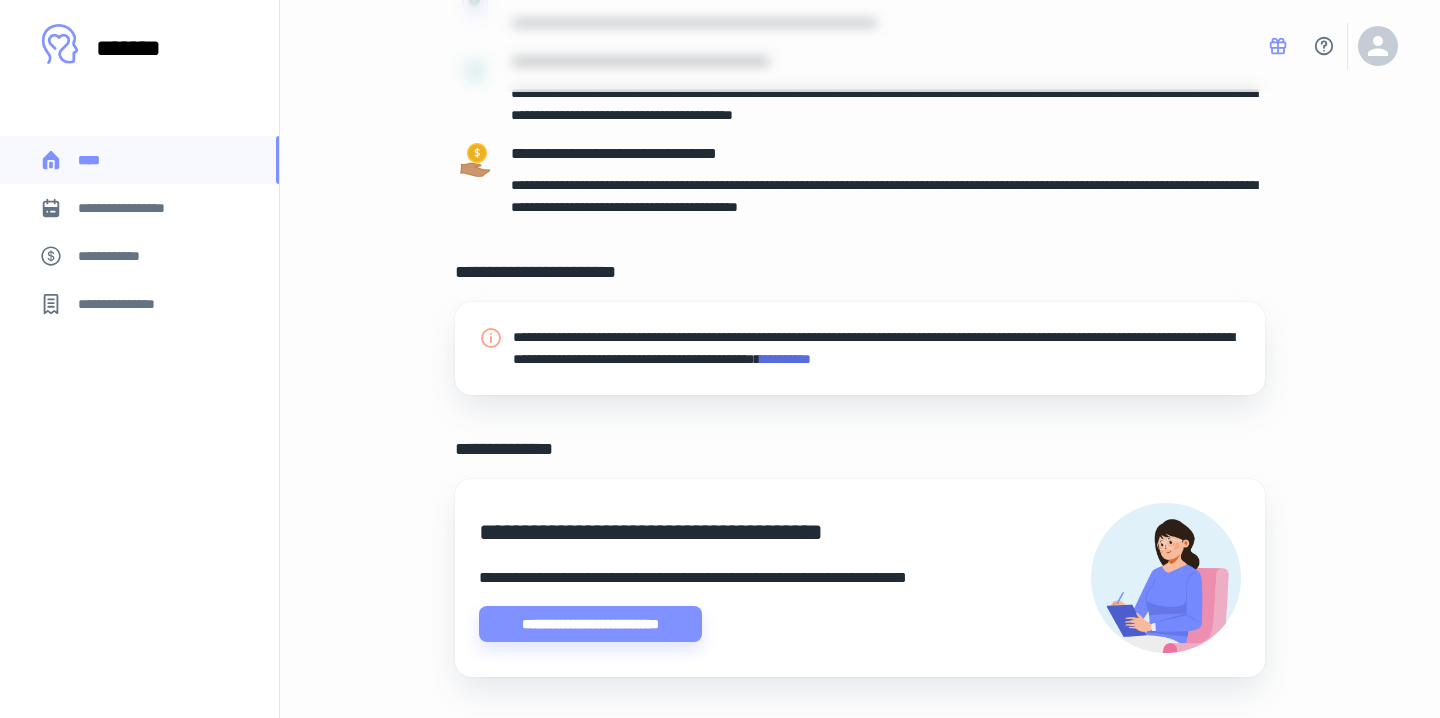 scroll, scrollTop: 459, scrollLeft: 0, axis: vertical 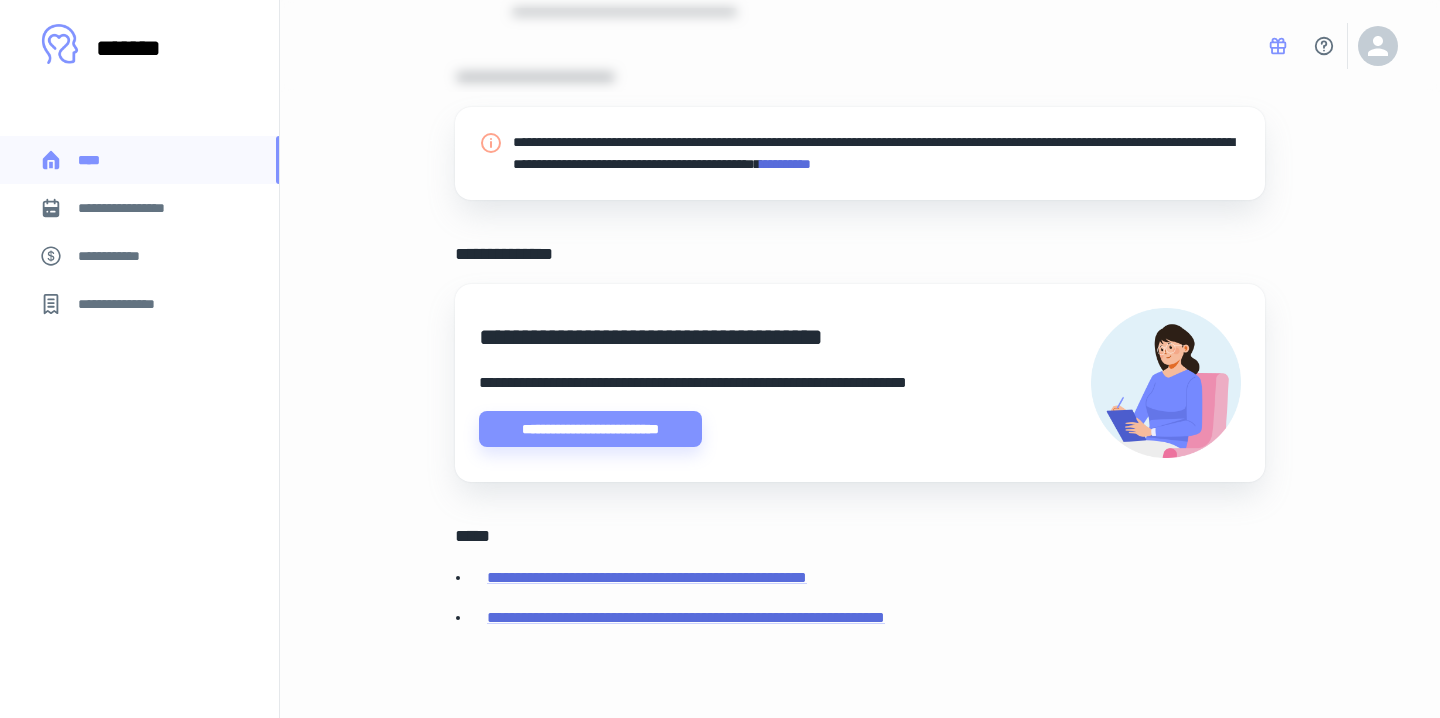 click on "*********" at bounding box center [785, 164] 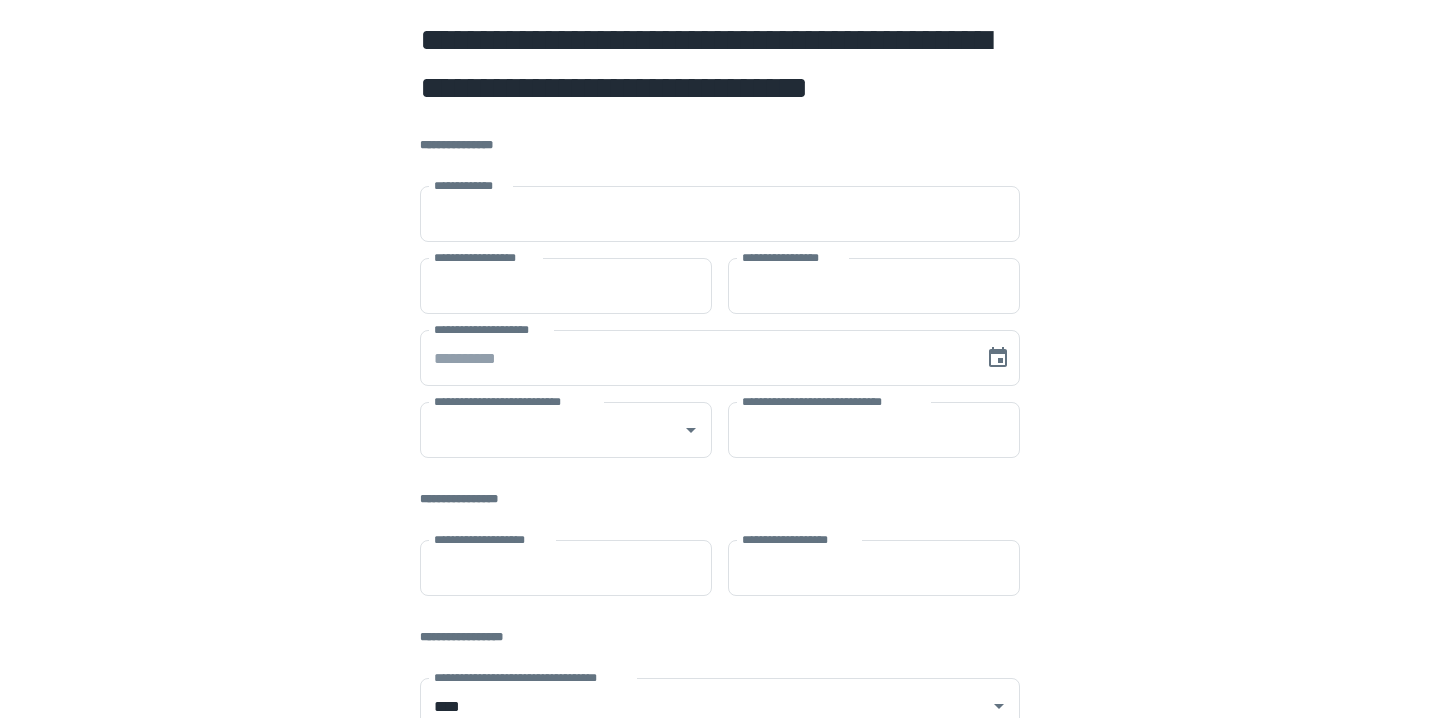 scroll, scrollTop: 0, scrollLeft: 0, axis: both 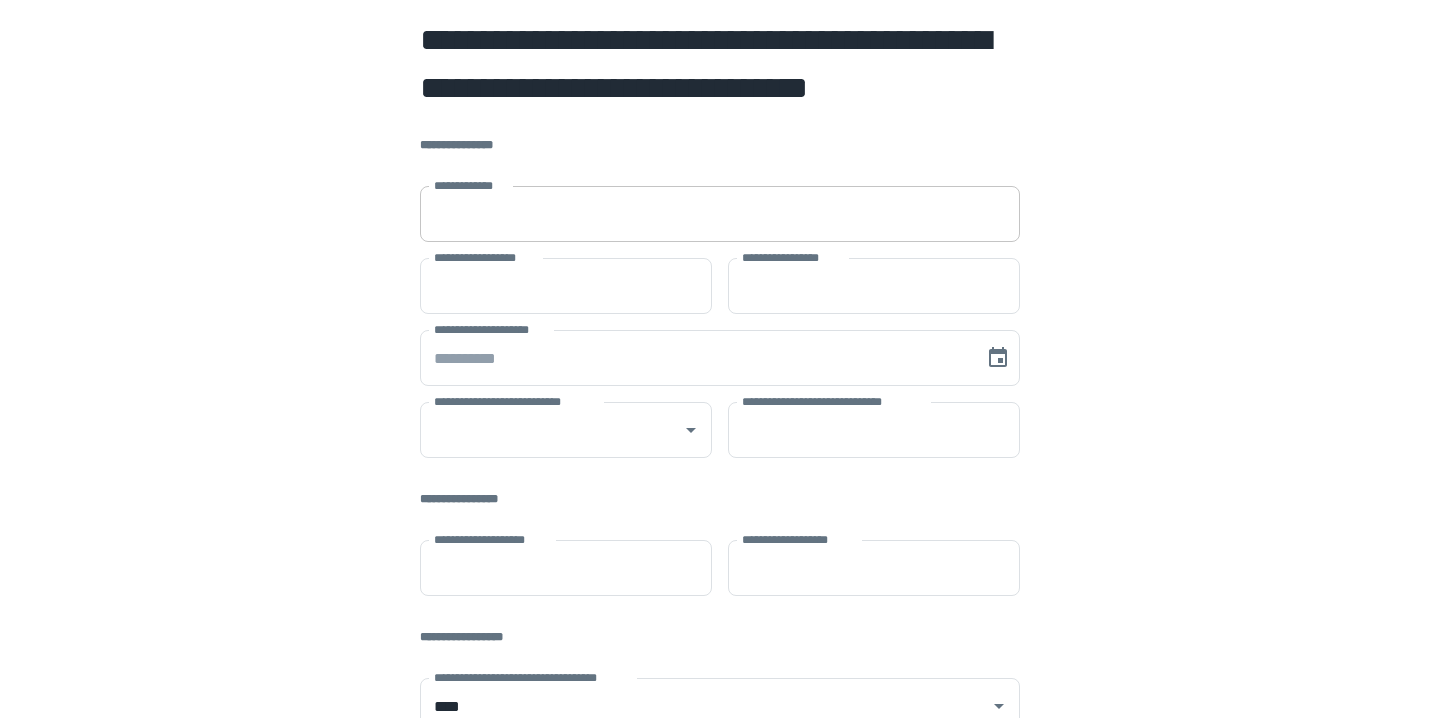 click on "**********" at bounding box center [720, 214] 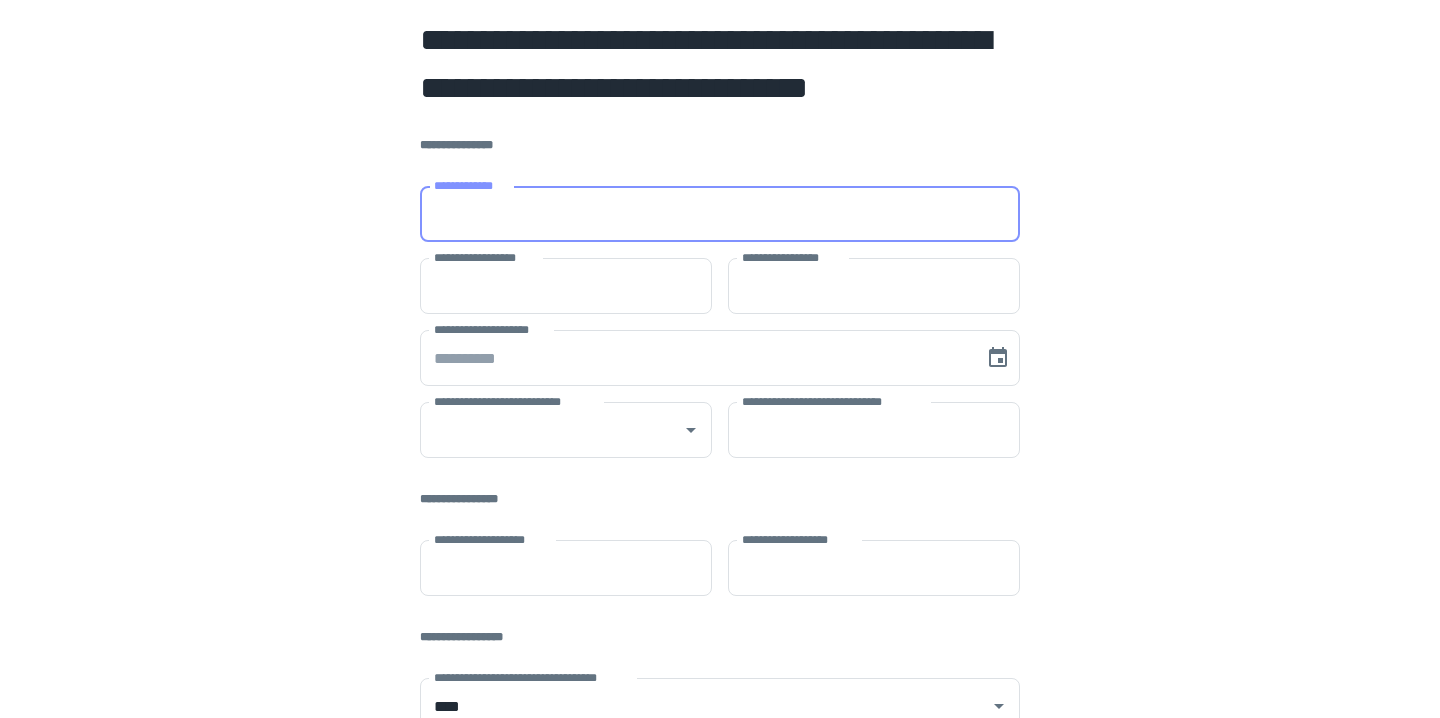 type on "**********" 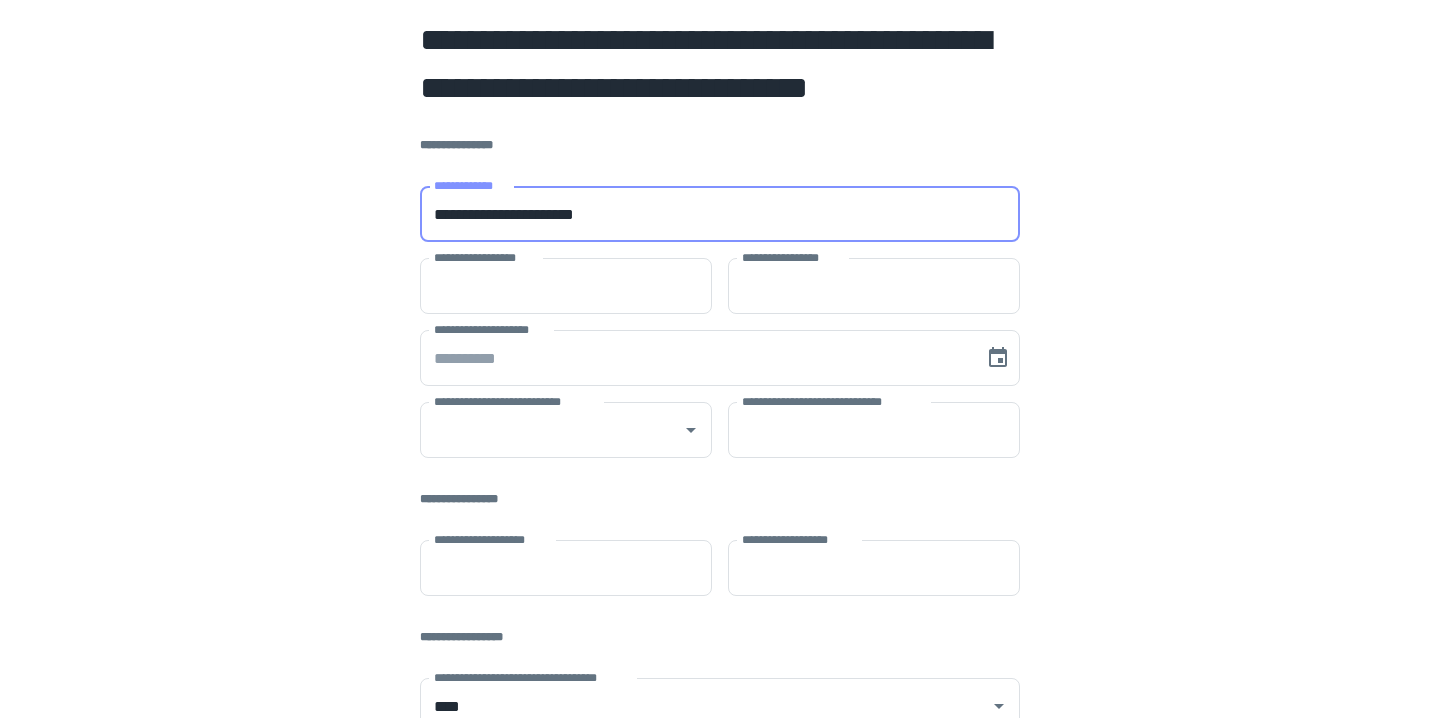 type on "****" 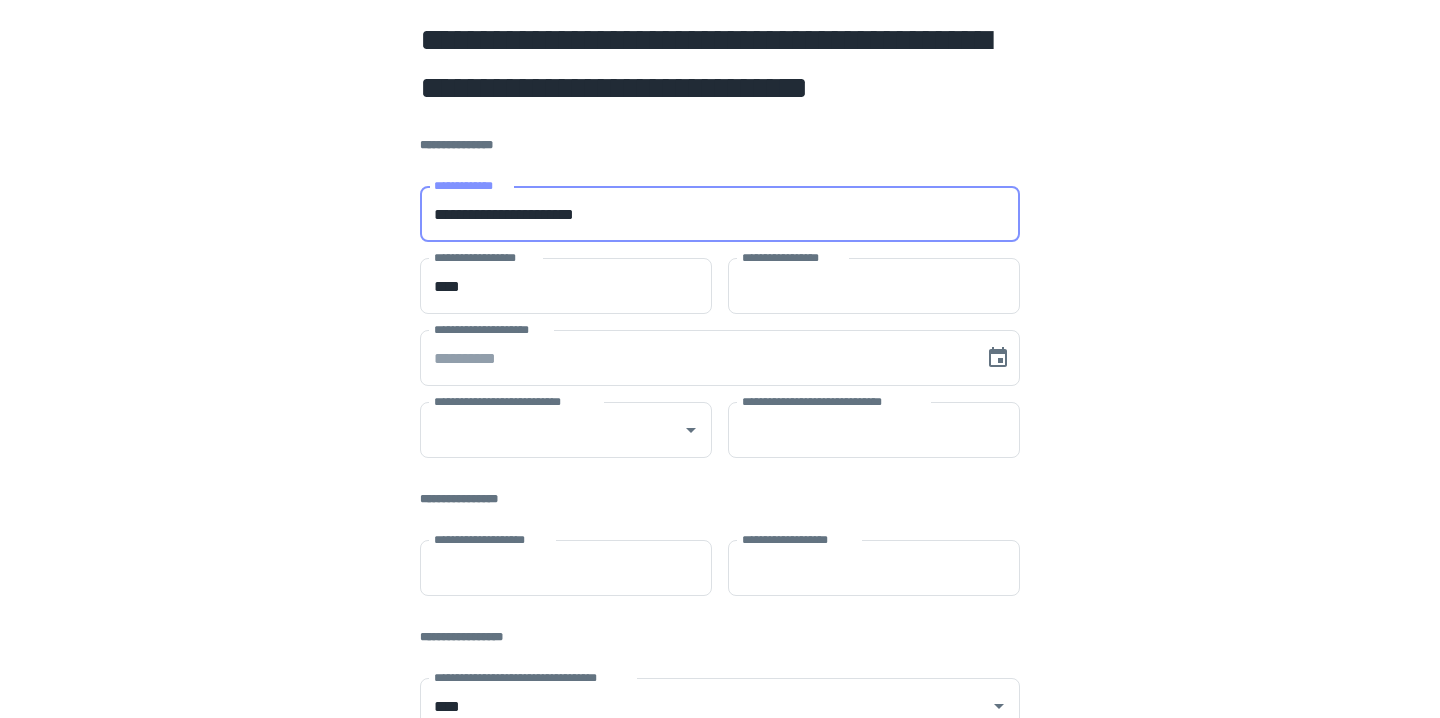 type on "********" 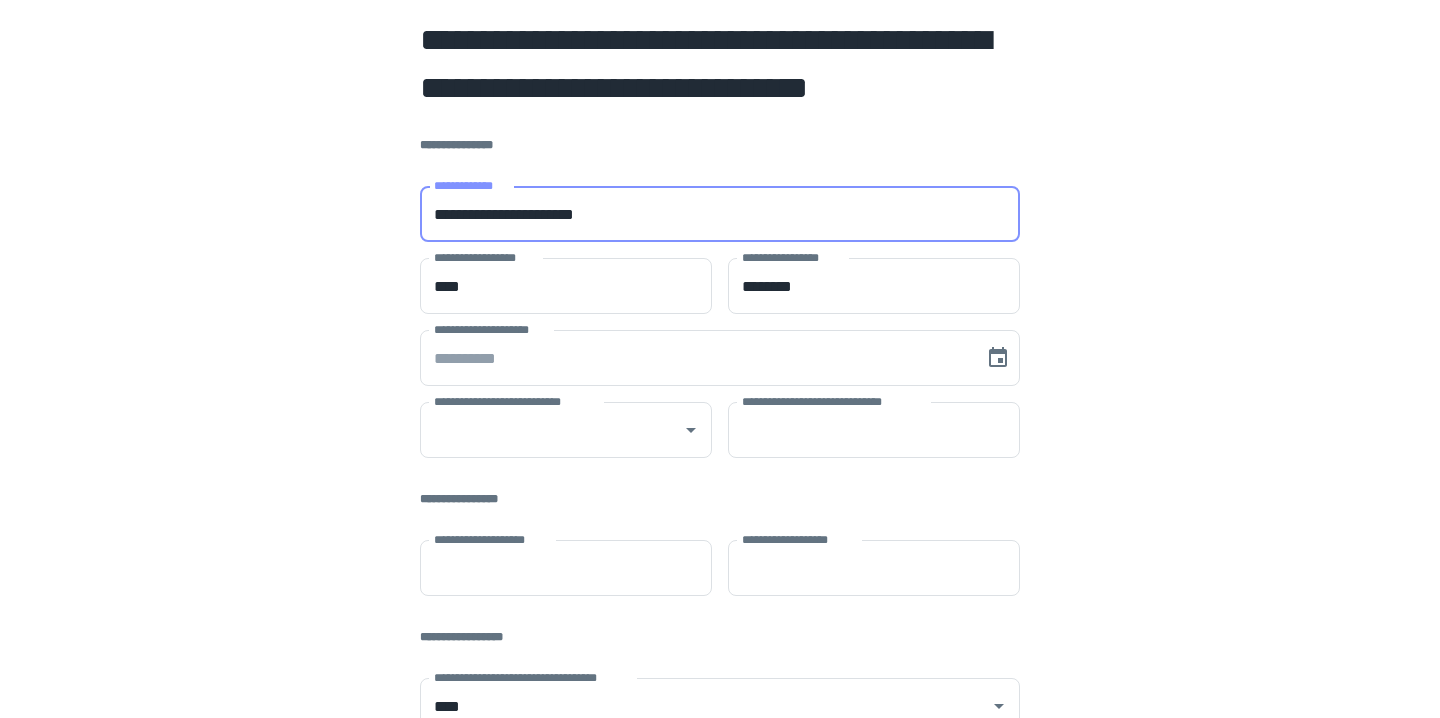 type on "**" 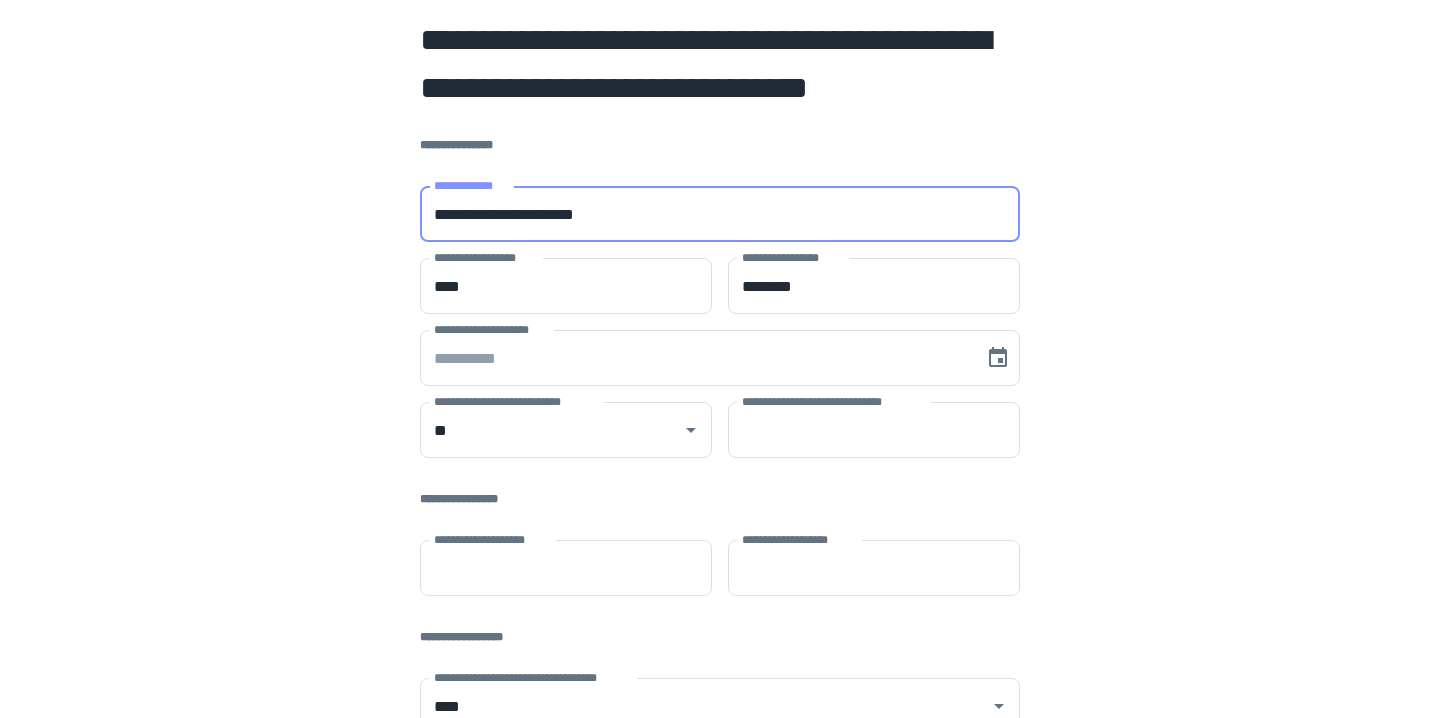 type on "*****" 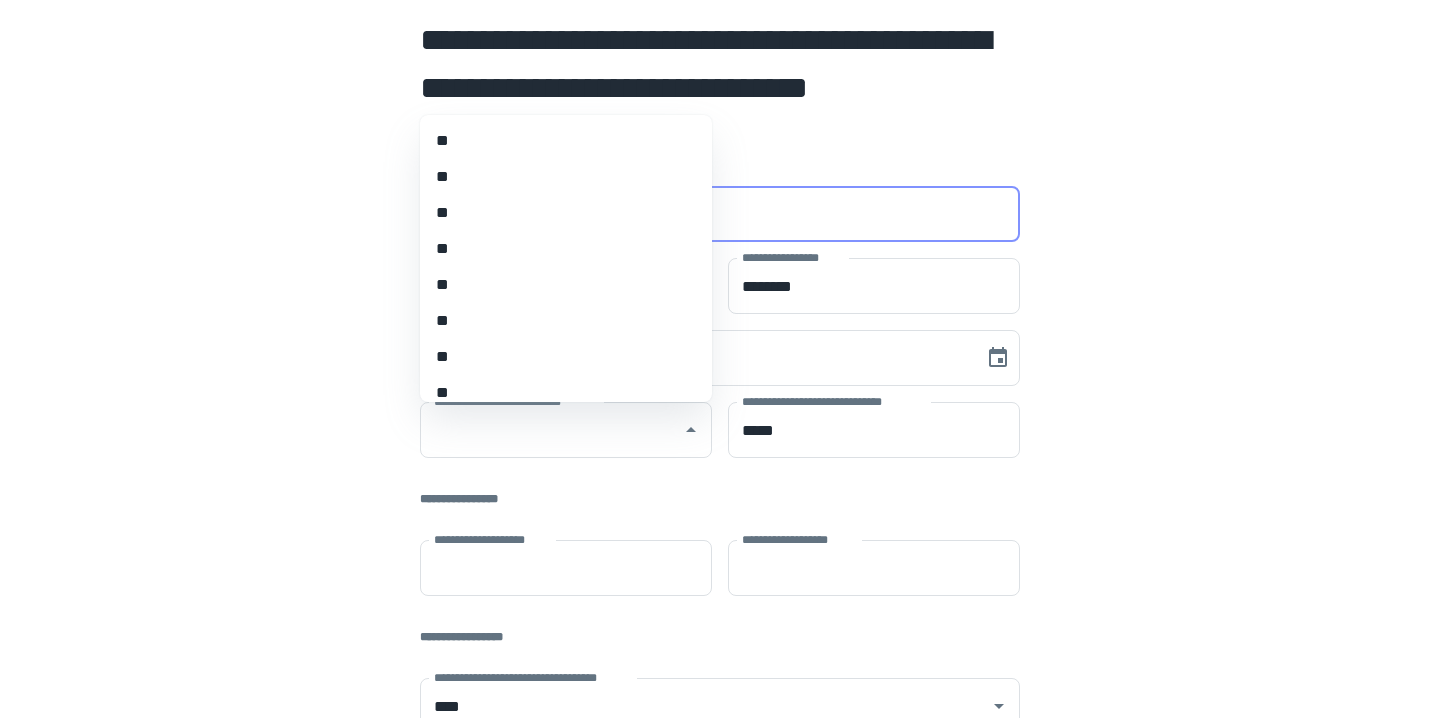 click on "**********" at bounding box center (720, 618) 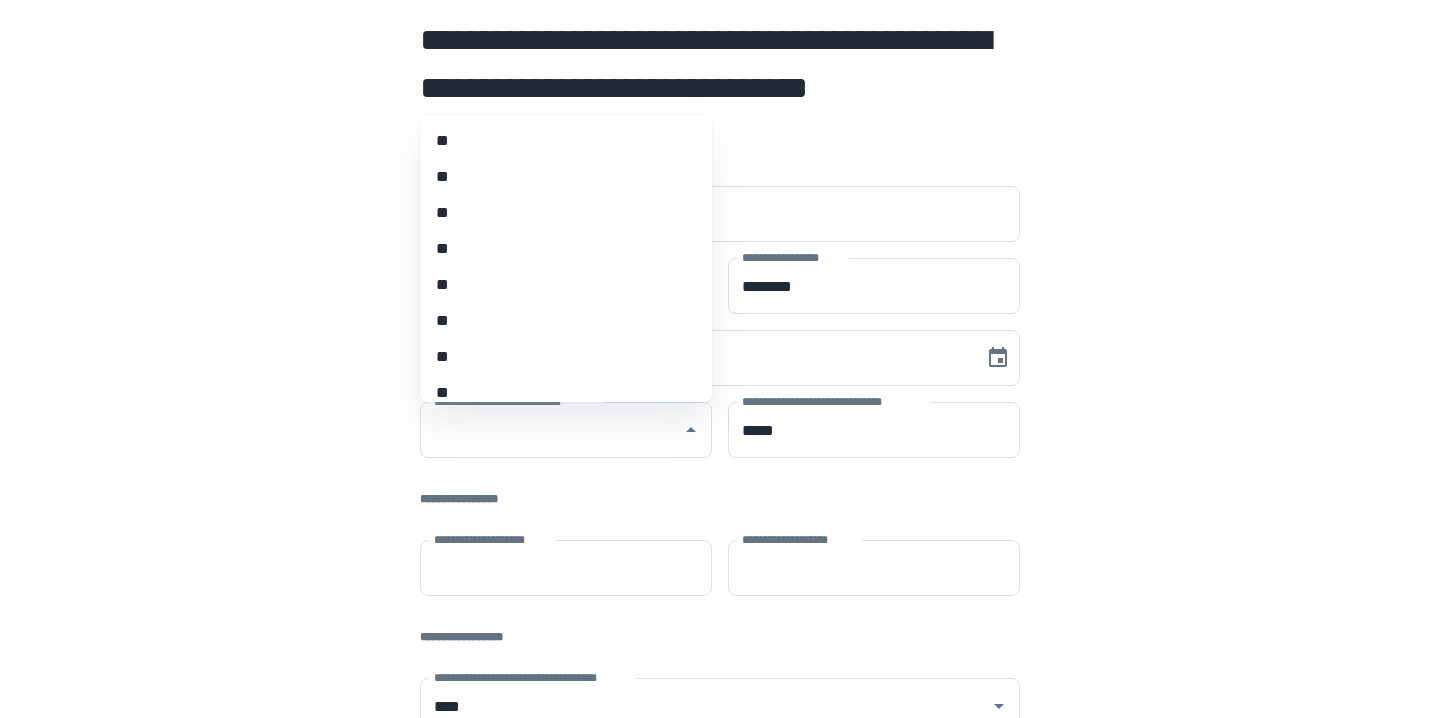 click on "**" at bounding box center (566, 321) 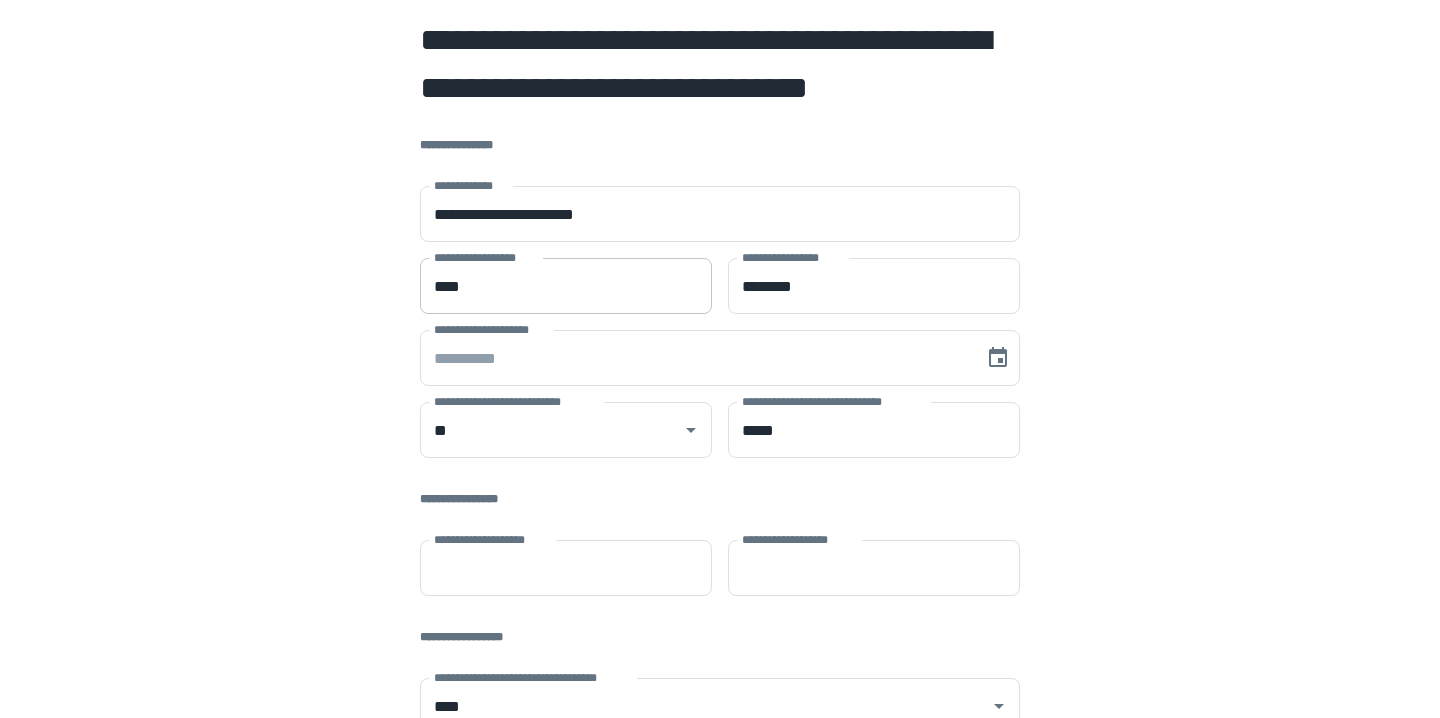 click on "****" at bounding box center [566, 286] 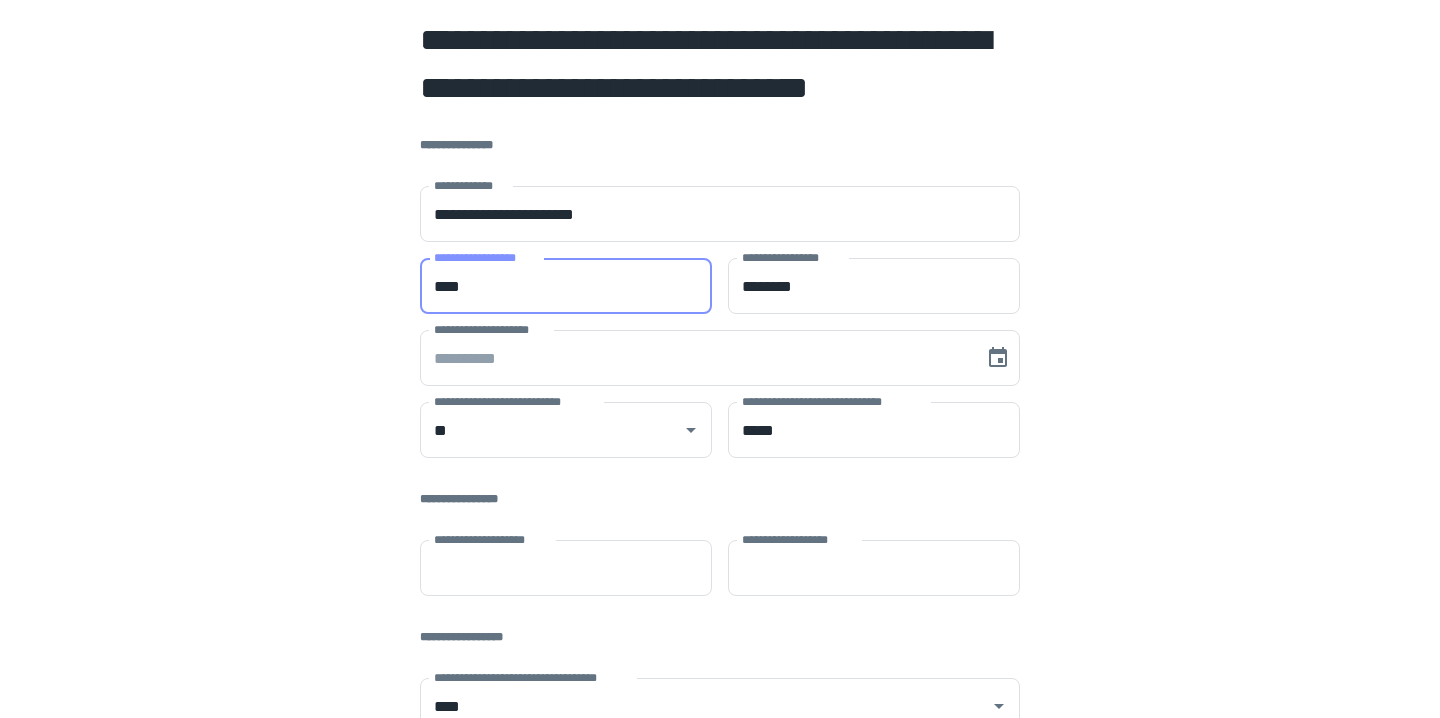 click on "****" at bounding box center [566, 286] 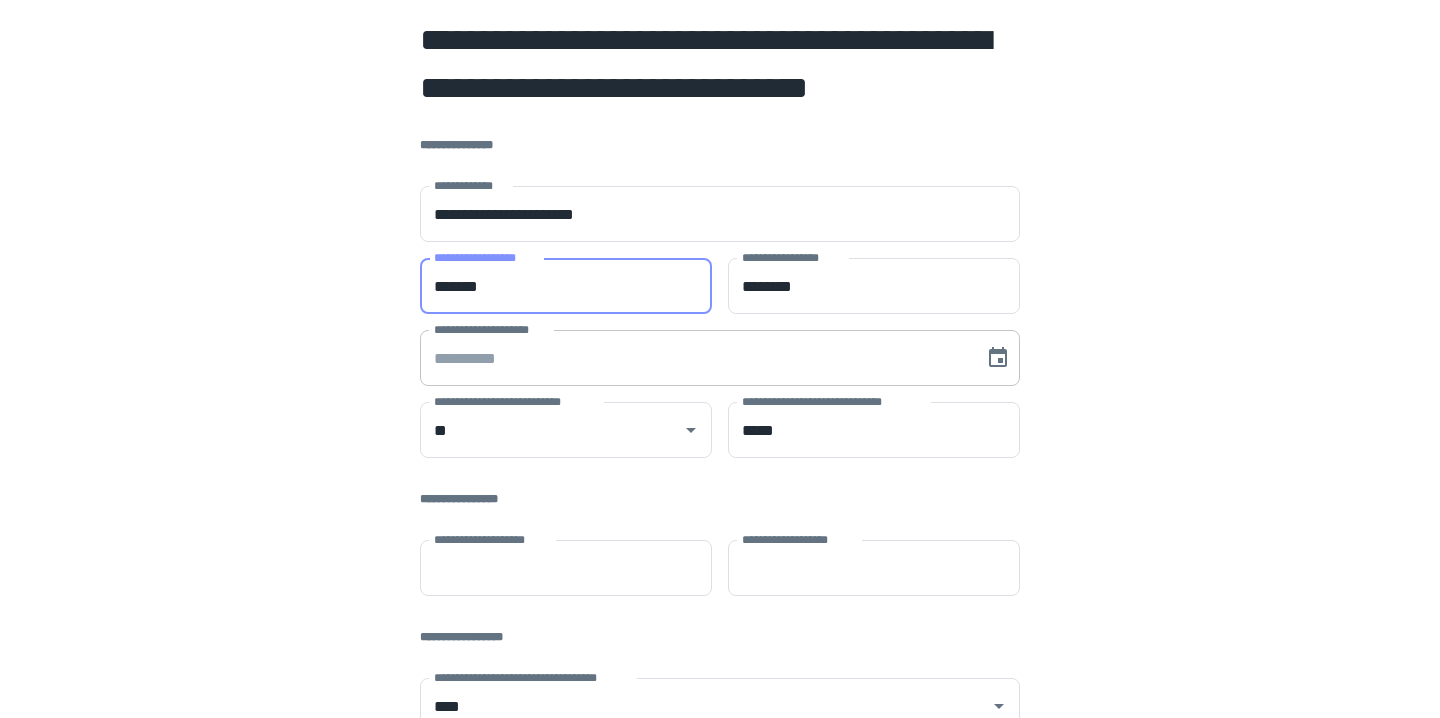 type on "*******" 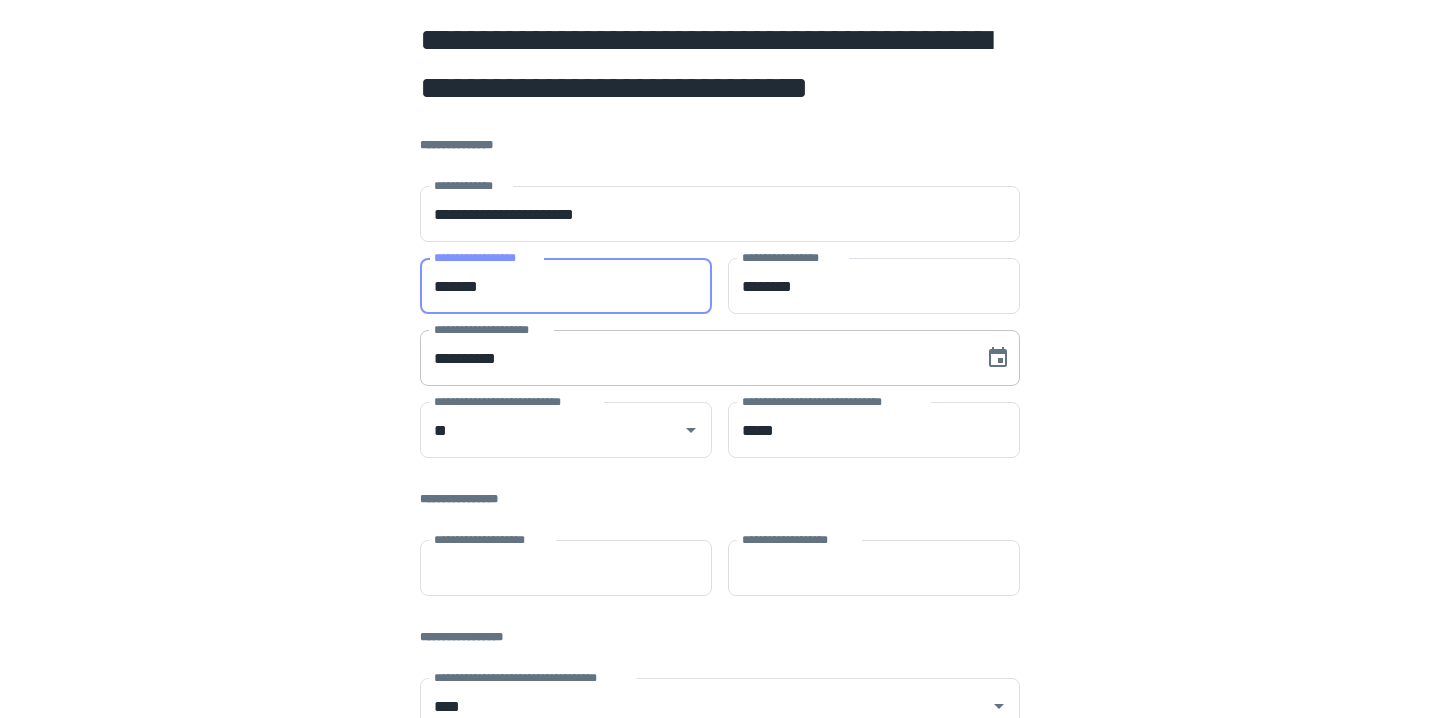 click on "**********" at bounding box center (695, 358) 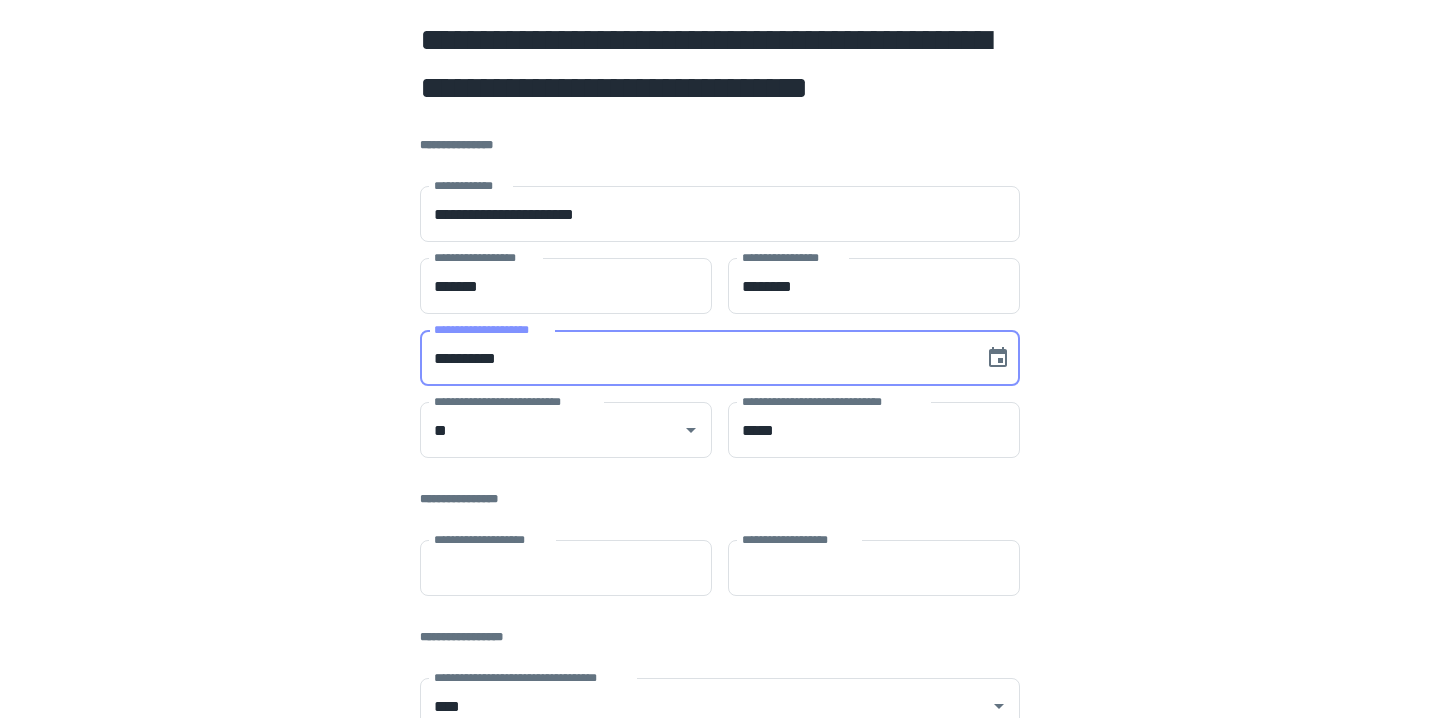 scroll, scrollTop: 79, scrollLeft: 0, axis: vertical 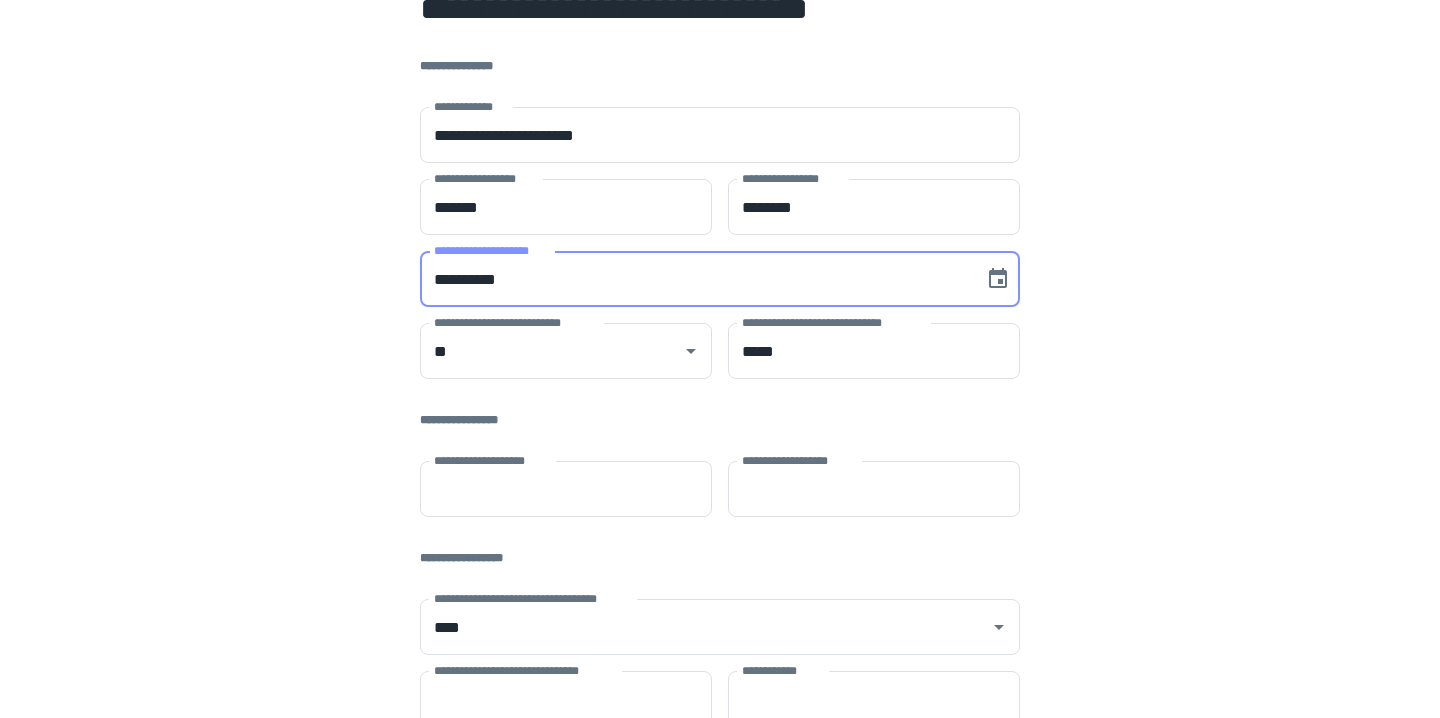 type on "**********" 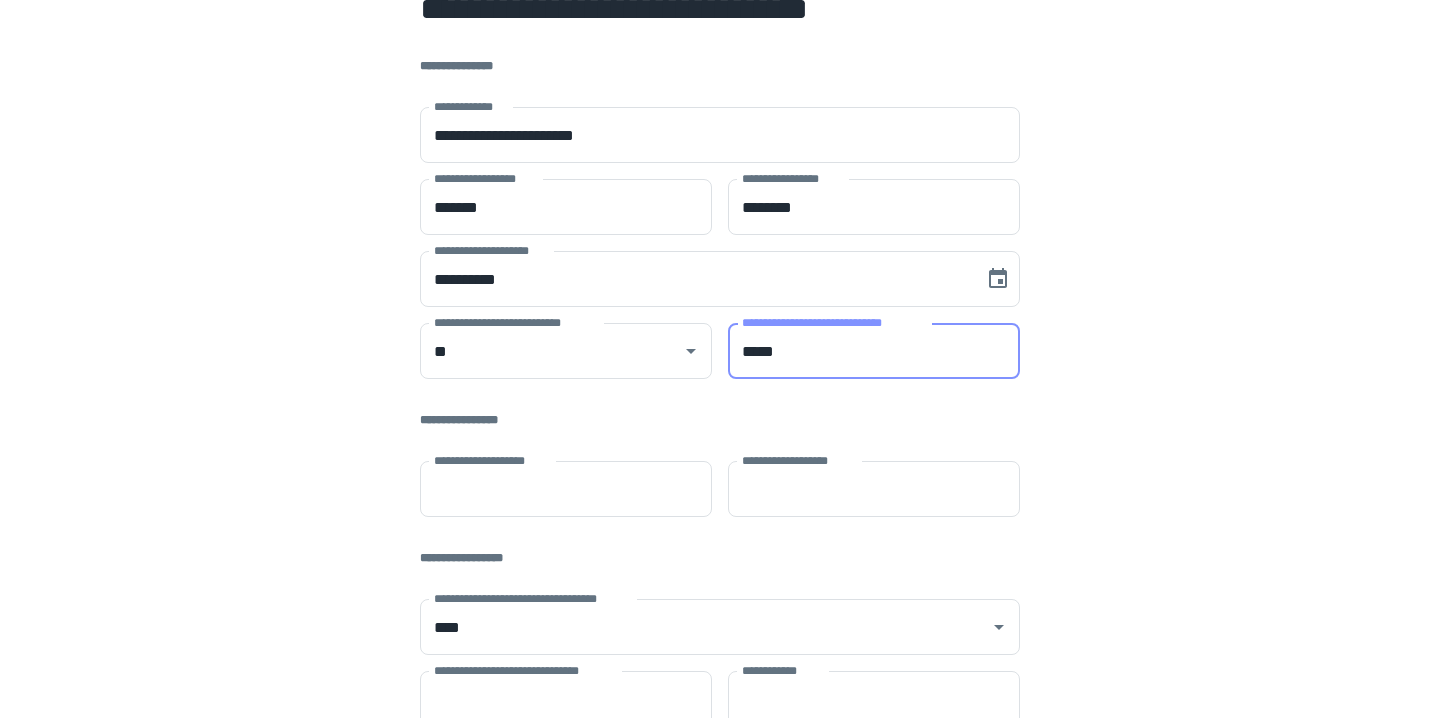 click on "**********" at bounding box center (720, 471) 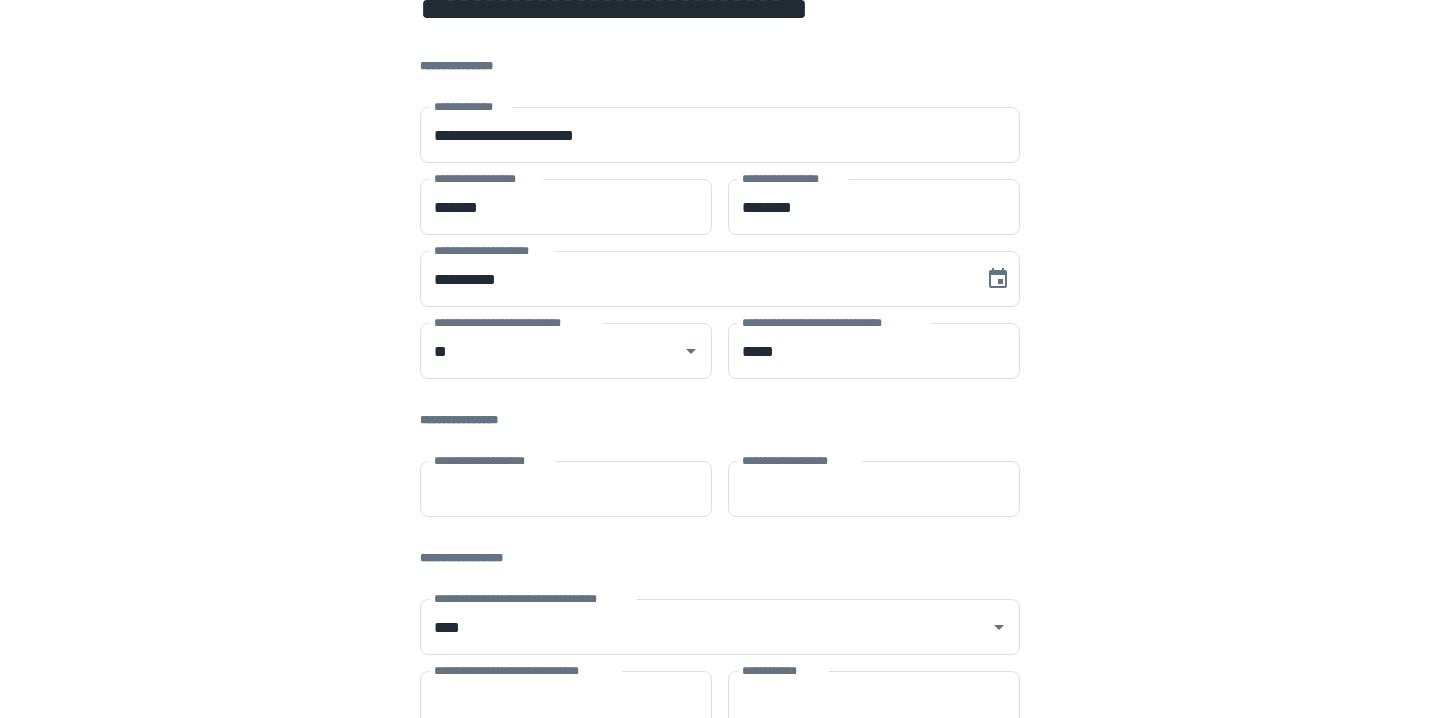 scroll, scrollTop: 242, scrollLeft: 0, axis: vertical 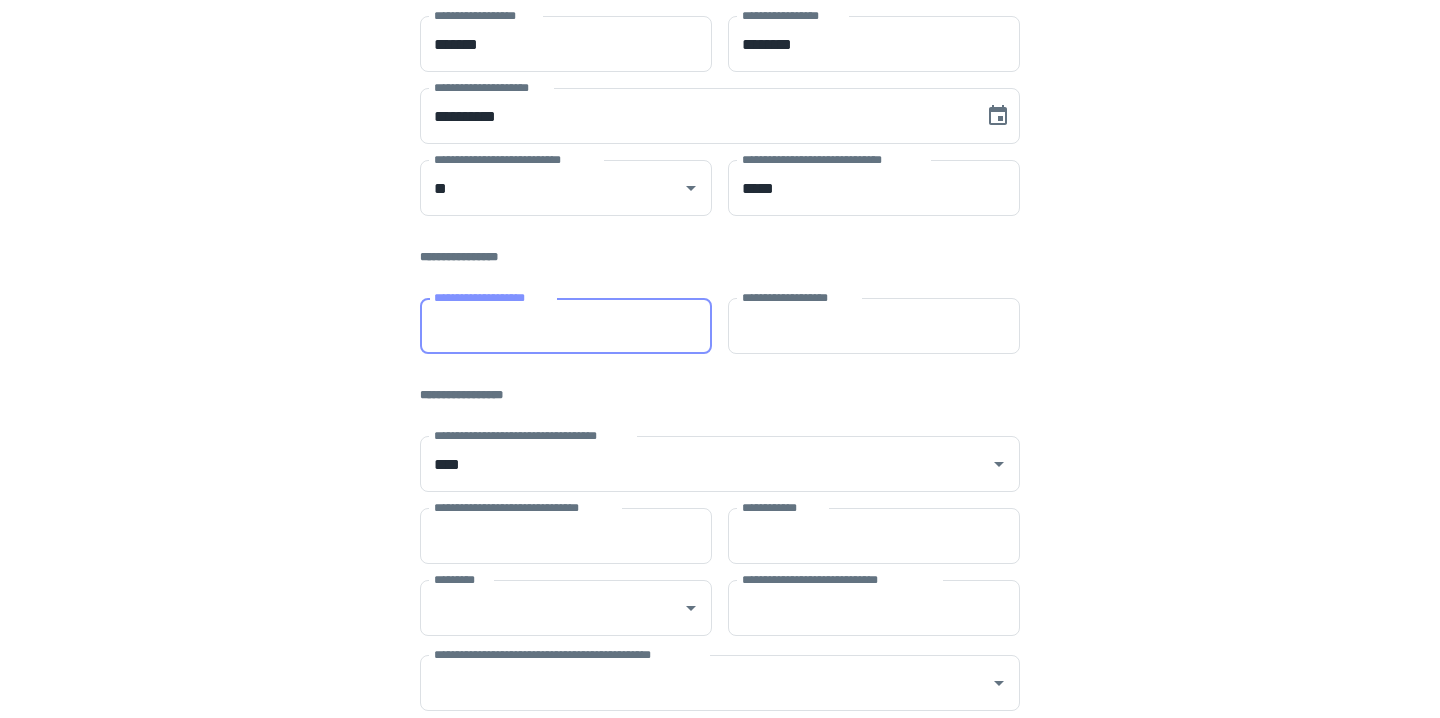 click on "**********" at bounding box center [566, 326] 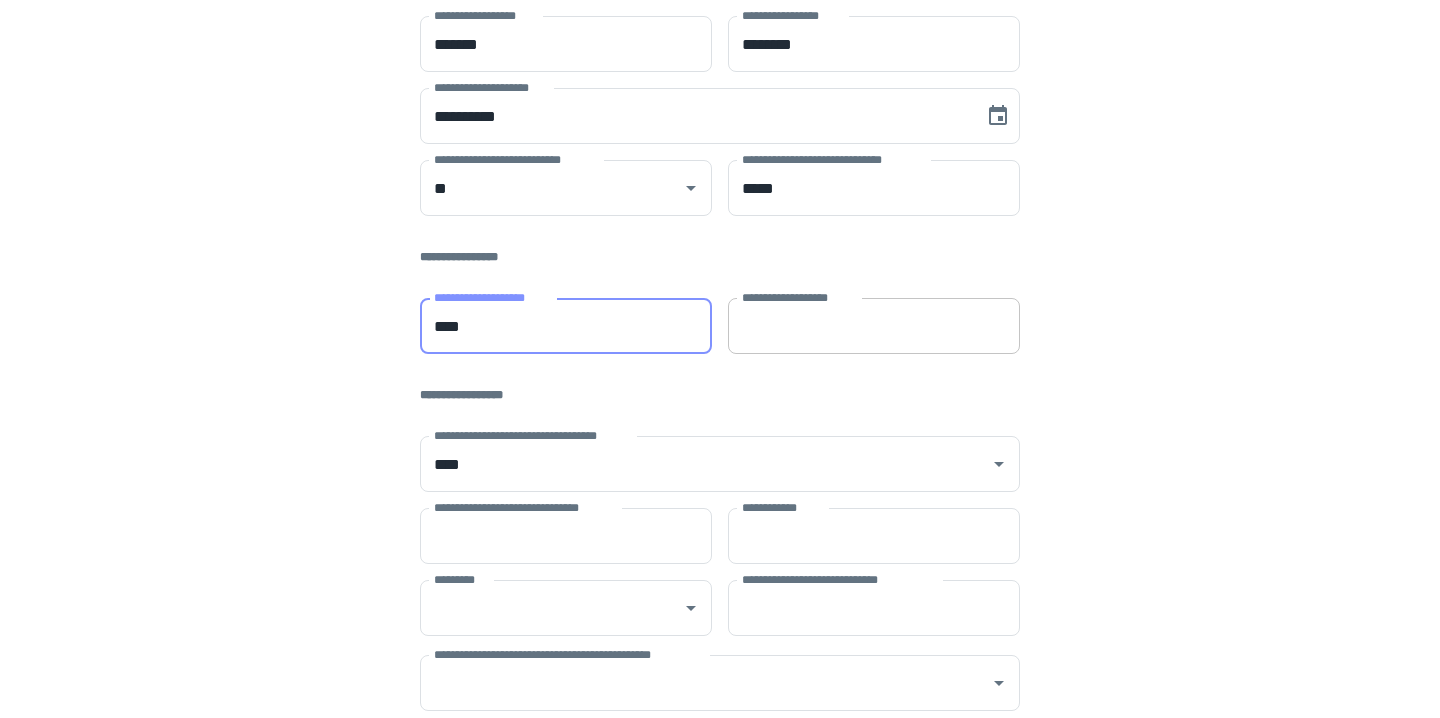 type on "****" 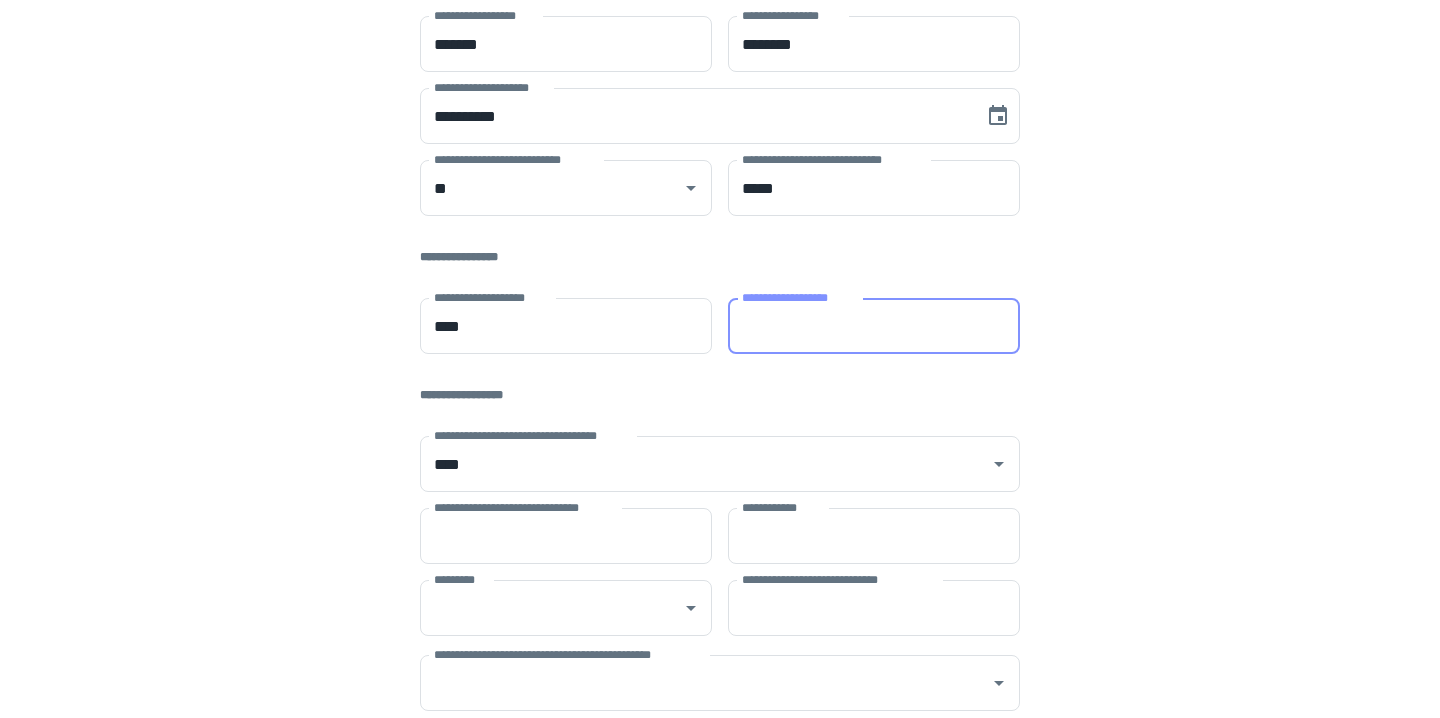 click on "**********" at bounding box center (874, 326) 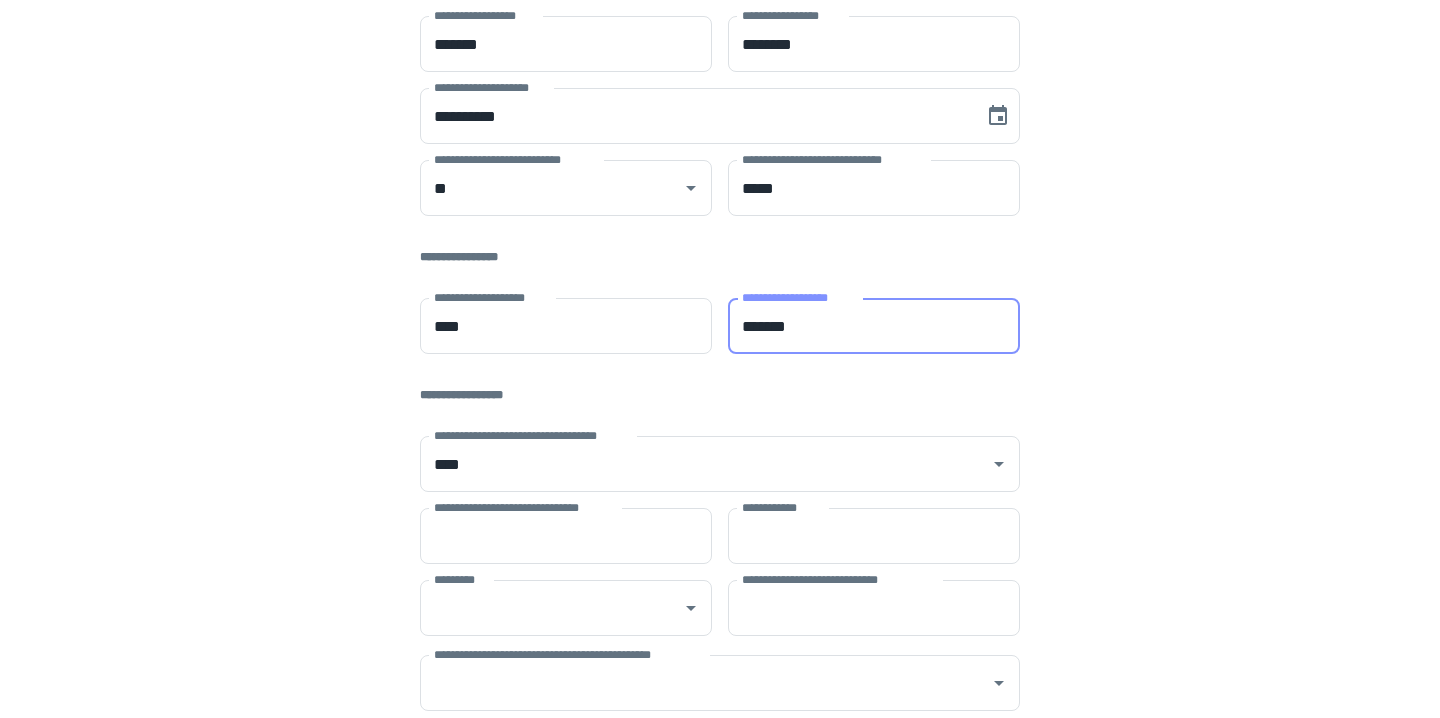 scroll, scrollTop: 383, scrollLeft: 0, axis: vertical 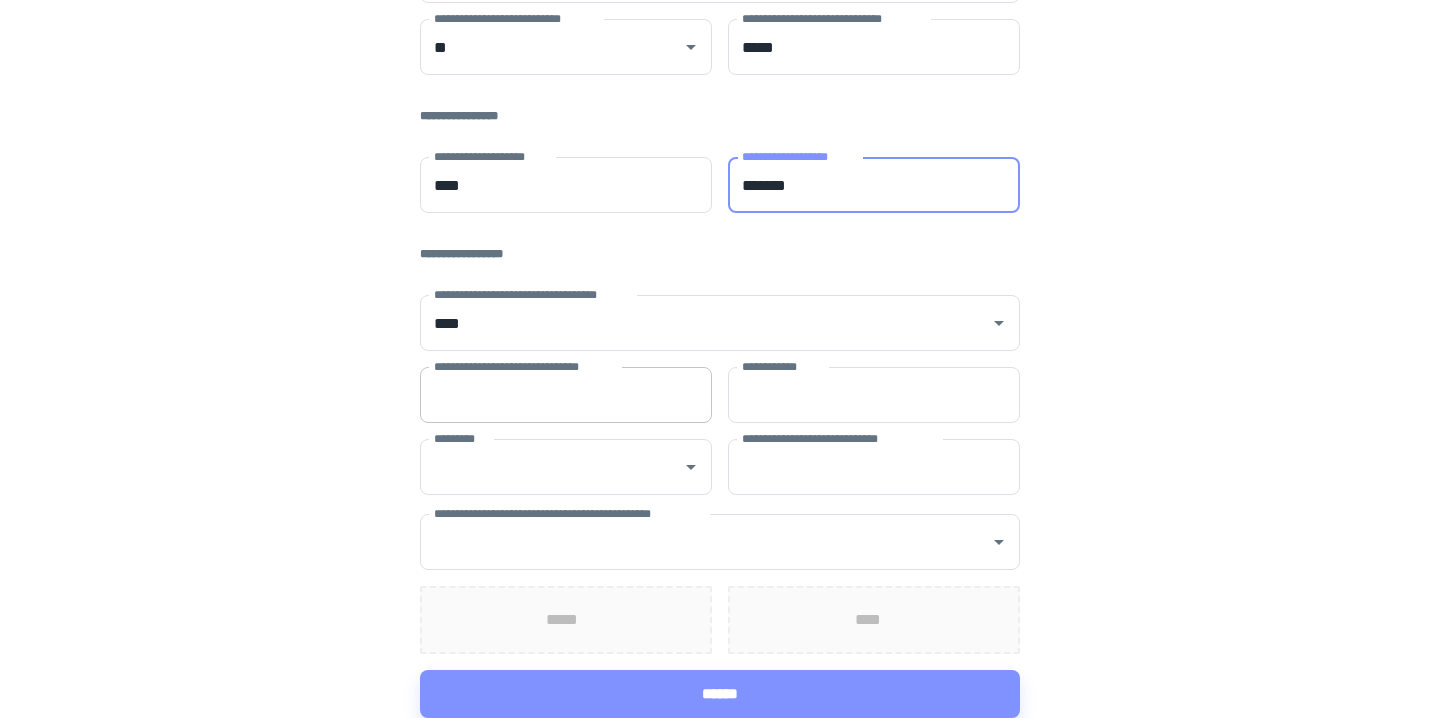 type on "*******" 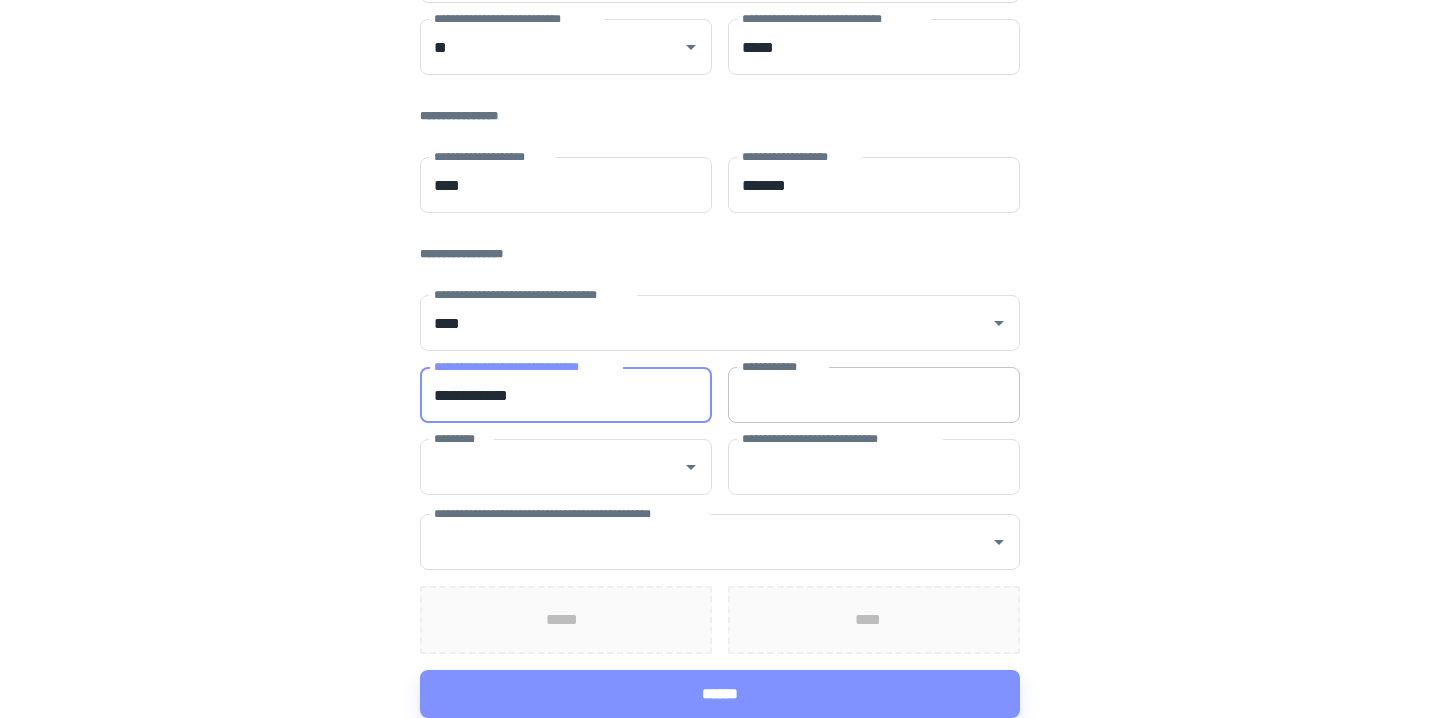 type on "**********" 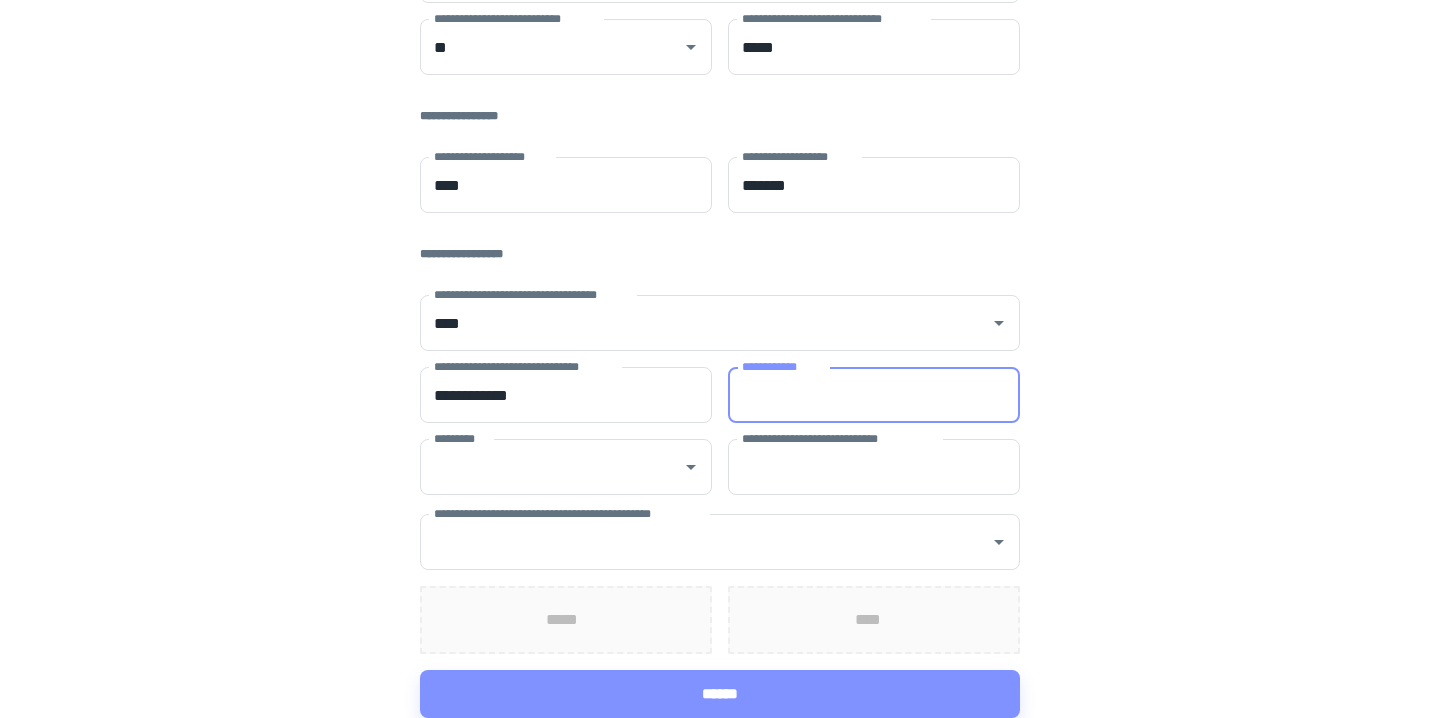click on "**********" at bounding box center (874, 395) 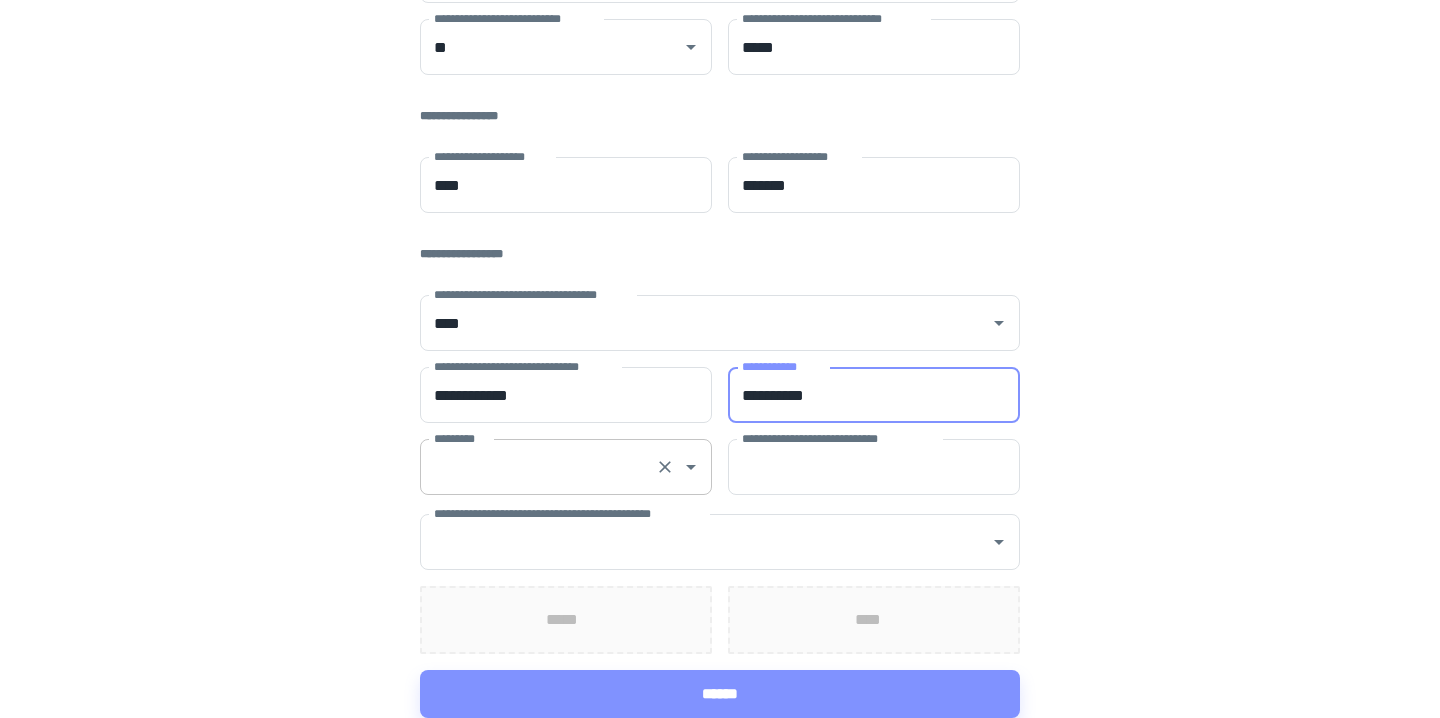 type on "**********" 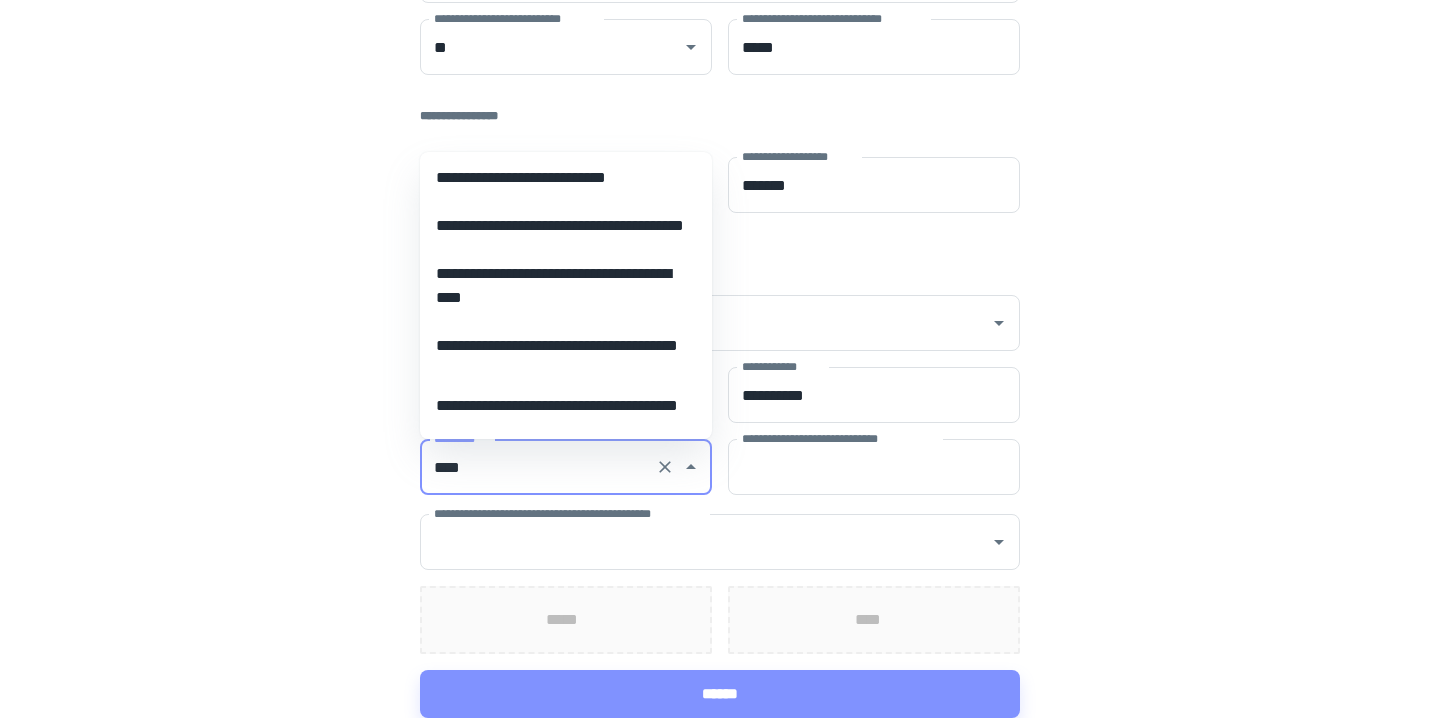 click on "**********" at bounding box center (566, 178) 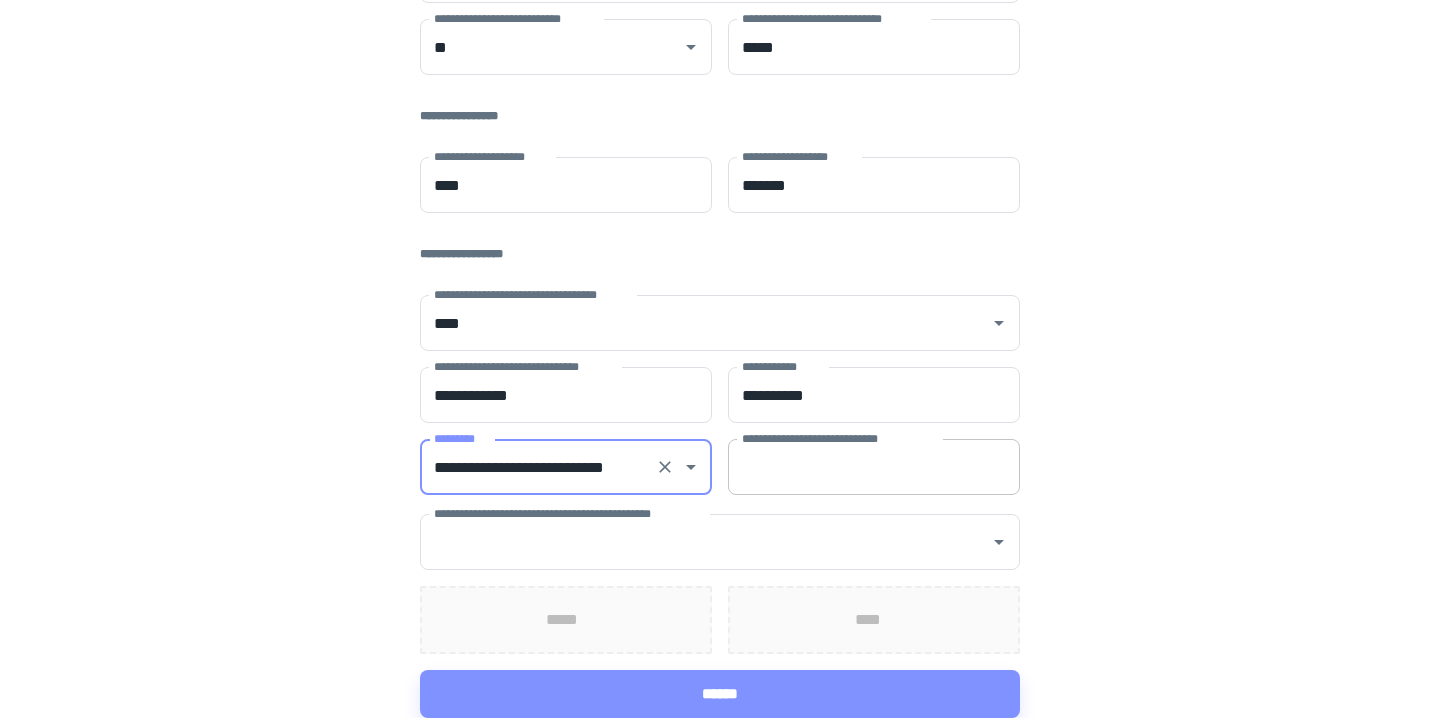 type on "**********" 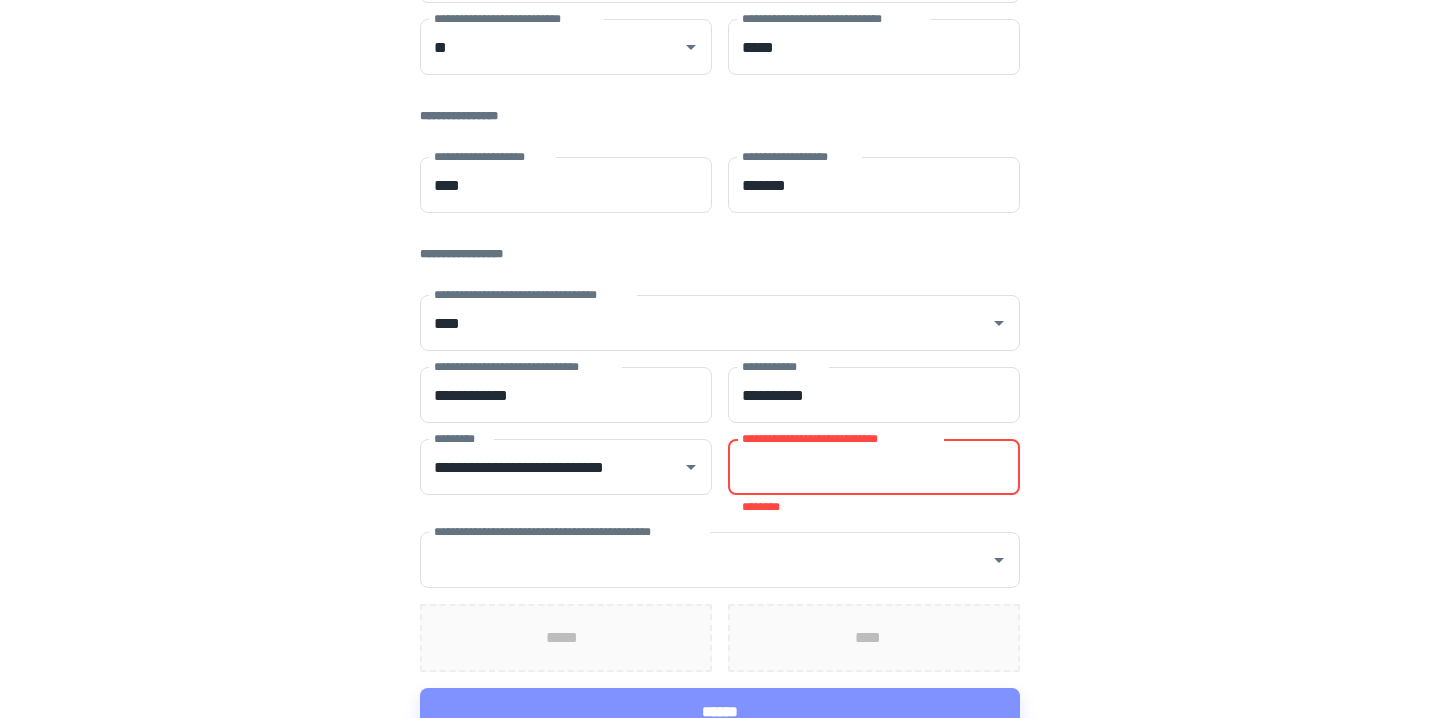 paste on "**********" 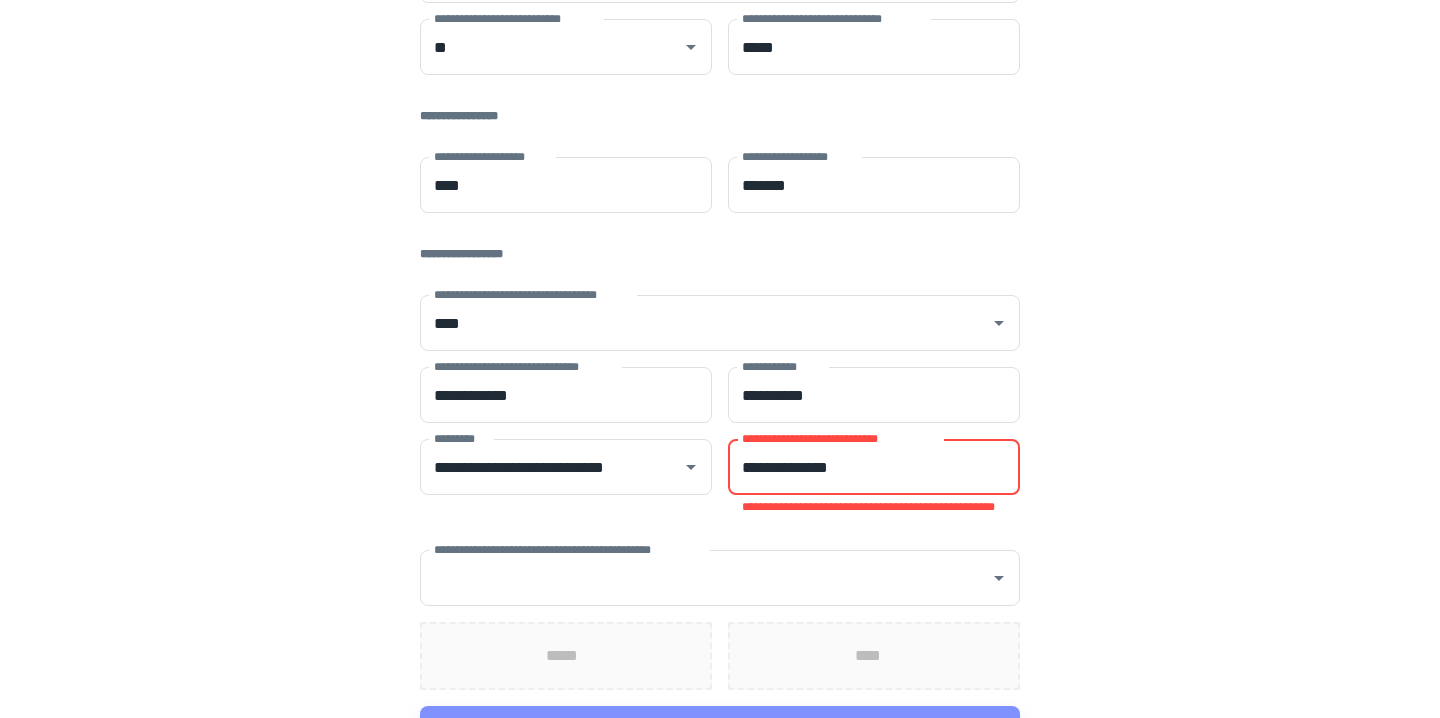click on "**********" at bounding box center [874, 467] 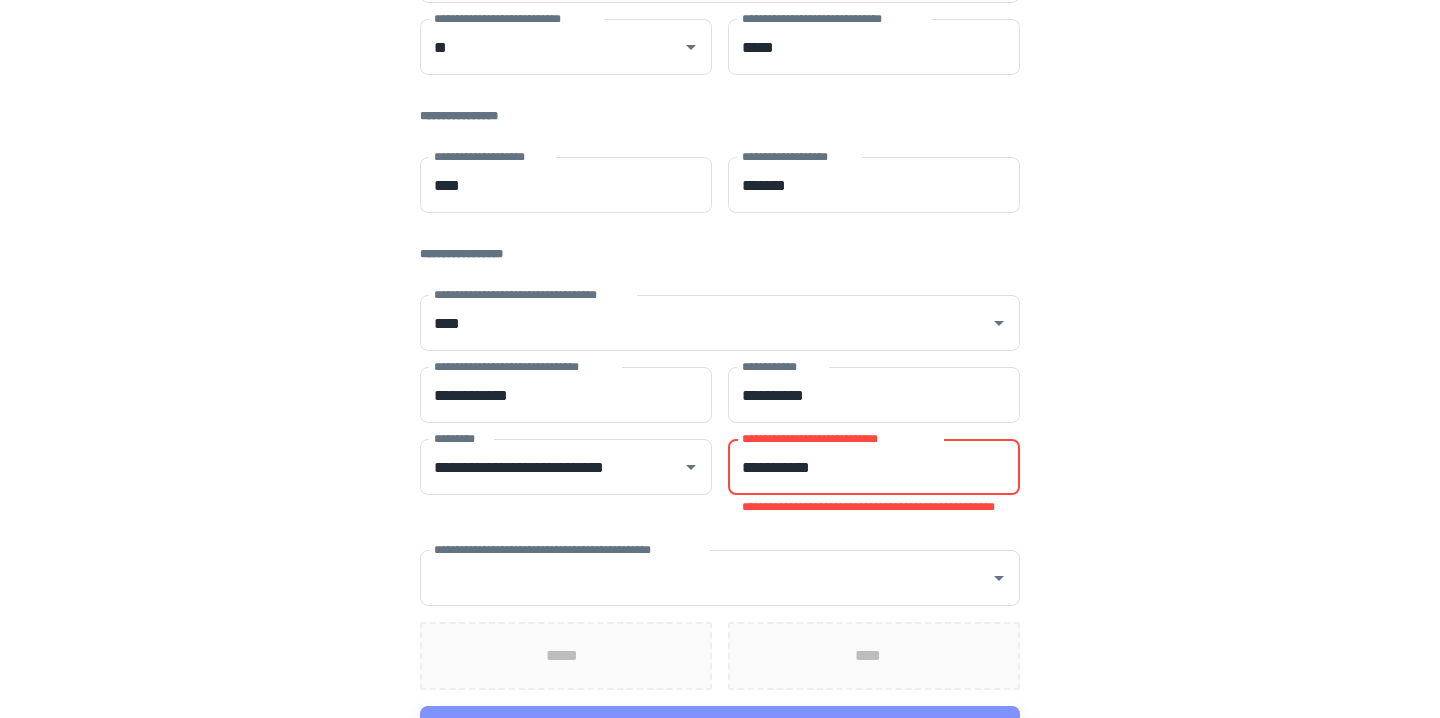 click on "**********" at bounding box center [874, 467] 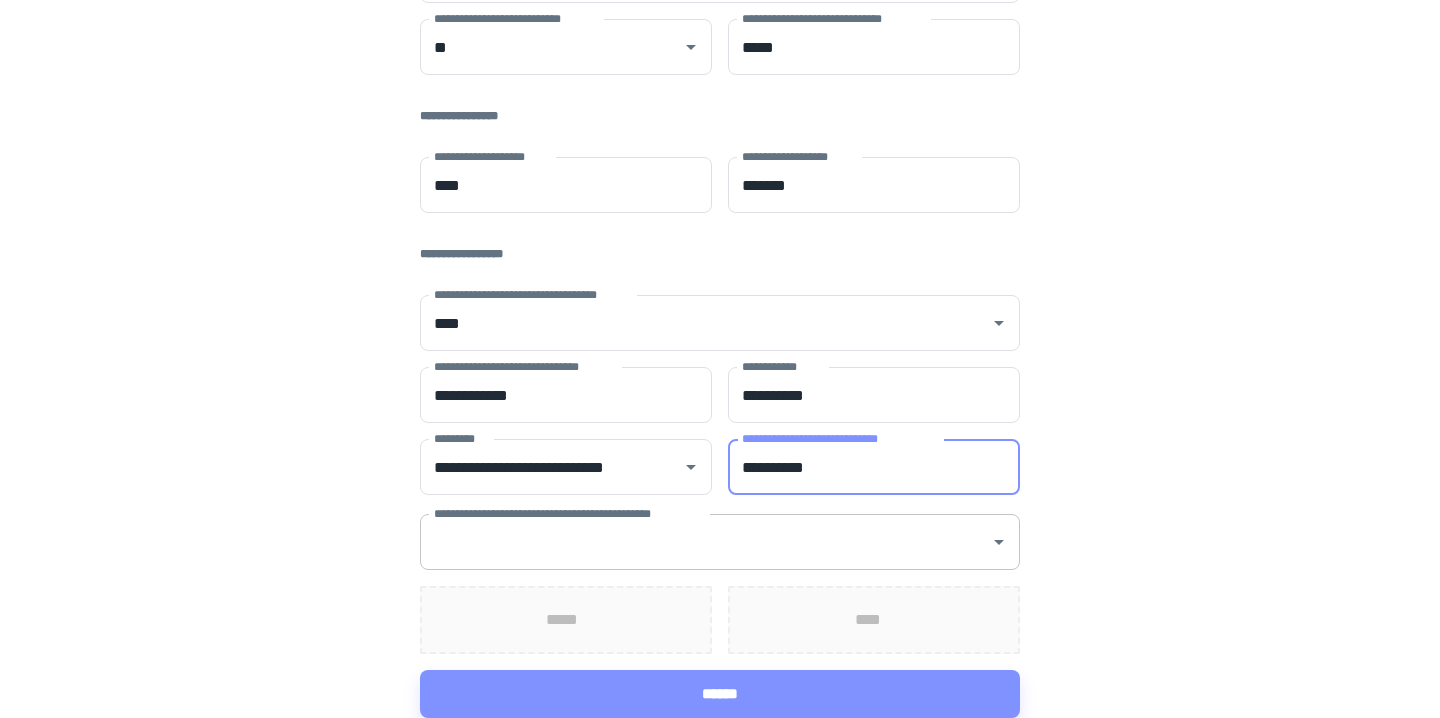 type on "**********" 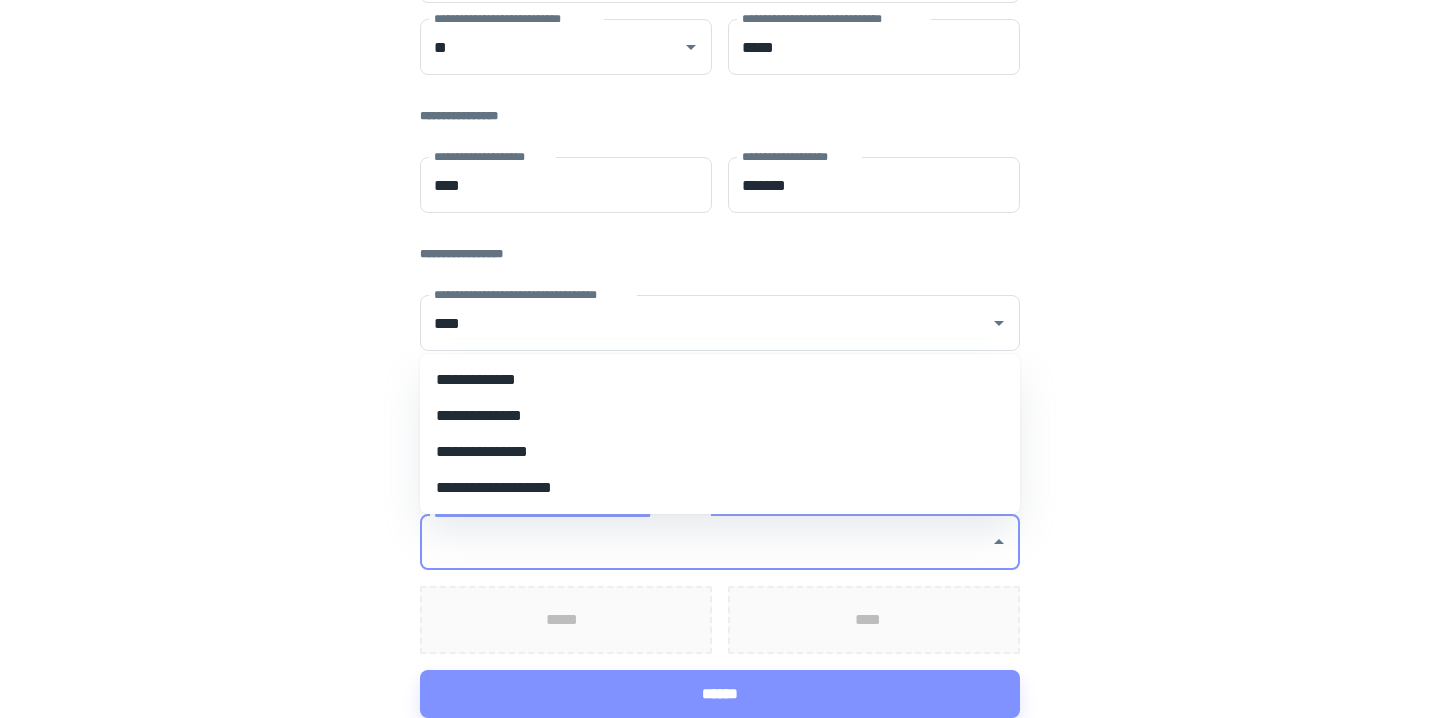 click on "**********" at bounding box center (720, 380) 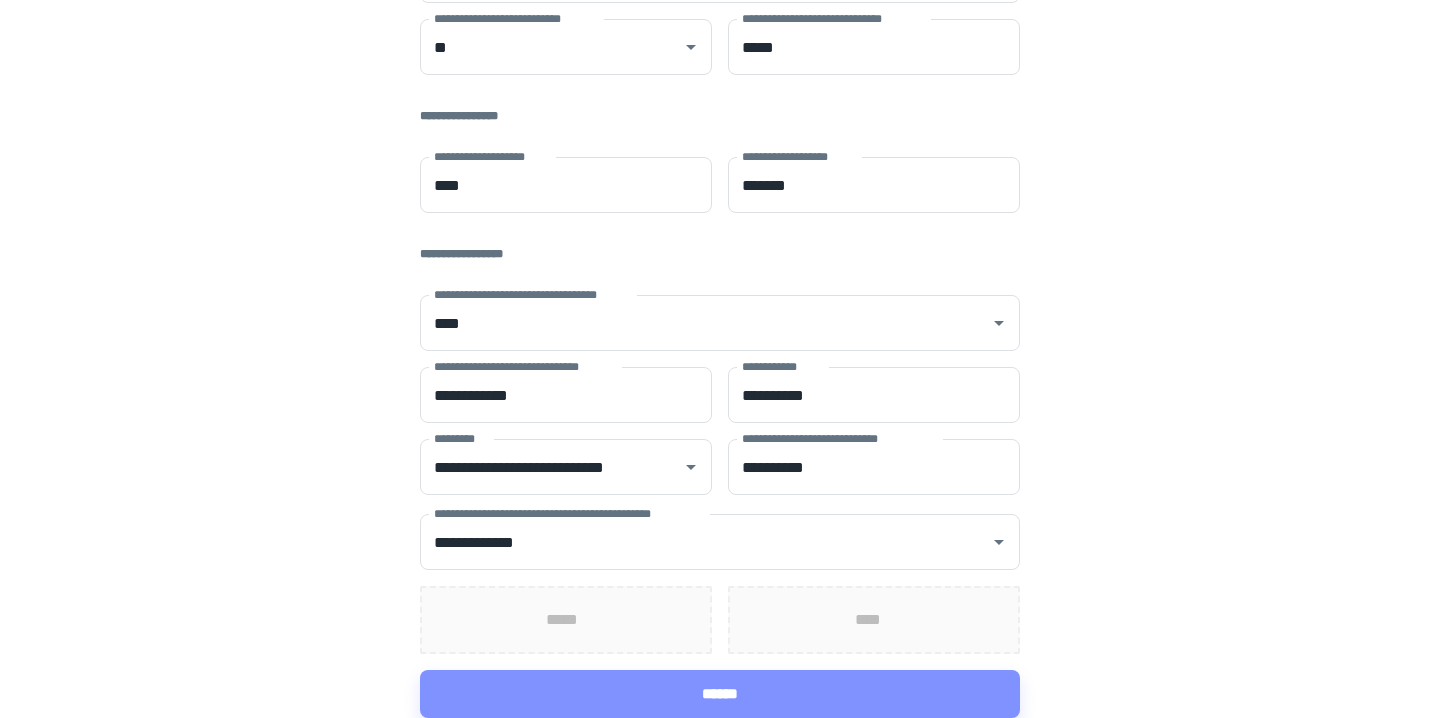 click on "**********" at bounding box center (720, 167) 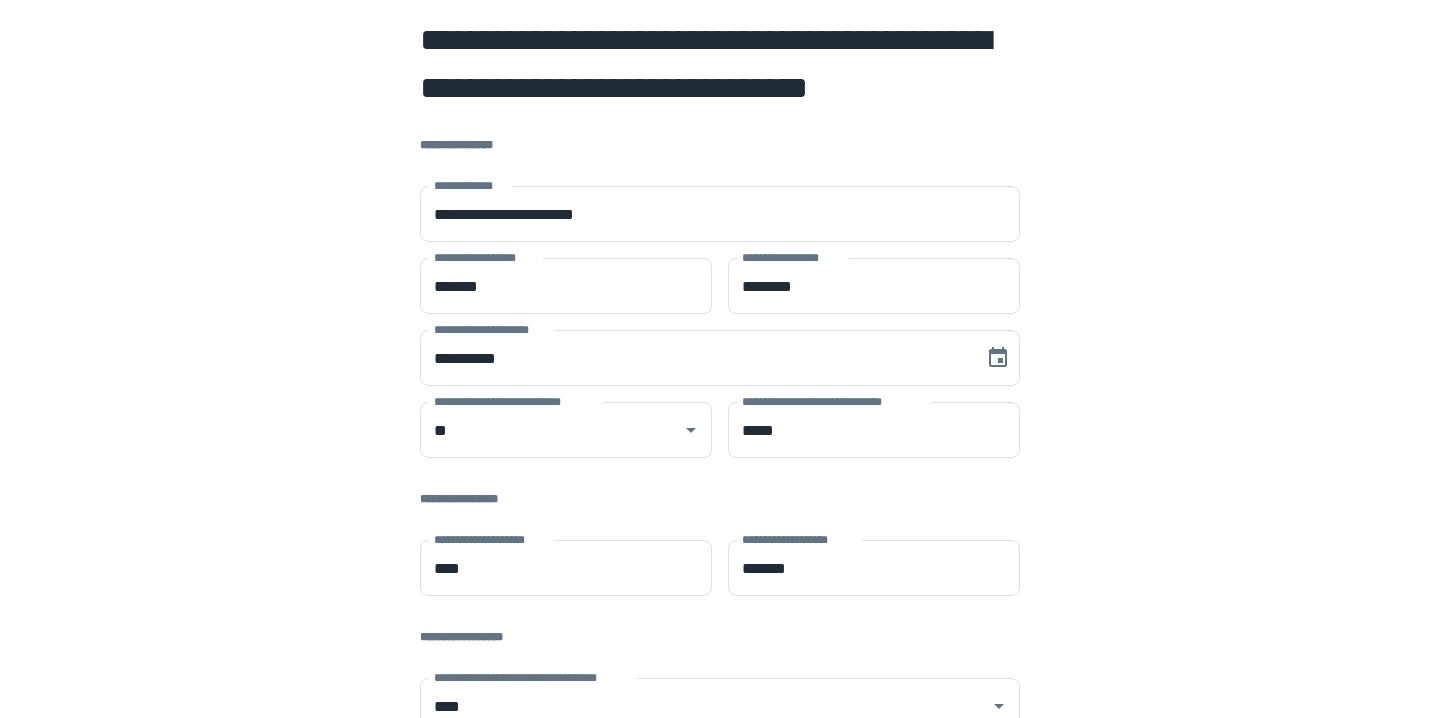 scroll, scrollTop: 383, scrollLeft: 0, axis: vertical 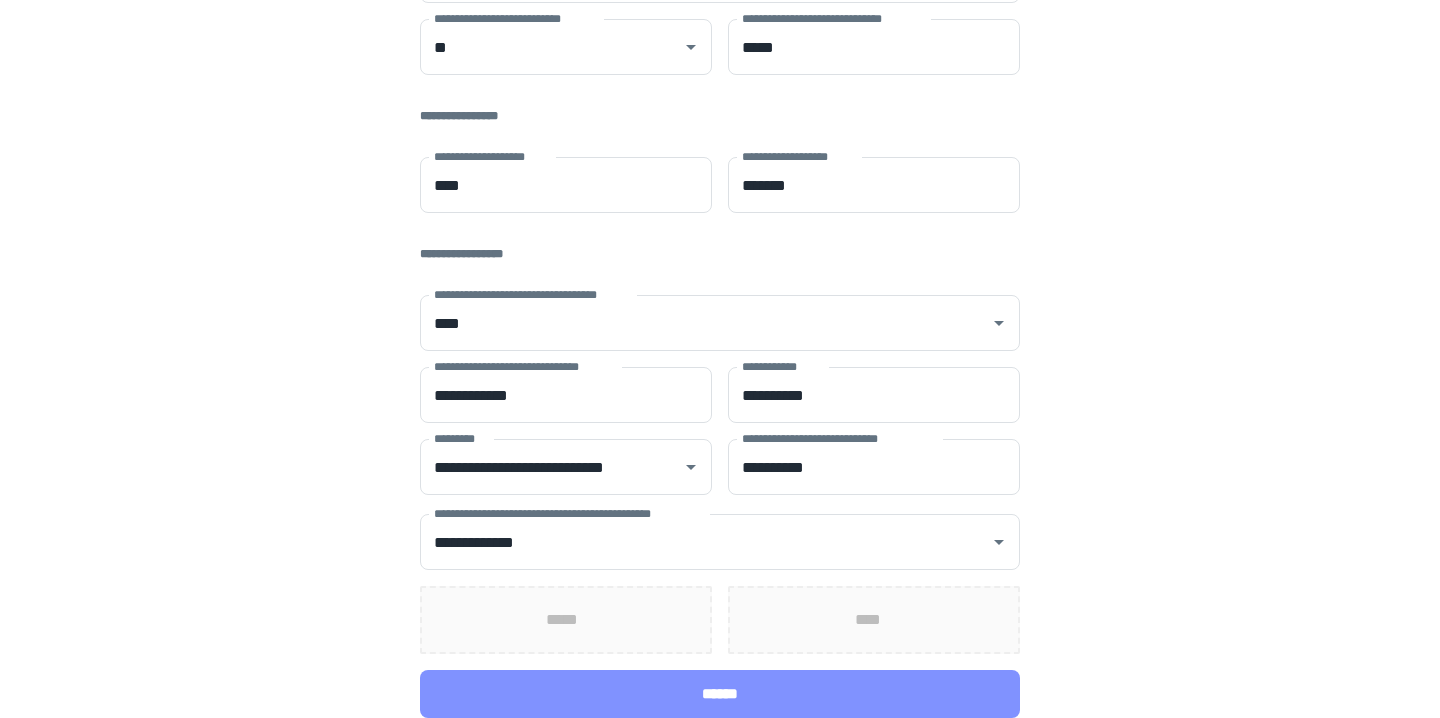 click on "******" at bounding box center [720, 694] 